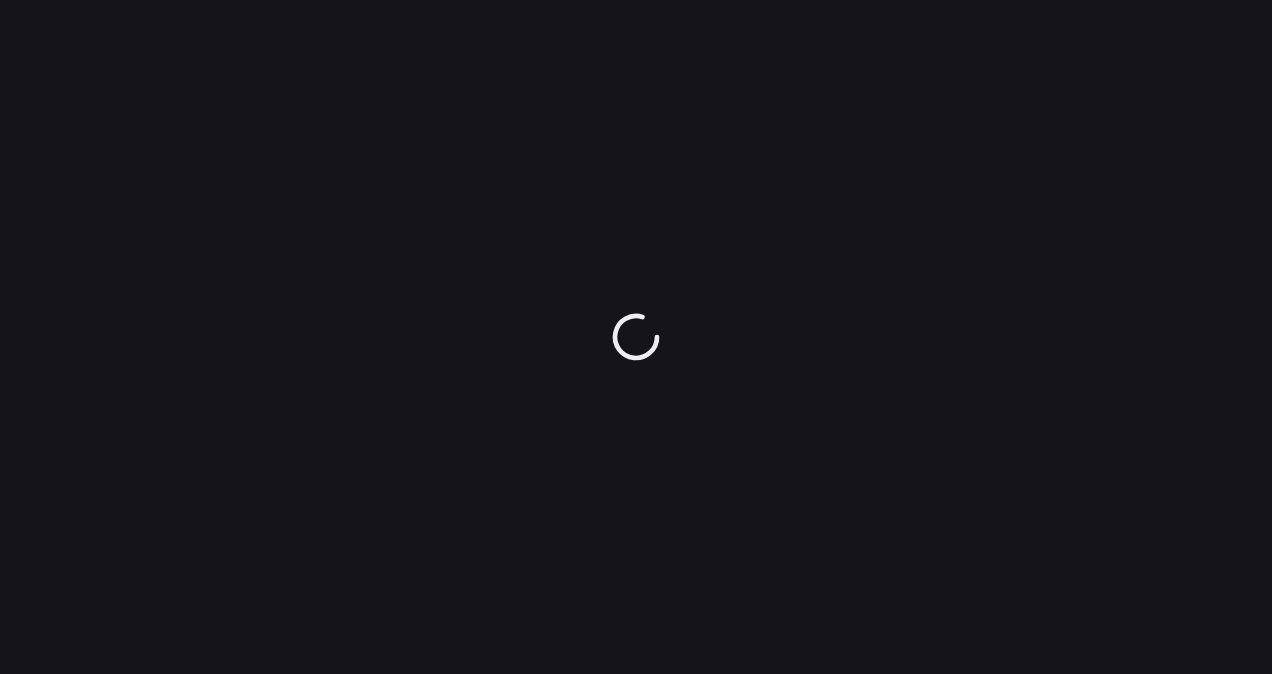scroll, scrollTop: 0, scrollLeft: 0, axis: both 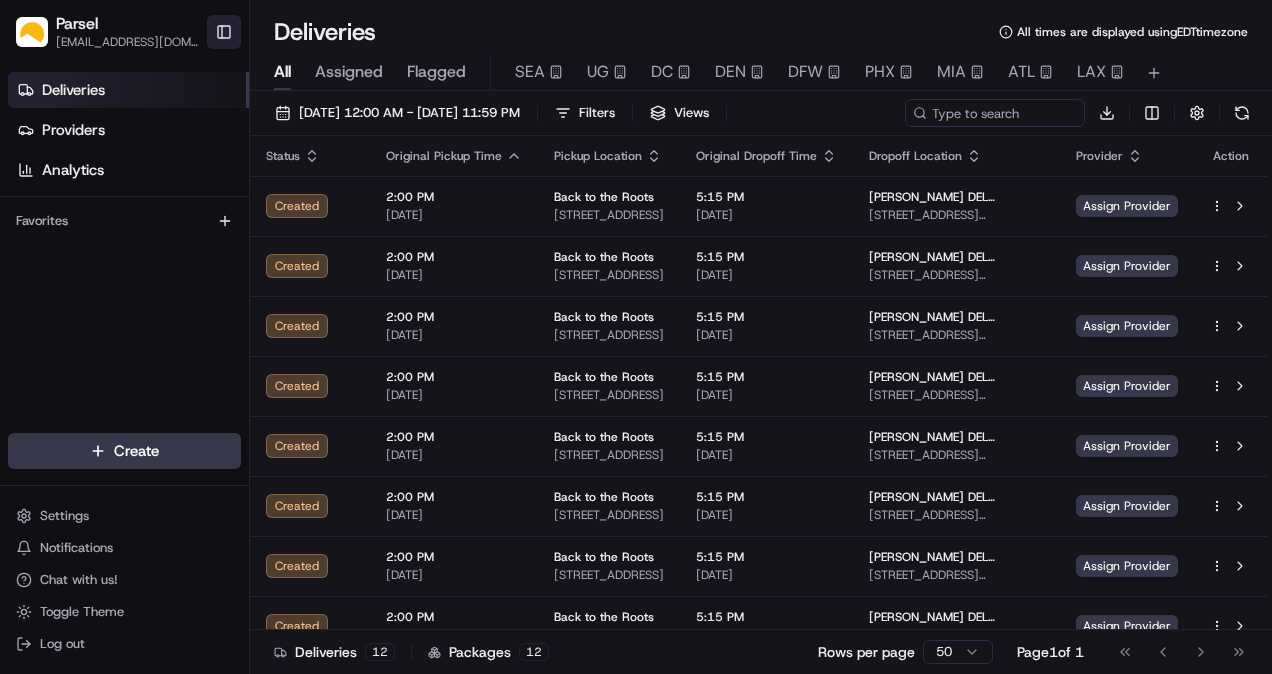 click on "Toggle Sidebar" at bounding box center (224, 32) 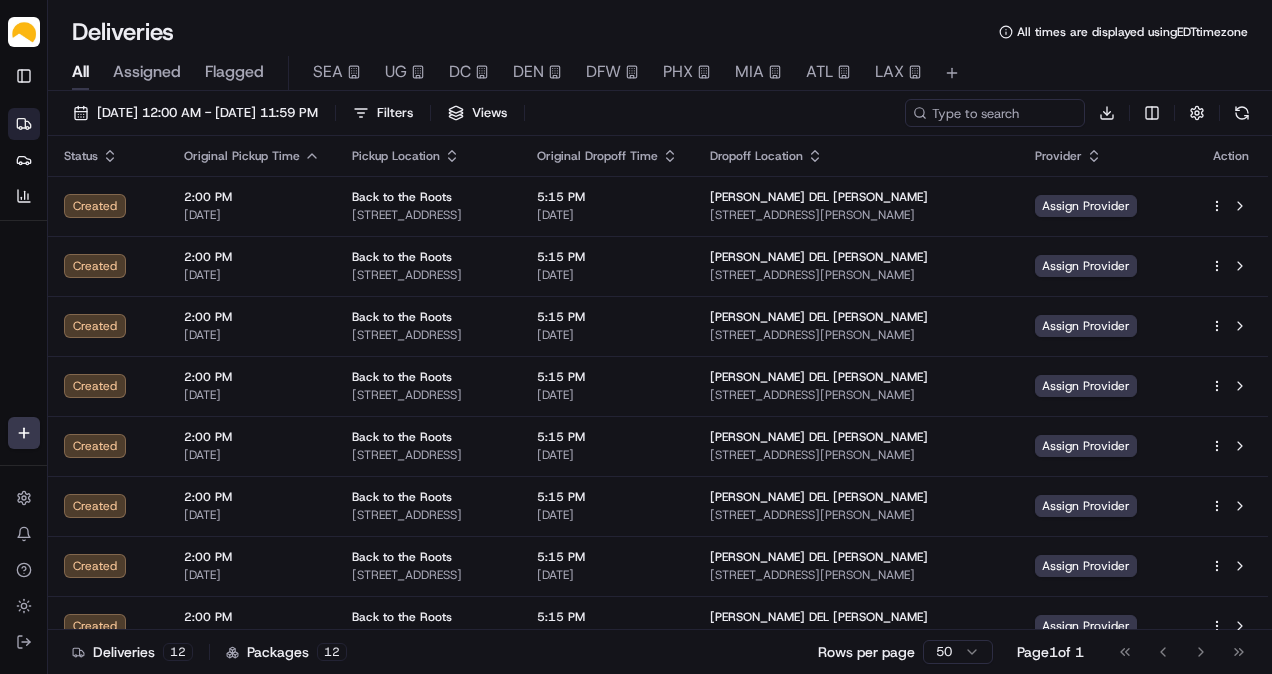 click on "Assigned" at bounding box center [147, 72] 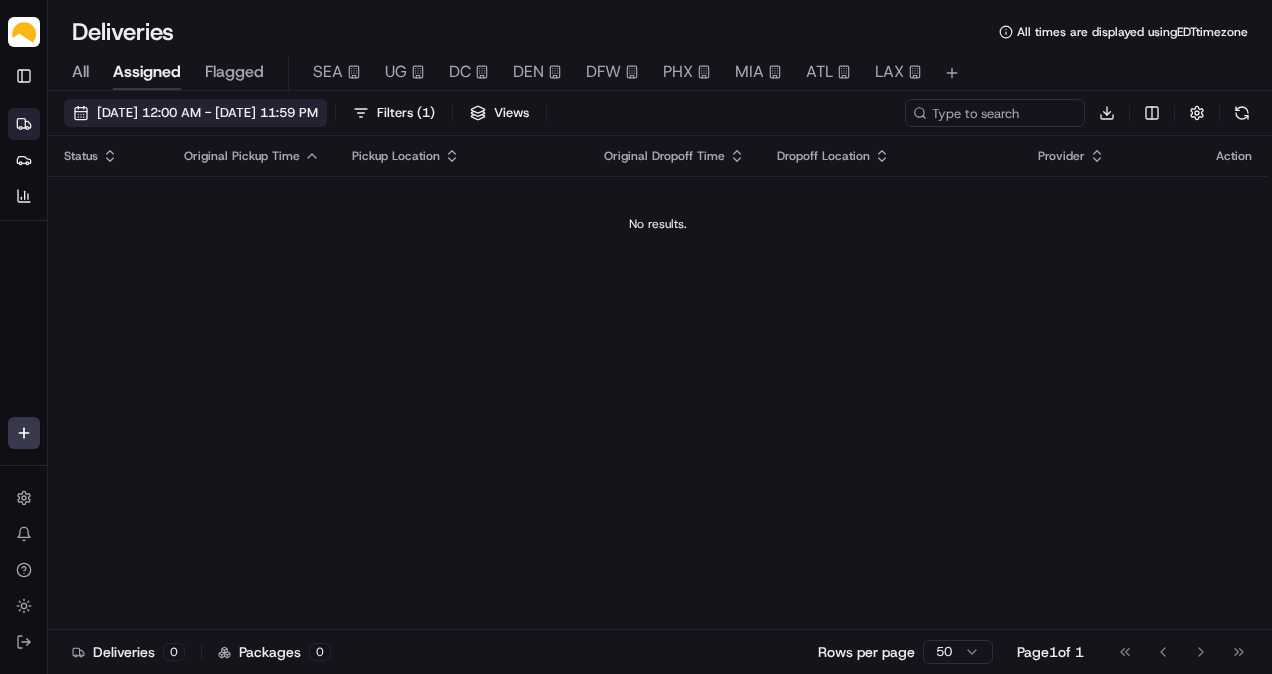 click on "[DATE] 12:00 AM - [DATE] 11:59 PM" at bounding box center [207, 113] 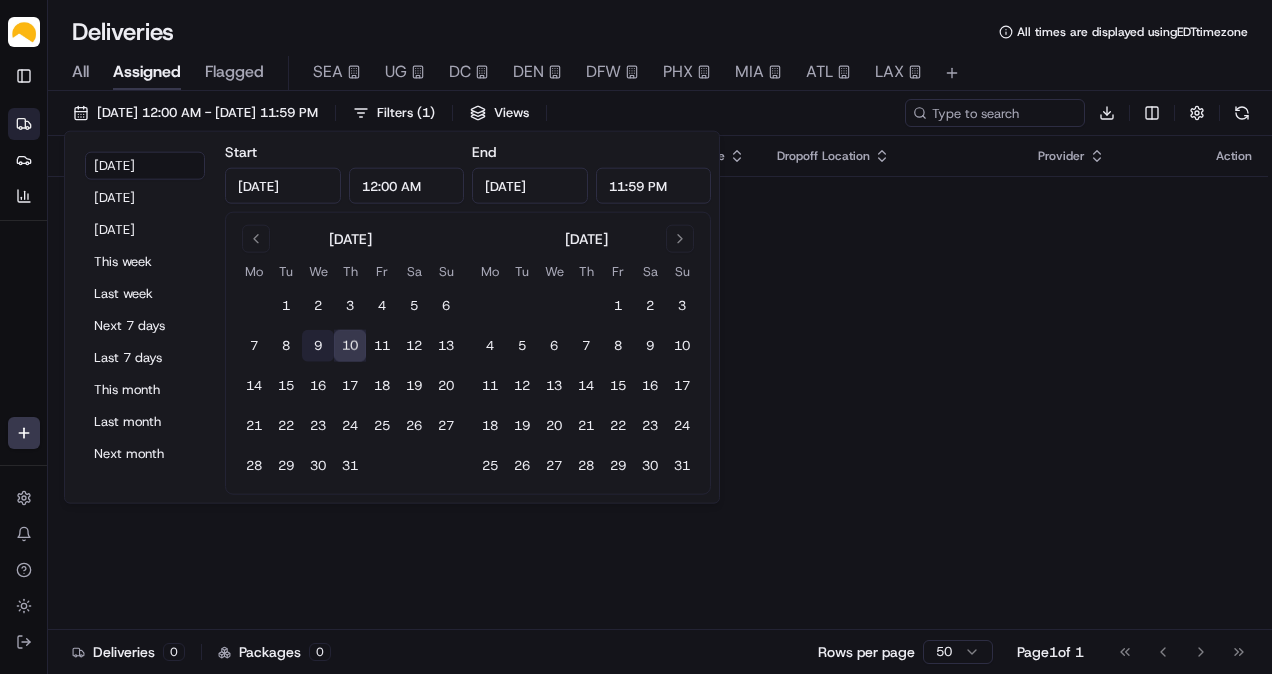 click on "9" at bounding box center [318, 346] 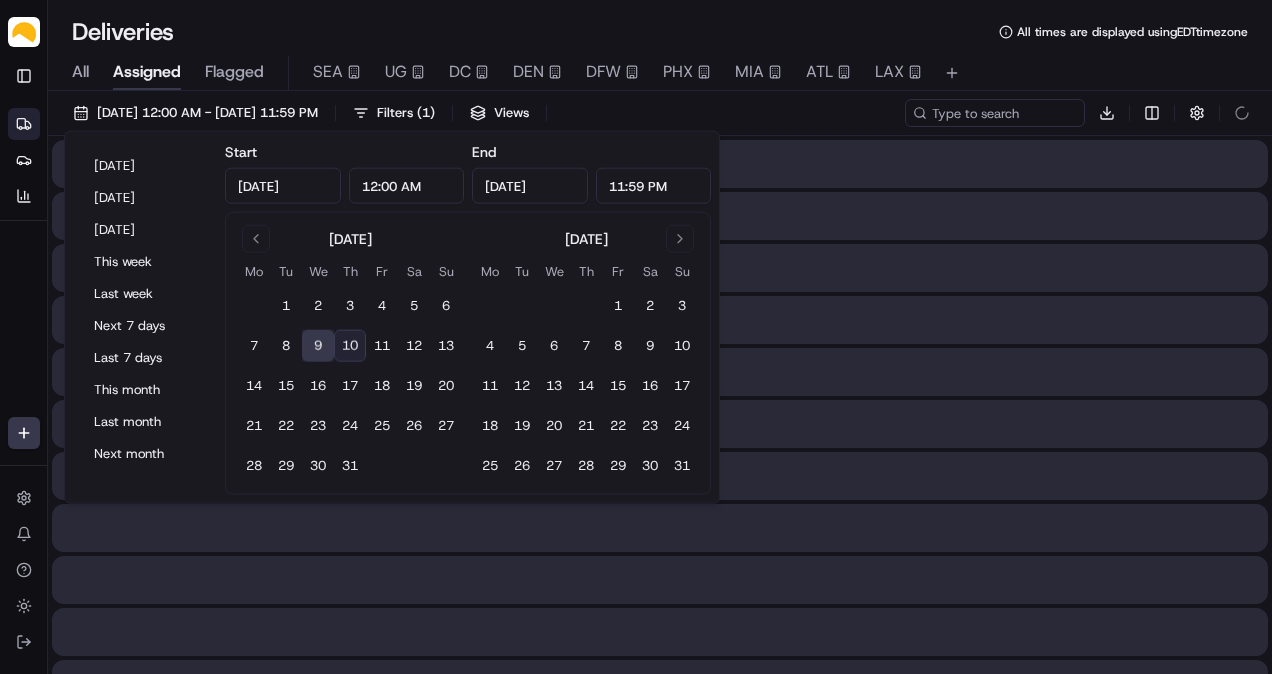 click on "9" at bounding box center (318, 346) 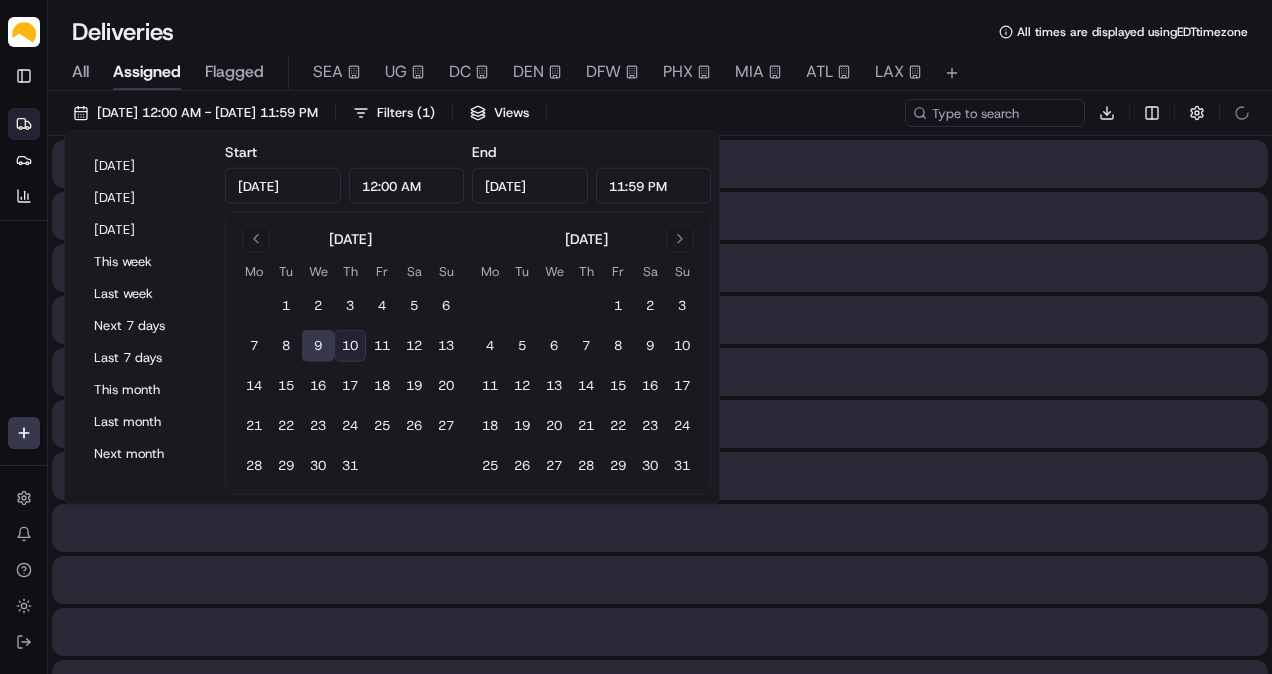 click on "Deliveries All times are displayed using  EDT  timezone" at bounding box center [660, 32] 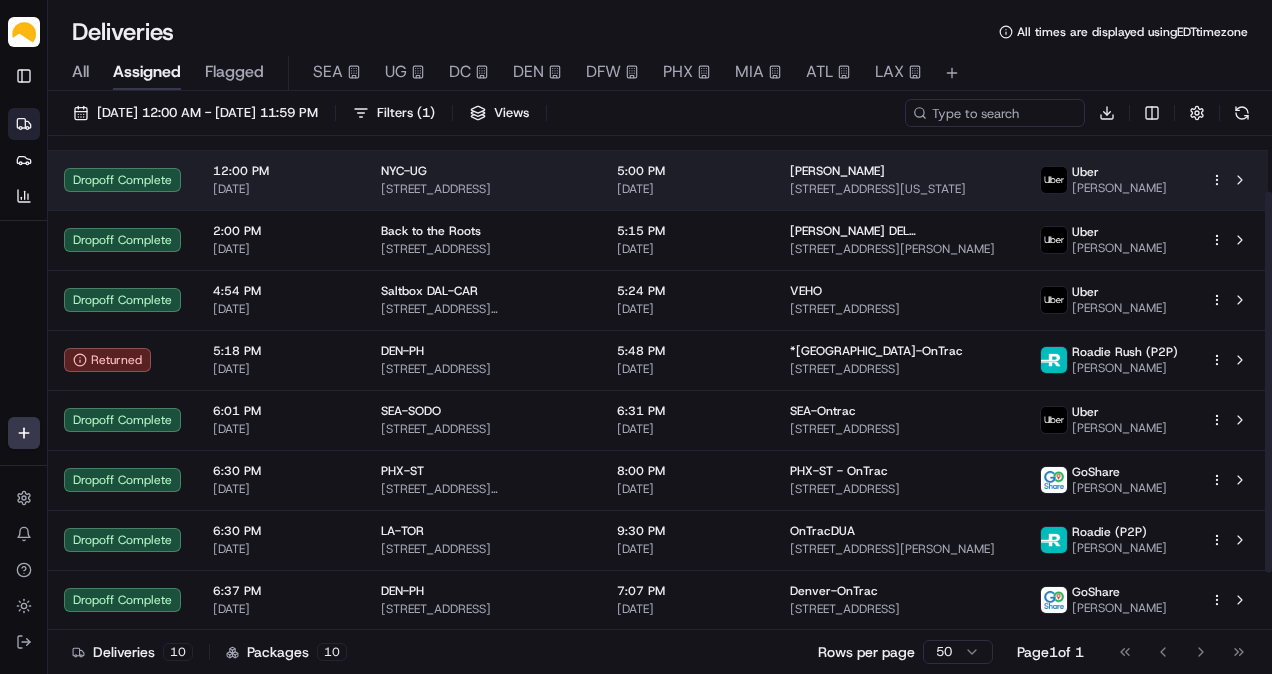 scroll, scrollTop: 0, scrollLeft: 0, axis: both 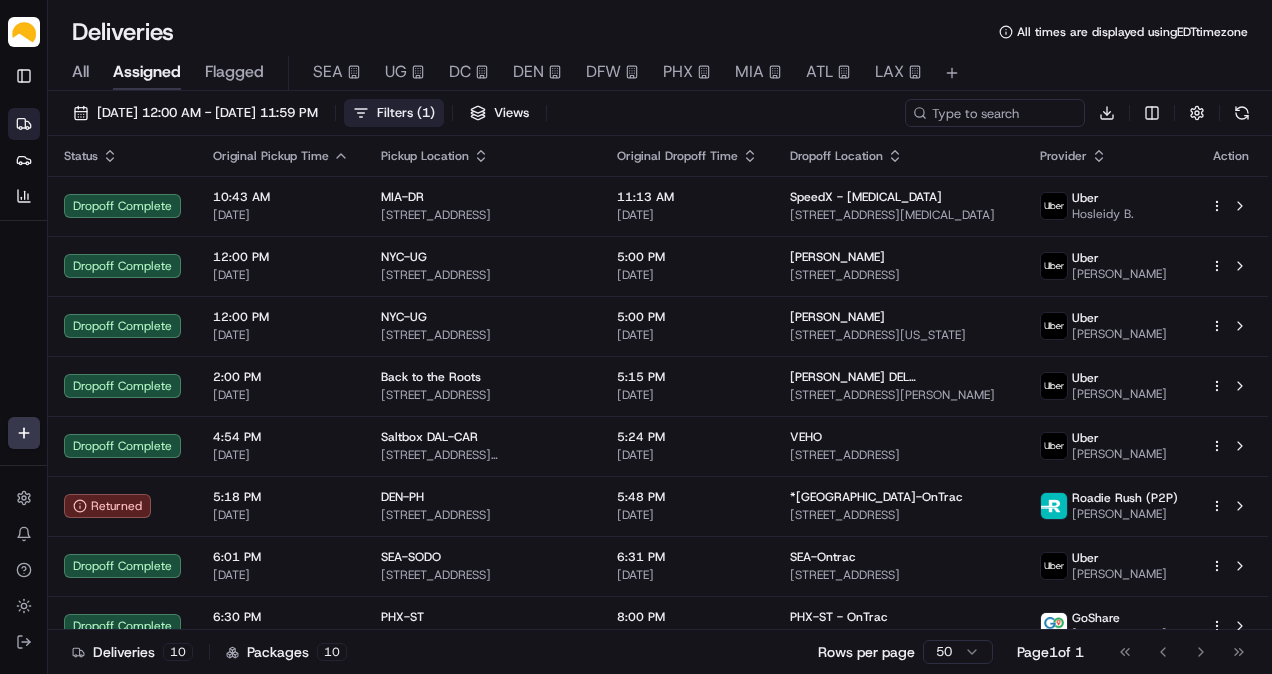 click on "Filters ( 1 )" at bounding box center (394, 113) 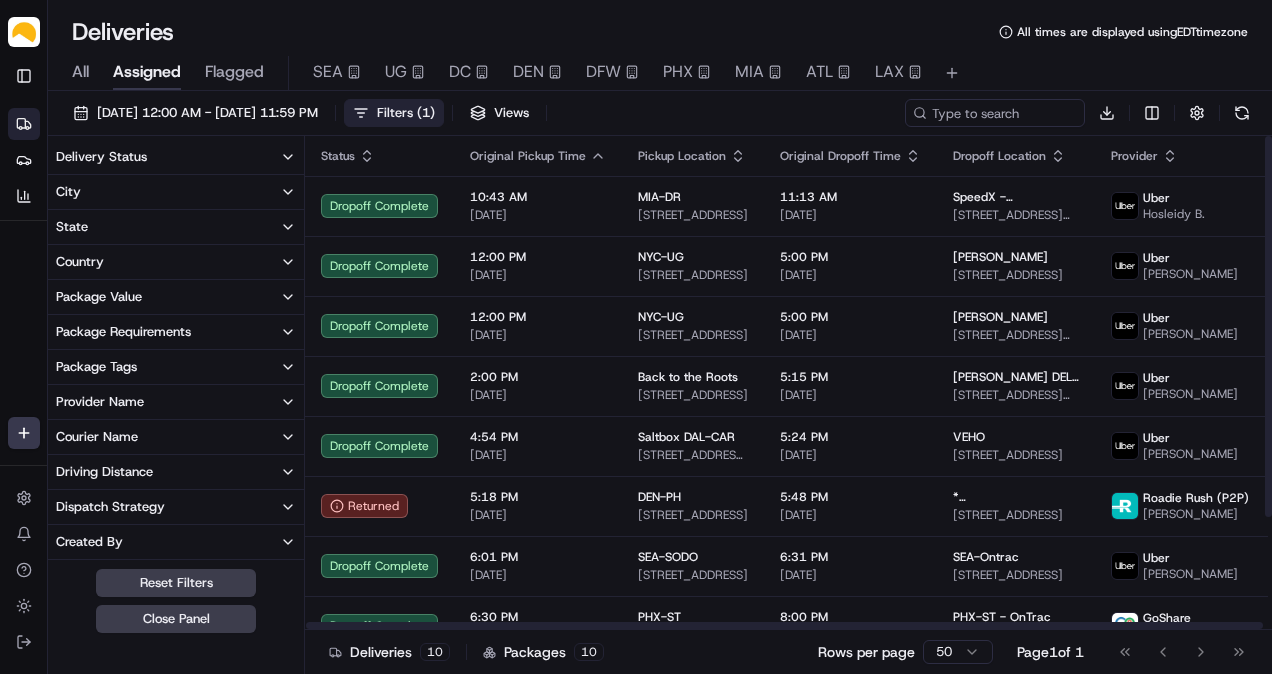 click on "Delivery Status" at bounding box center (176, 157) 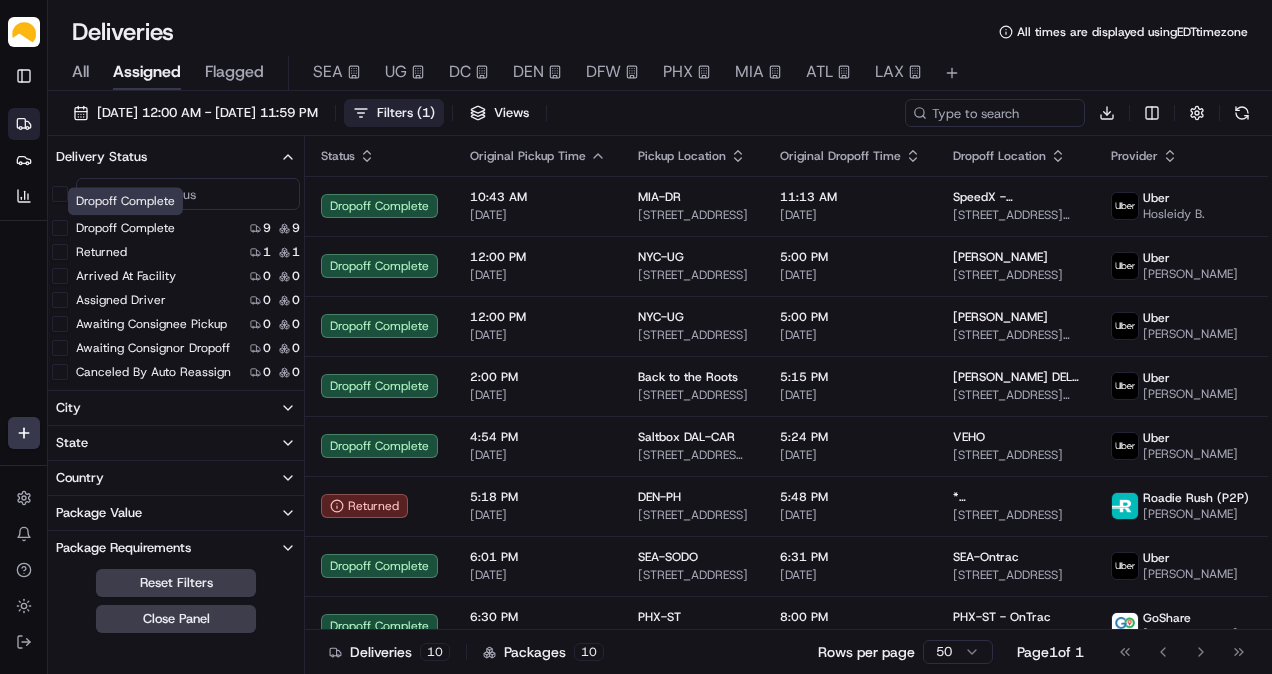 click on "Dropoff Complete" at bounding box center [125, 228] 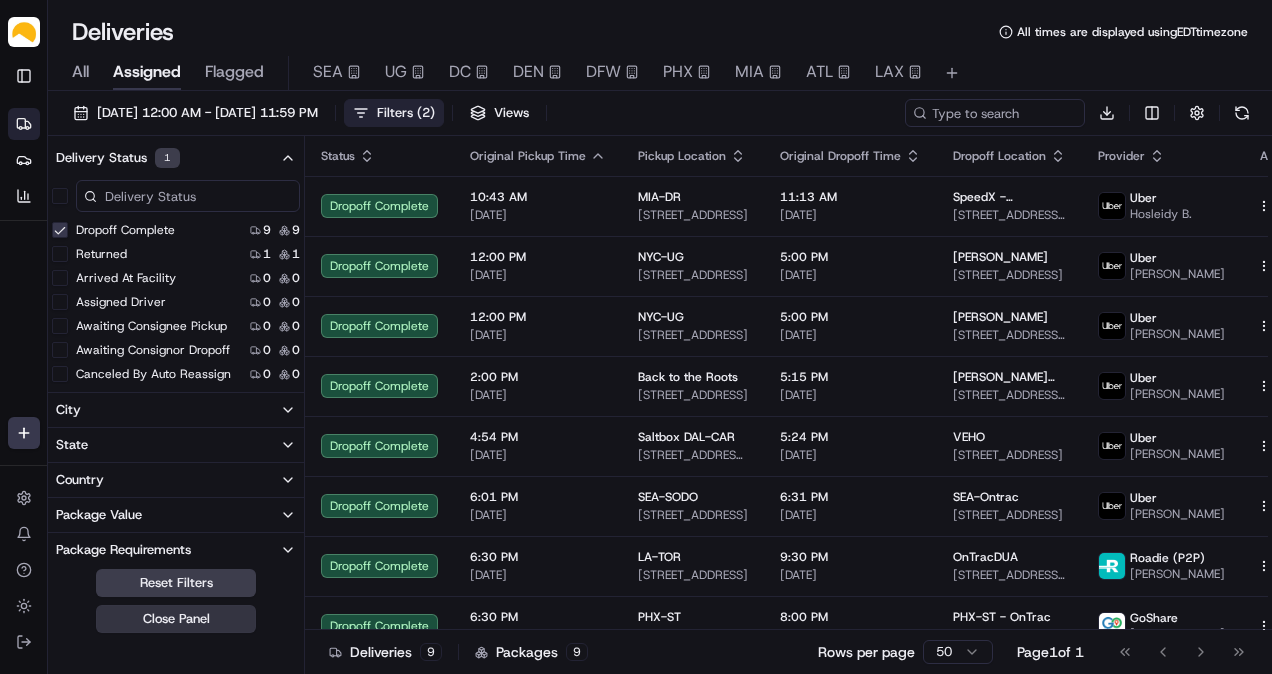 click on "Close Panel" at bounding box center [176, 619] 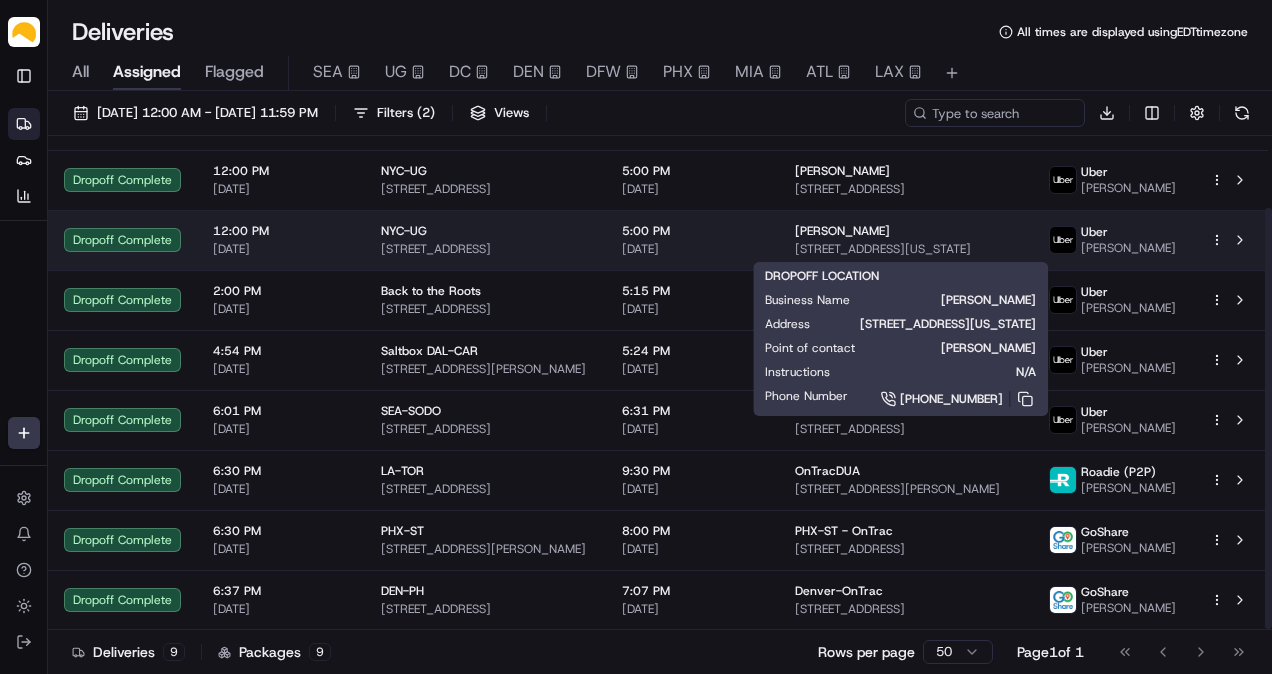 scroll, scrollTop: 0, scrollLeft: 0, axis: both 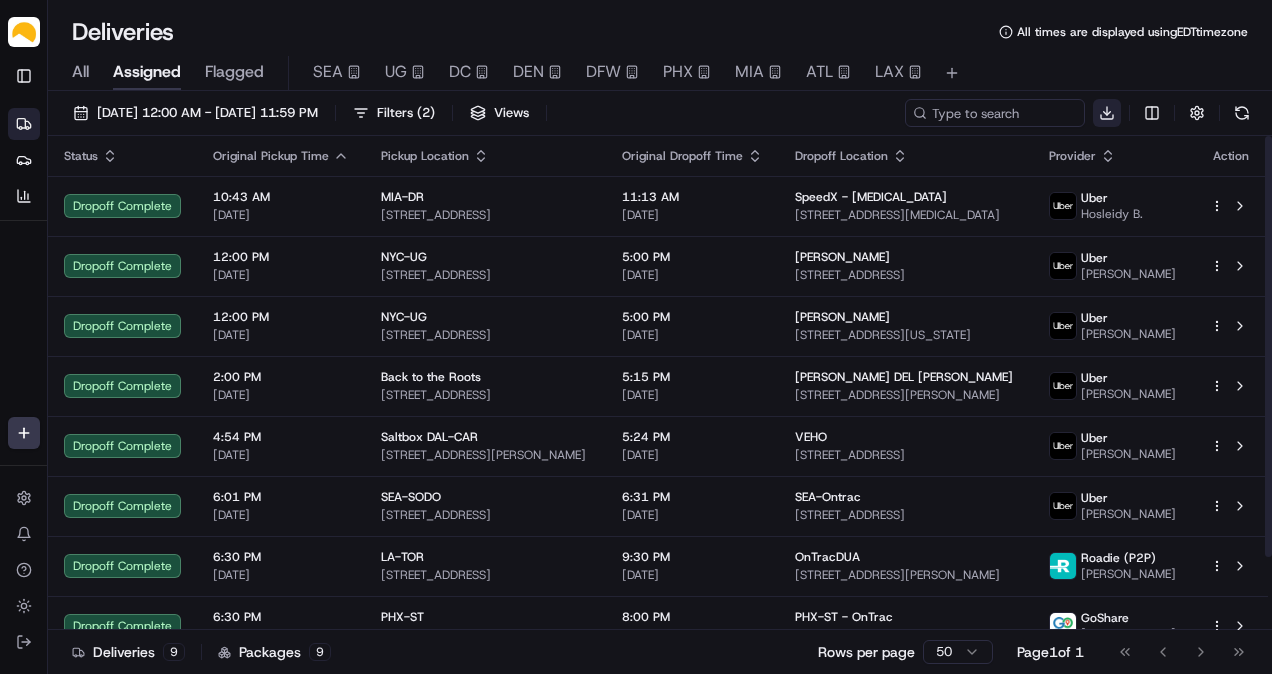 click on "Parsel [EMAIL_ADDRESS][PERSON_NAME][DOMAIN_NAME] Toggle Sidebar Deliveries Providers Analytics Favorites Main Menu Members & Organization Organization Users Roles Preferences Customization Tracking Orchestration Automations Dispatch Strategy Locations Pickup Locations Dropoff Locations Billing Billing Refund Requests Integrations Notification Triggers Webhooks API Keys Request Logs Create Settings Notifications Chat with us! Toggle Theme Log out Deliveries All times are displayed using  EDT  timezone All Assigned Flagged SEA UG DC DEN DFW PHX MIA ATL LAX [DATE] 12:00 AM - [DATE] 11:59 PM Filters ( 2 ) Views Download Status Original Pickup Time Pickup Location Original Dropoff Time Dropoff Location Provider Action Dropoff Complete 10:43 AM [DATE] MIA-DR [STREET_ADDRESS] 11:13 AM [DATE] SpeedX - [MEDICAL_DATA] [STREET_ADDRESS][MEDICAL_DATA] Uber Hosleidy B. Dropoff Complete 12:00 PM [DATE] [GEOGRAPHIC_DATA]-UG [STREET_ADDRESS] 5:00 PM [DATE] Uber Uber" at bounding box center (636, 337) 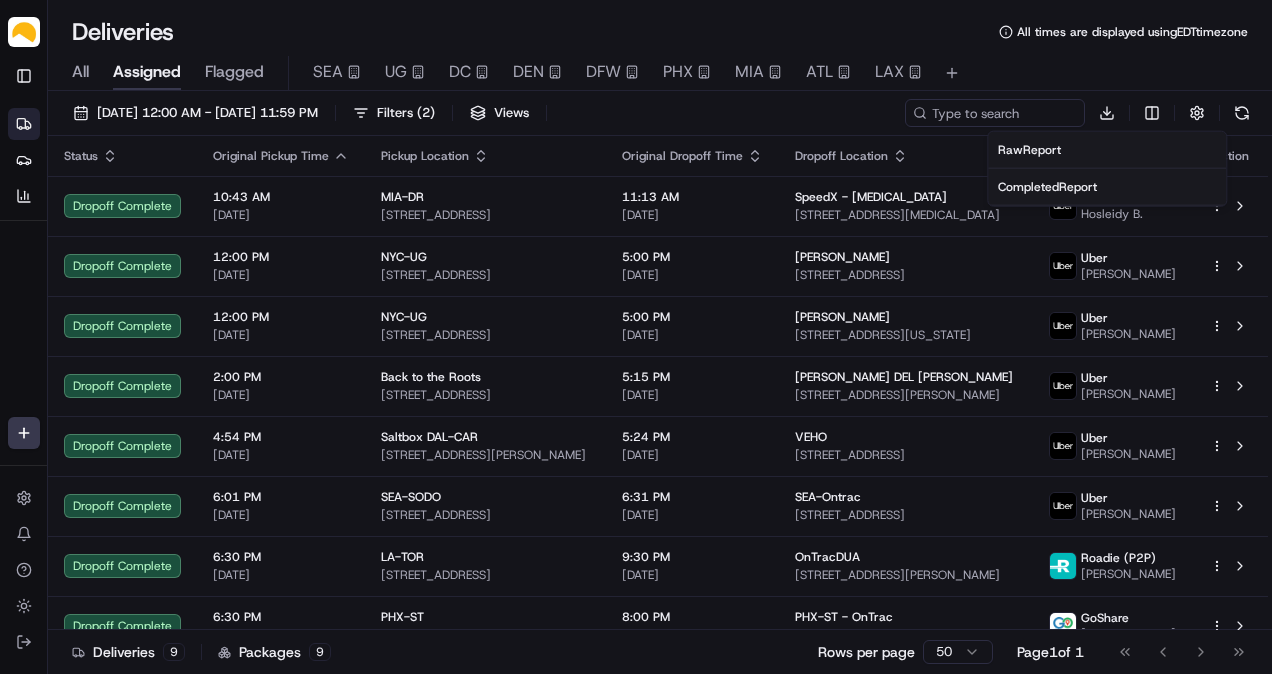click on "Completed  Report" at bounding box center (1047, 187) 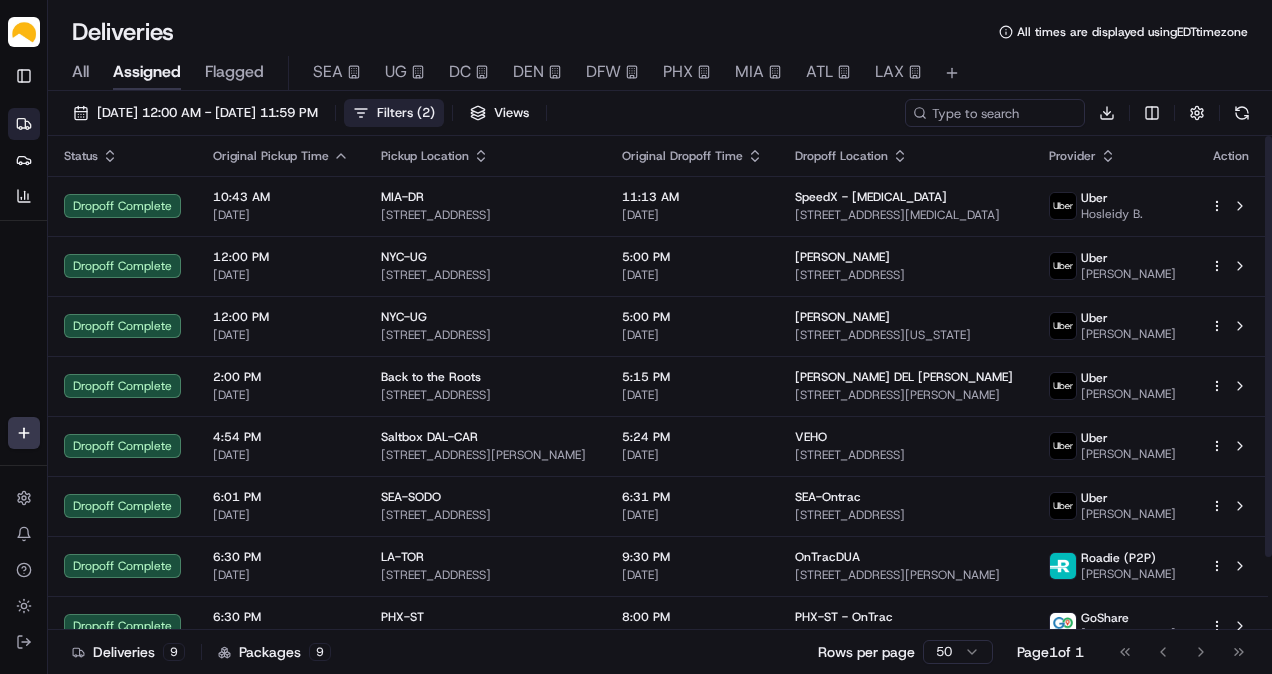 click on "( 2 )" at bounding box center [426, 113] 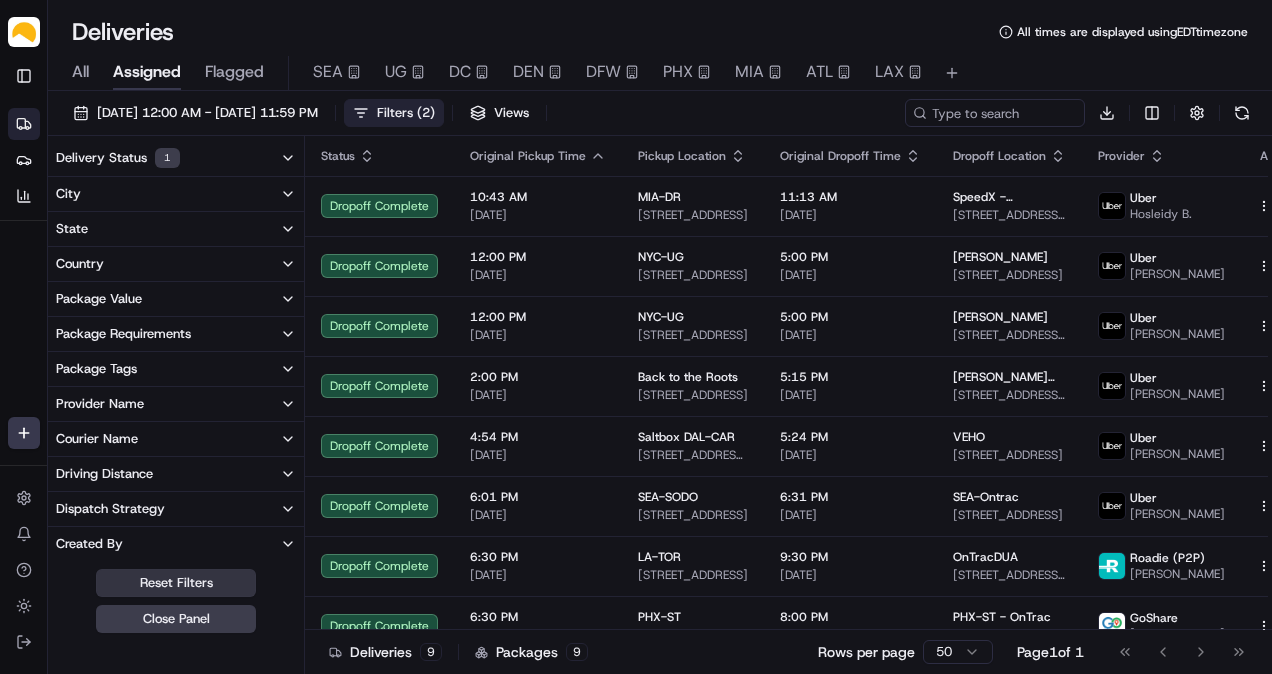 click on "Reset Filters" at bounding box center (176, 583) 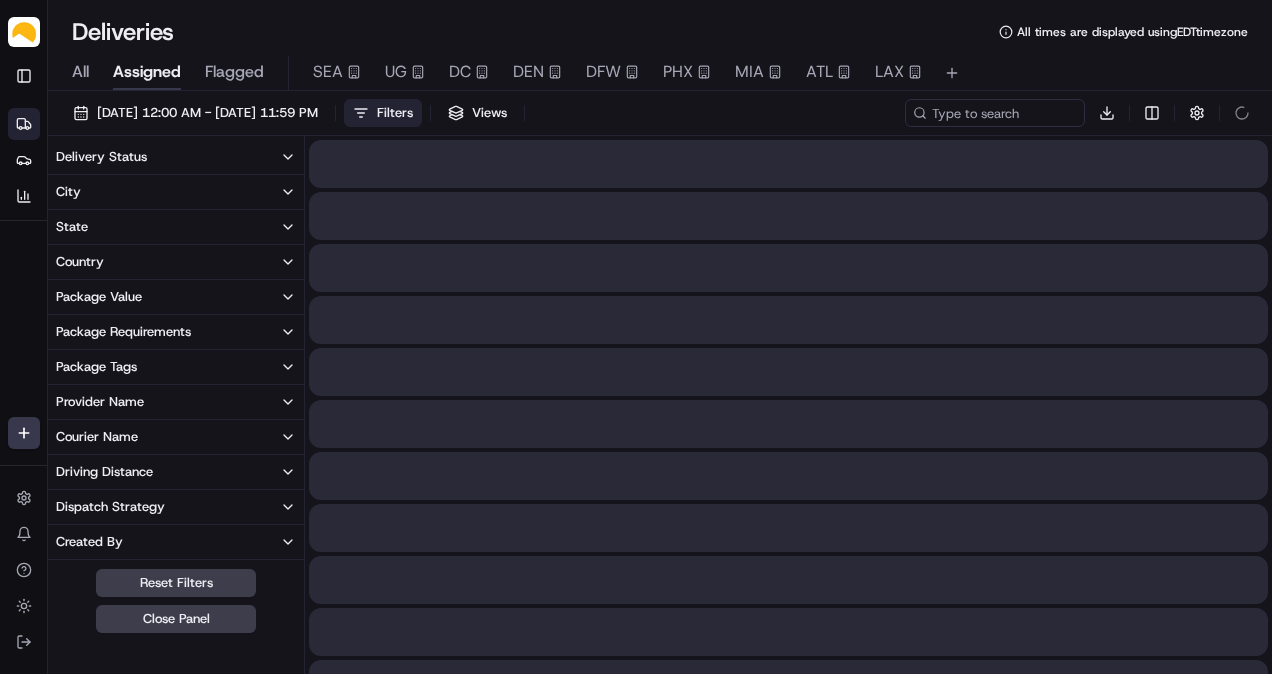 click on "Close Panel" at bounding box center [176, 619] 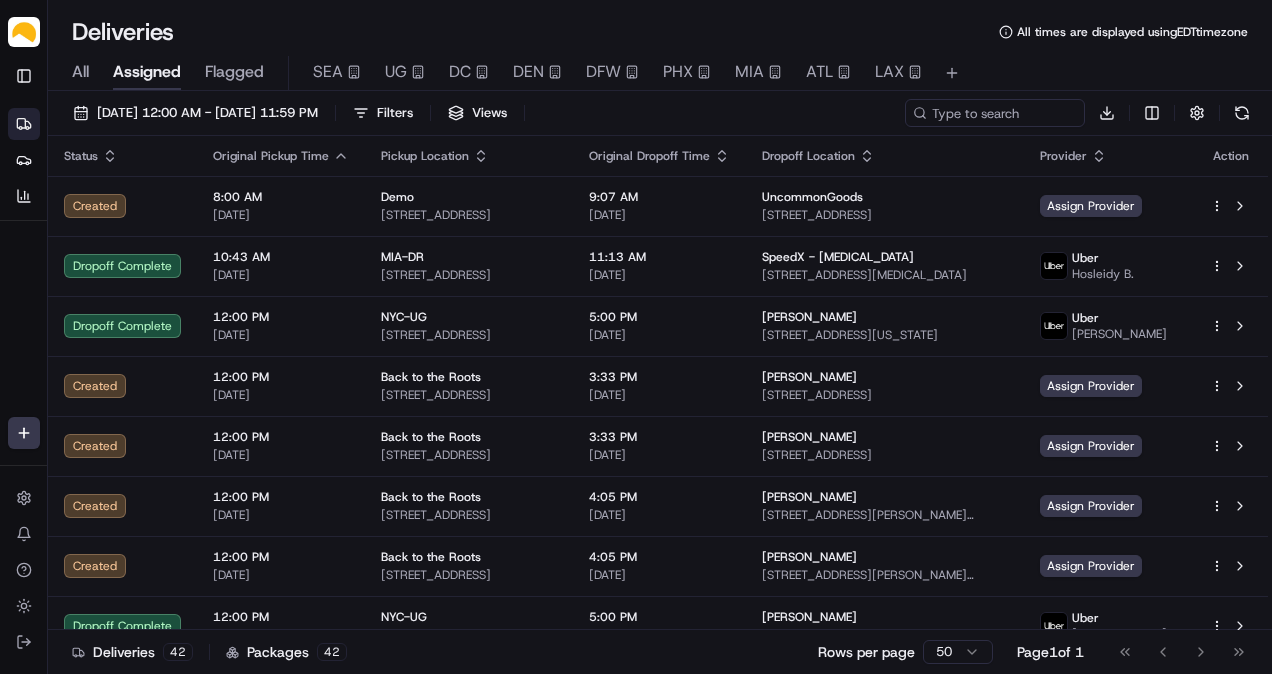 click on "All" at bounding box center (80, 72) 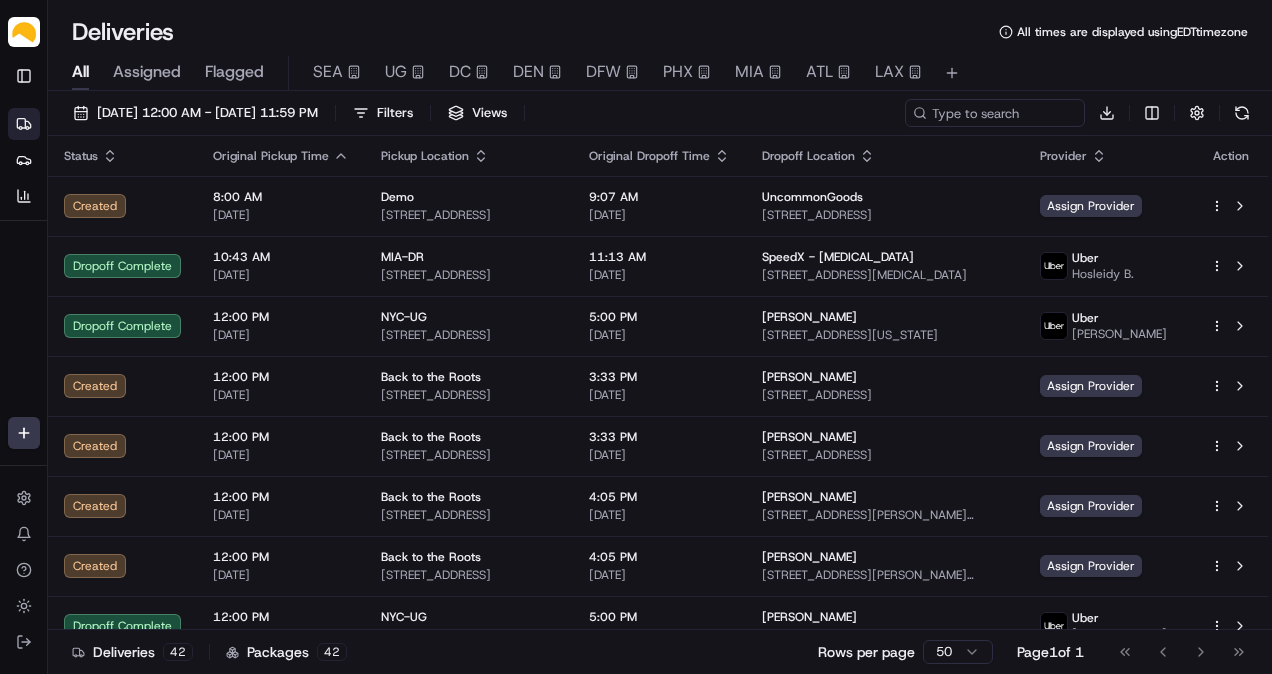 click on "Assigned" at bounding box center [147, 72] 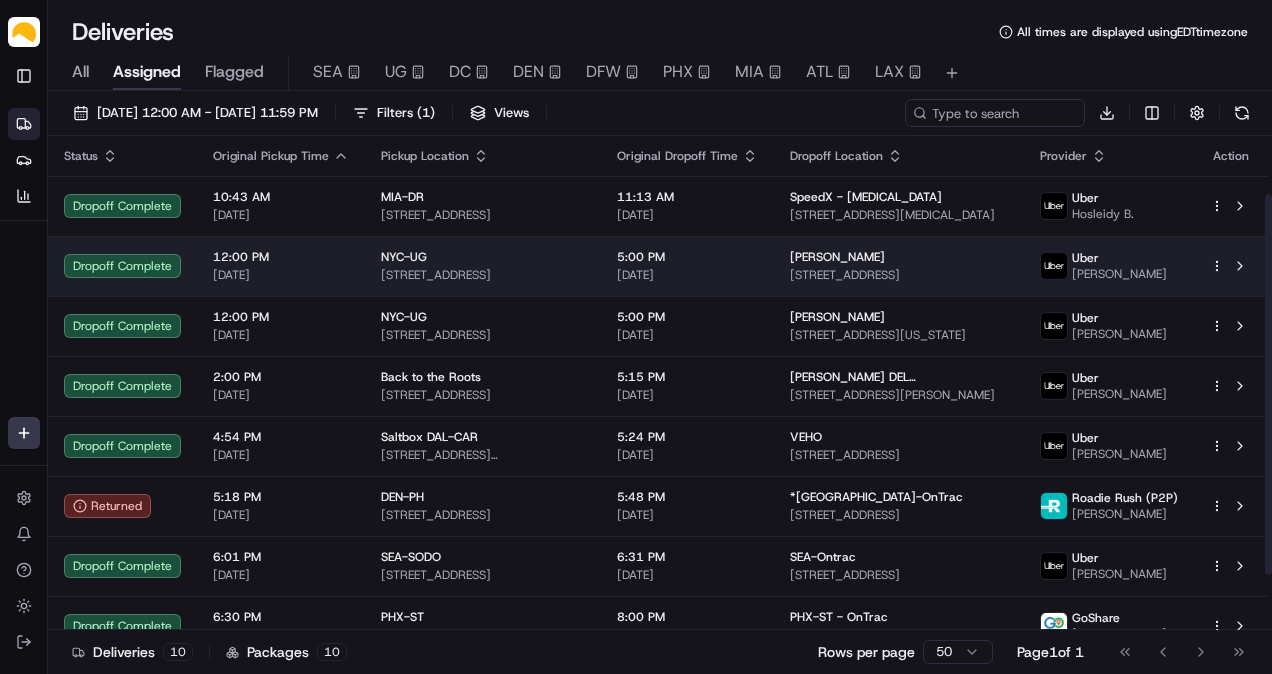 scroll, scrollTop: 146, scrollLeft: 0, axis: vertical 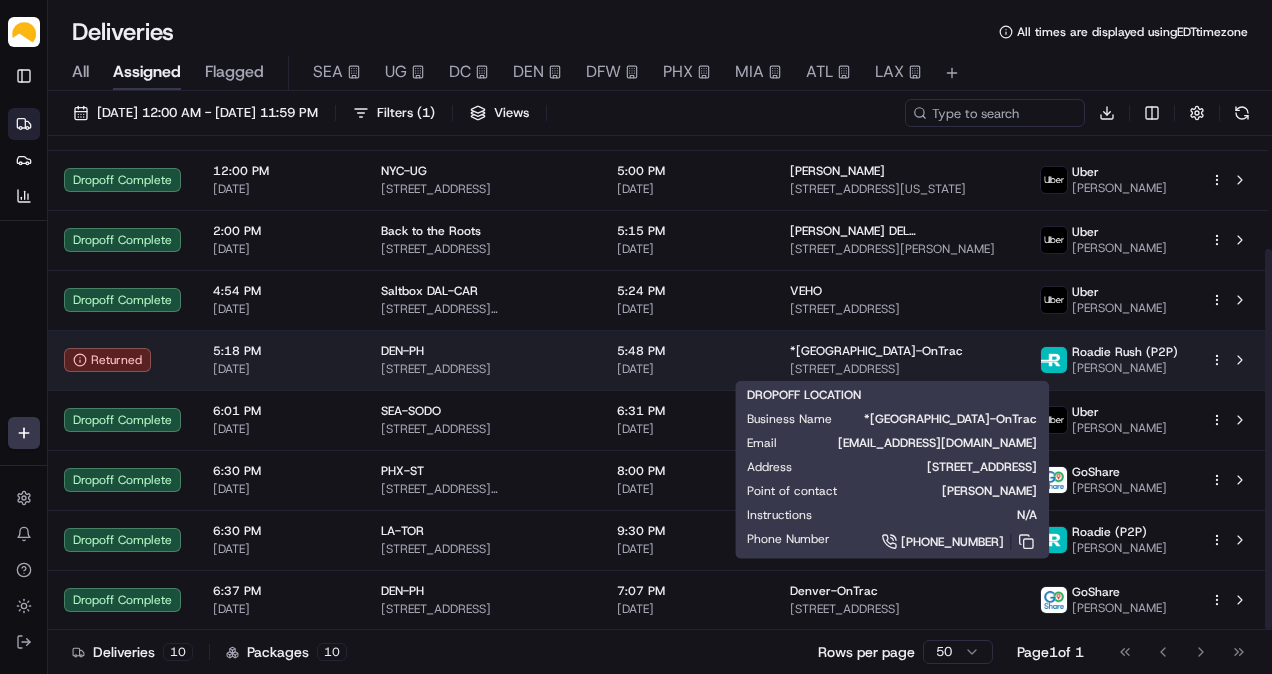 click on "*[GEOGRAPHIC_DATA]-OnTrac" at bounding box center [899, 351] 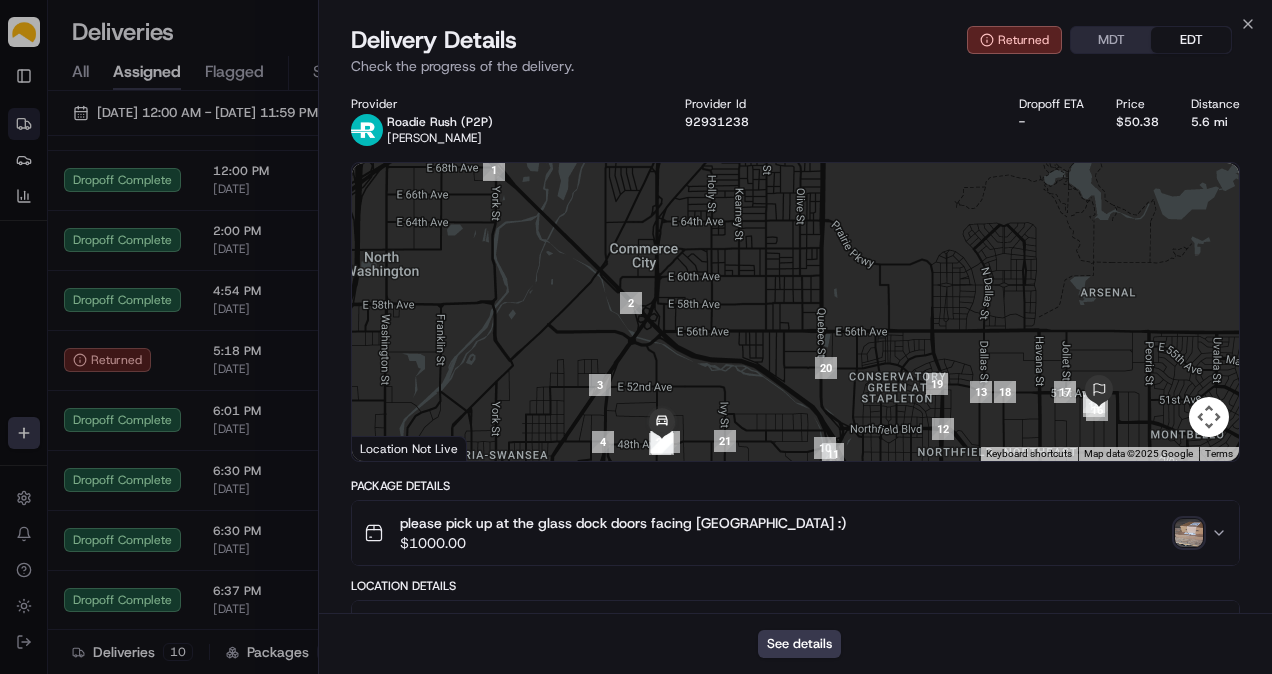 click at bounding box center (1189, 533) 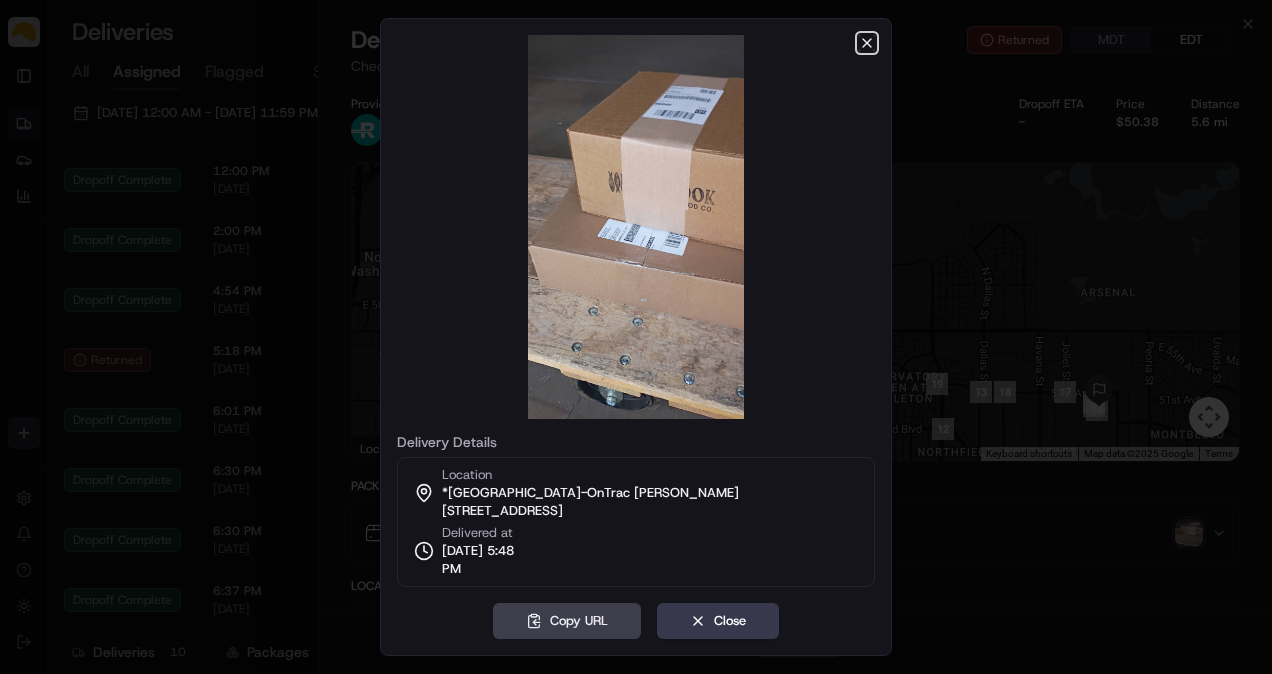 click 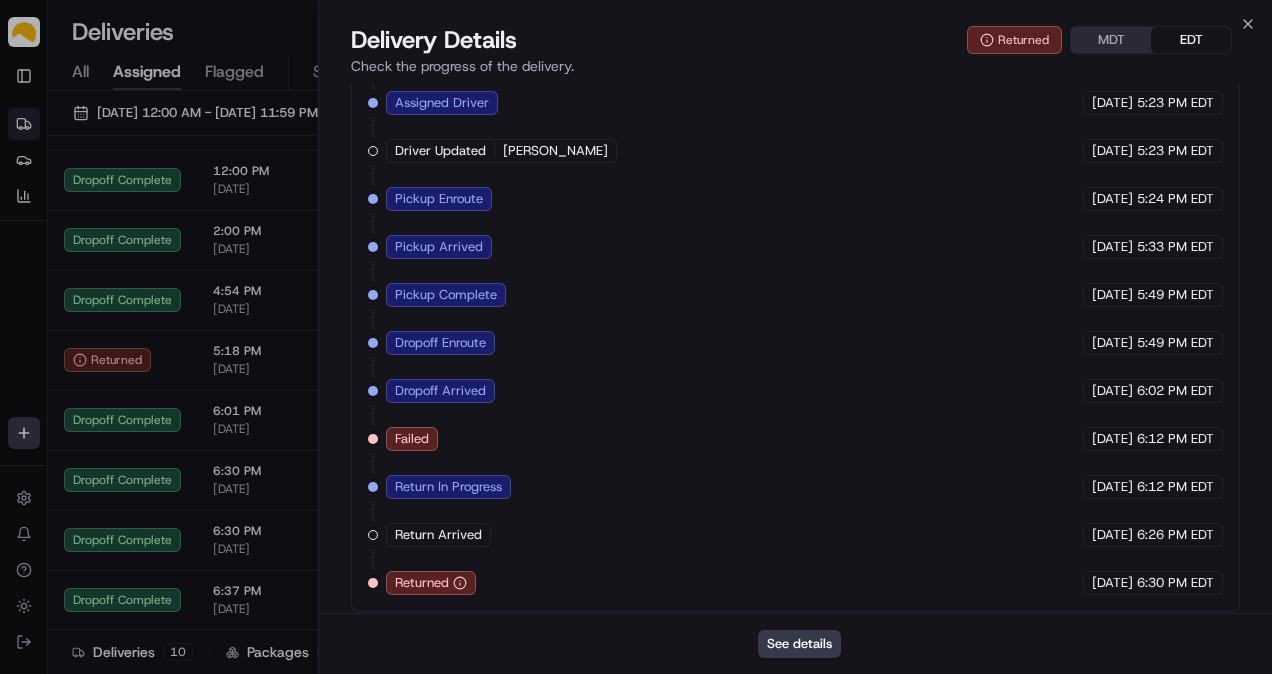 scroll, scrollTop: 0, scrollLeft: 0, axis: both 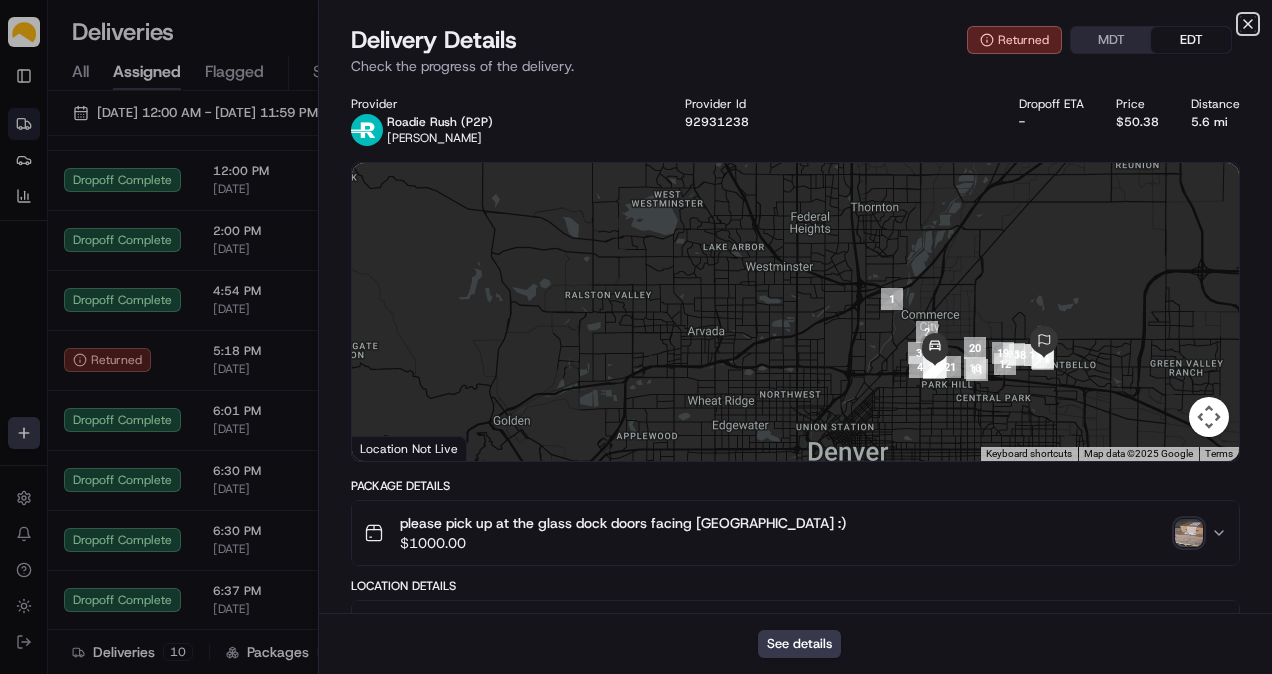 click 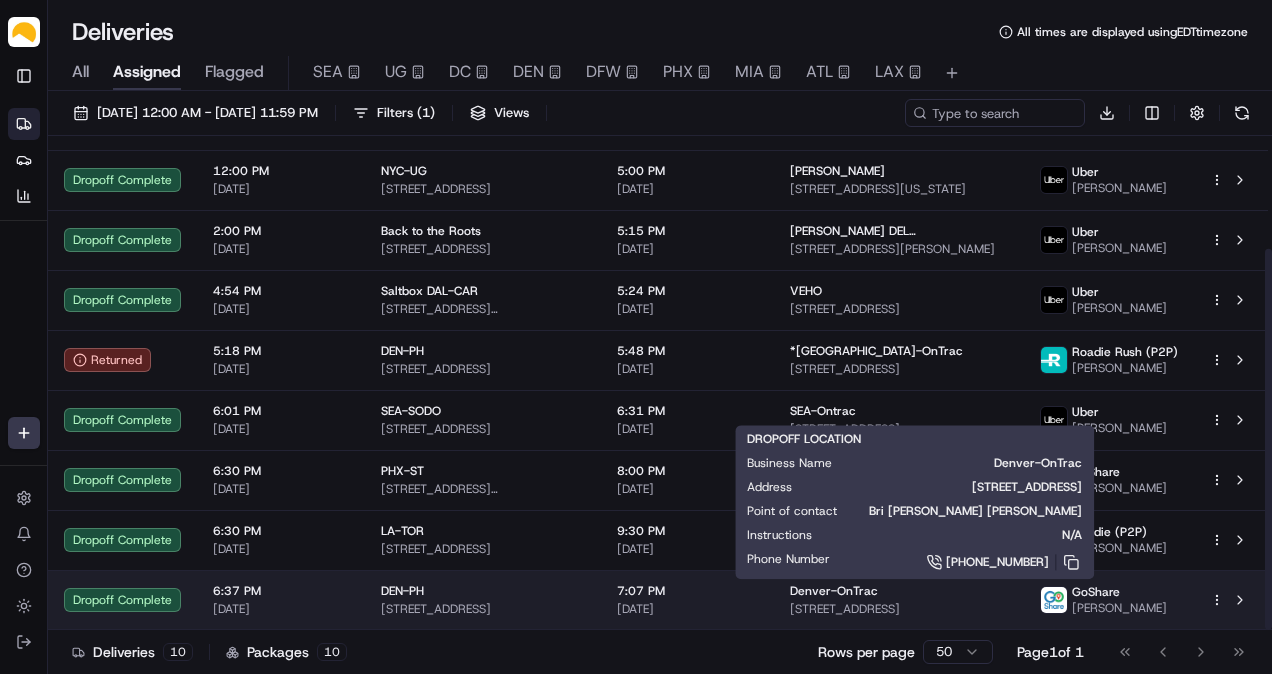 click on "[STREET_ADDRESS]" at bounding box center [899, 609] 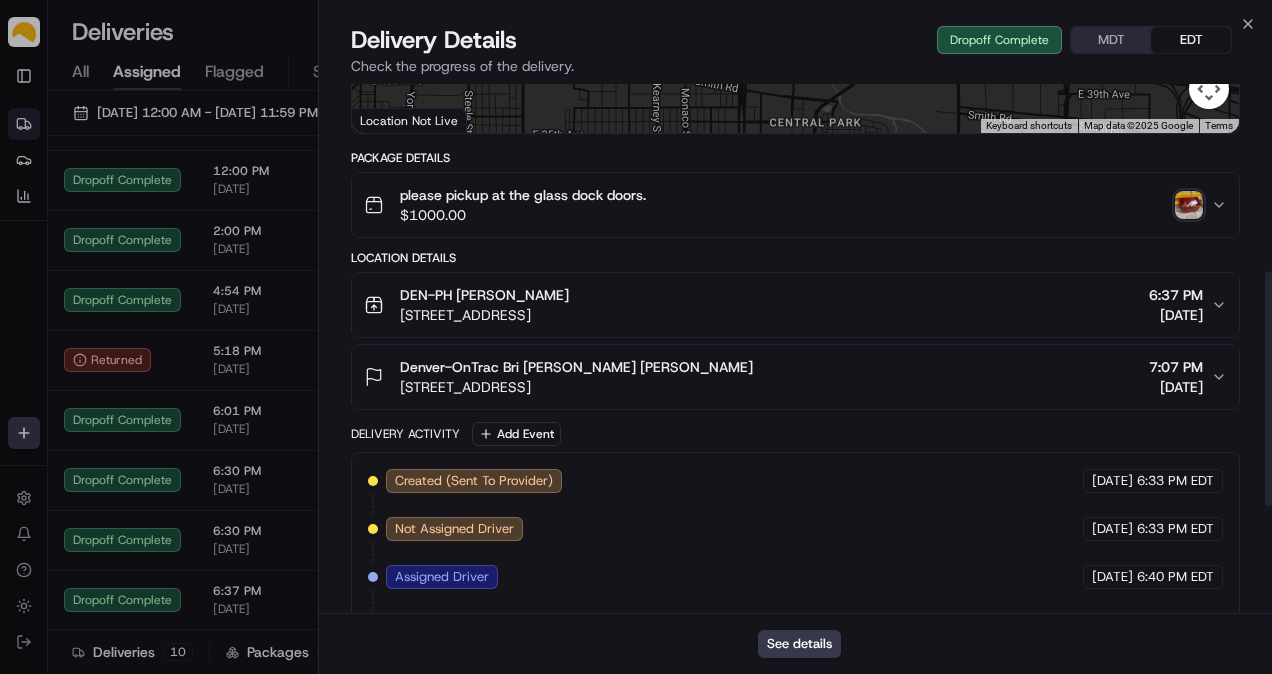 scroll, scrollTop: 326, scrollLeft: 0, axis: vertical 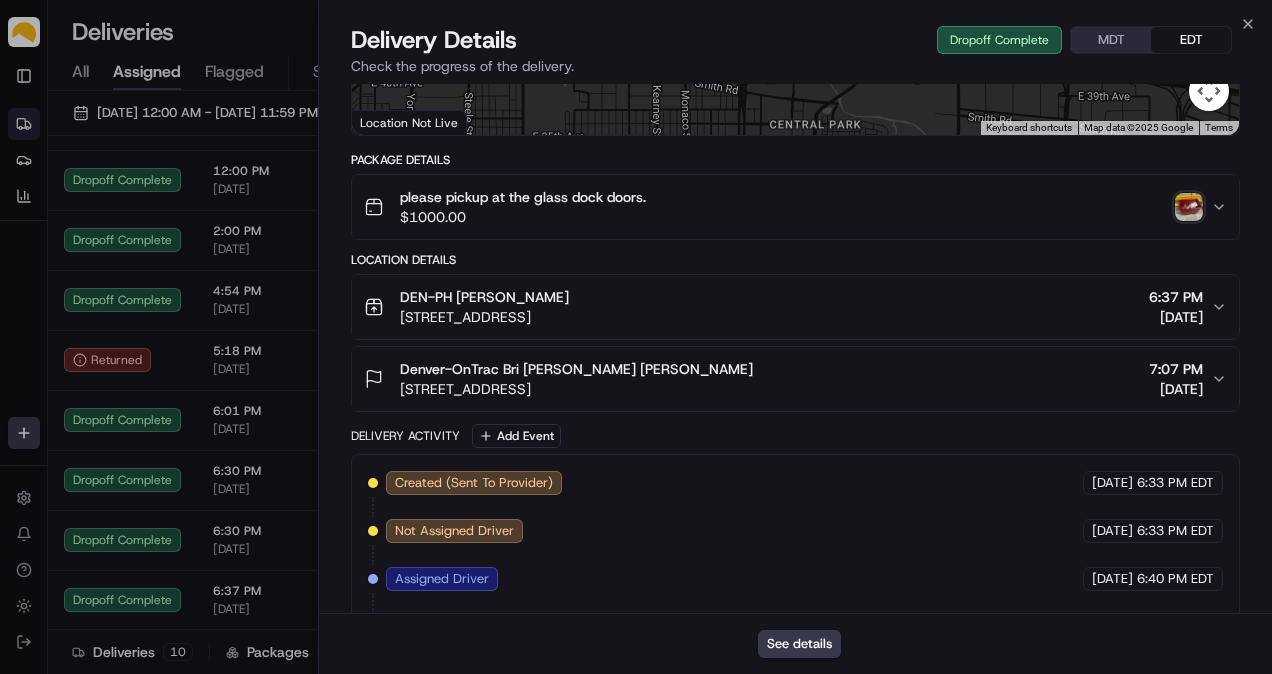 click at bounding box center [1189, 207] 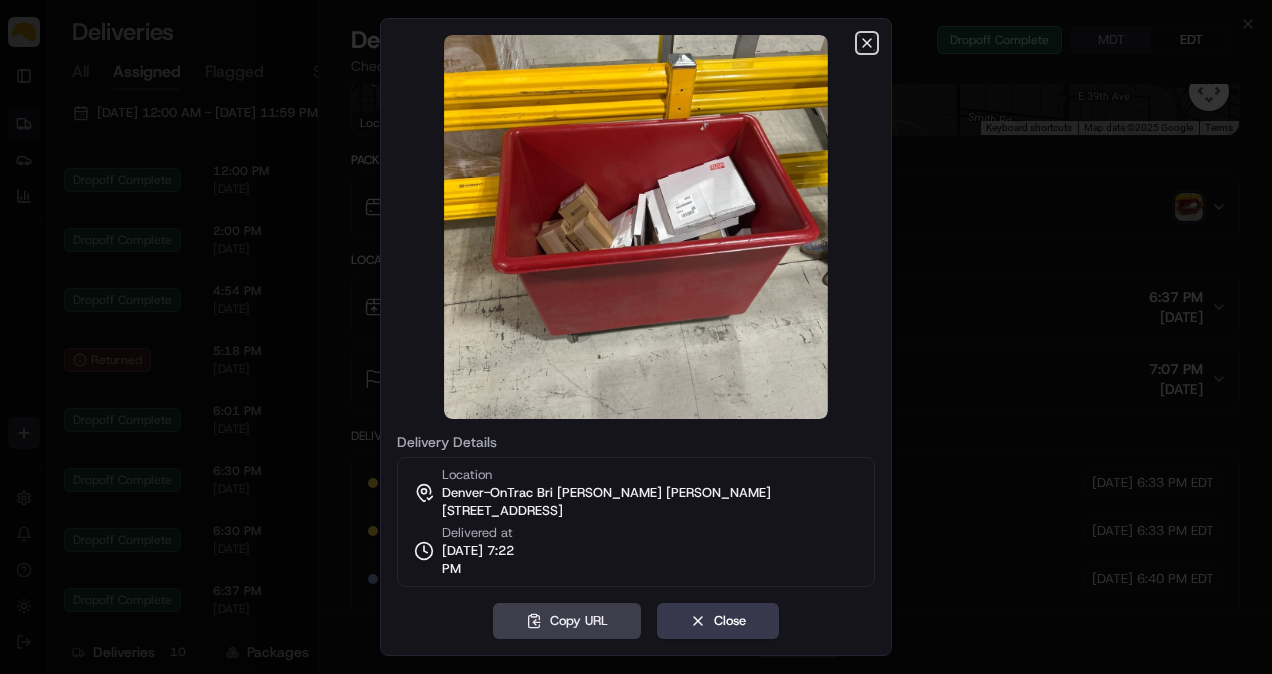 click 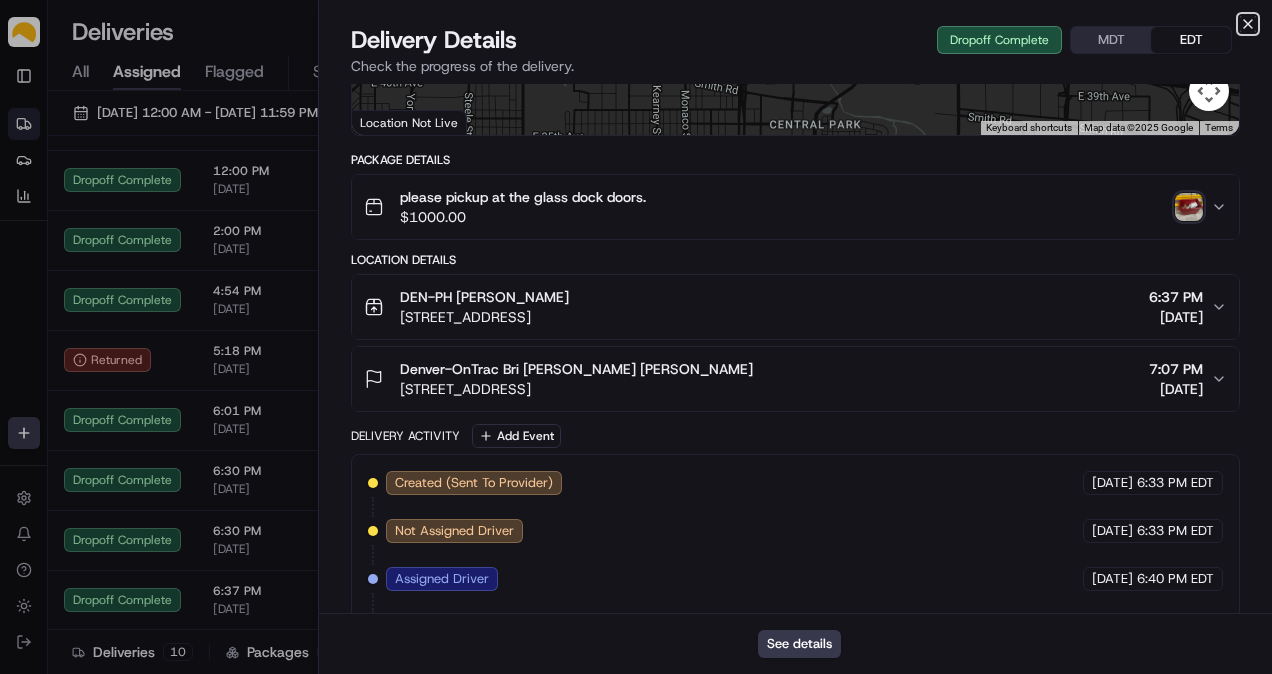 click 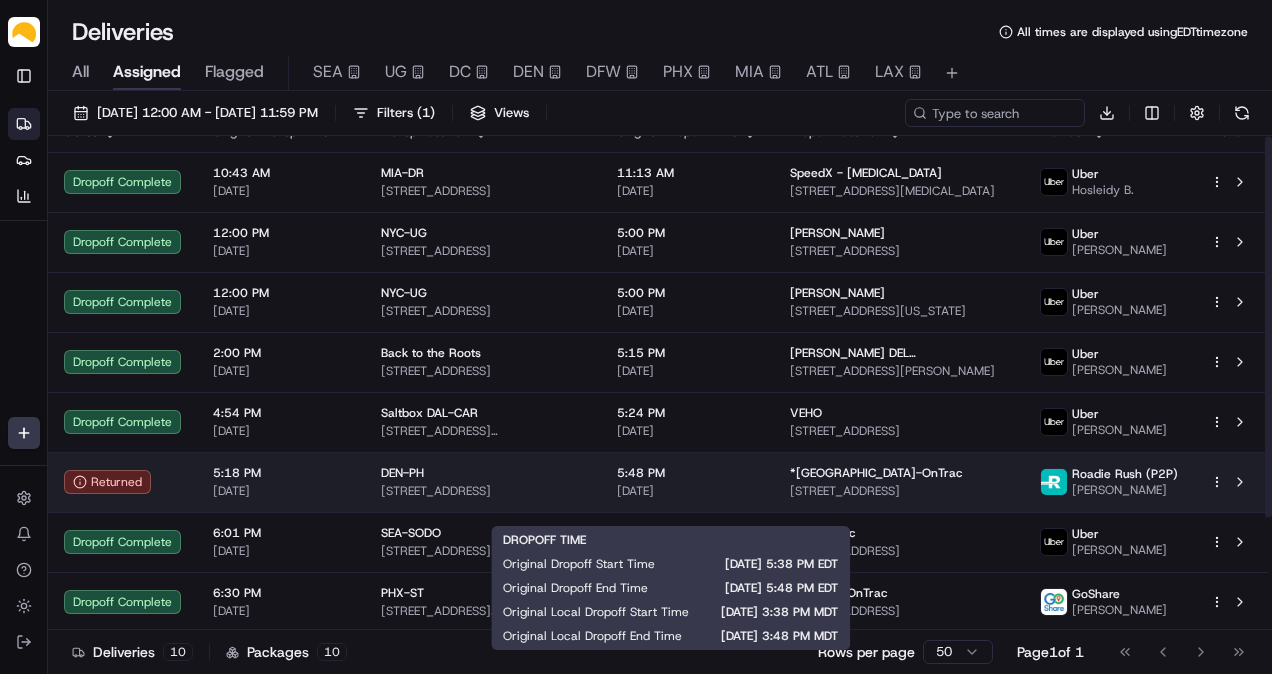 scroll, scrollTop: 0, scrollLeft: 0, axis: both 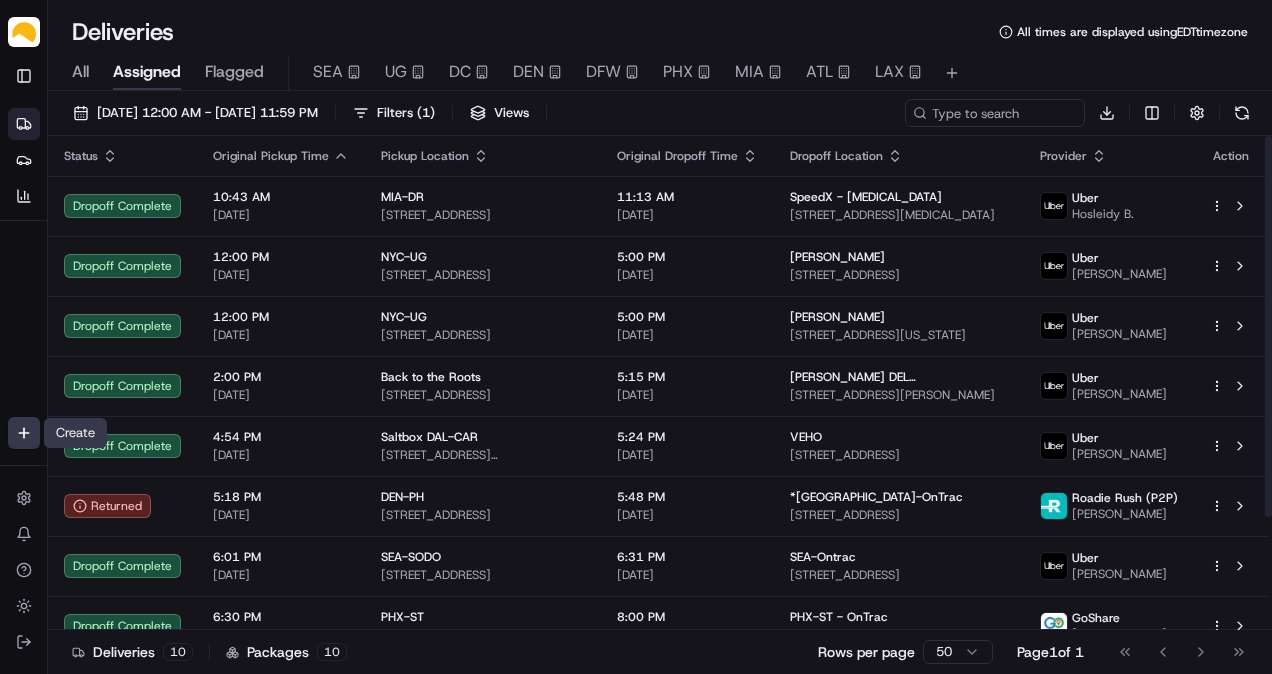 click on "Parsel [EMAIL_ADDRESS][PERSON_NAME][DOMAIN_NAME] Toggle Sidebar Deliveries Providers Analytics Favorites Main Menu Members & Organization Organization Users Roles Preferences Customization Tracking Orchestration Automations Dispatch Strategy Locations Pickup Locations Dropoff Locations Billing Billing Refund Requests Integrations Notification Triggers Webhooks API Keys Request Logs Create Settings Notifications Chat with us! Toggle Theme Log out Deliveries All times are displayed using  EDT  timezone All Assigned Flagged SEA UG DC DEN DFW PHX MIA ATL LAX [DATE] 12:00 AM - [DATE] 11:59 PM Filters ( 1 ) Views Download Status Original Pickup Time Pickup Location Original Dropoff Time Dropoff Location Provider Action Dropoff Complete 10:43 AM [DATE] MIA-DR [STREET_ADDRESS] 11:13 AM [DATE] SpeedX - [MEDICAL_DATA] [STREET_ADDRESS][MEDICAL_DATA] Uber Hosleidy B. Dropoff Complete 12:00 PM [DATE] [GEOGRAPHIC_DATA]-UG [STREET_ADDRESS] 5:00 PM [DATE] Uber Uber" at bounding box center [636, 337] 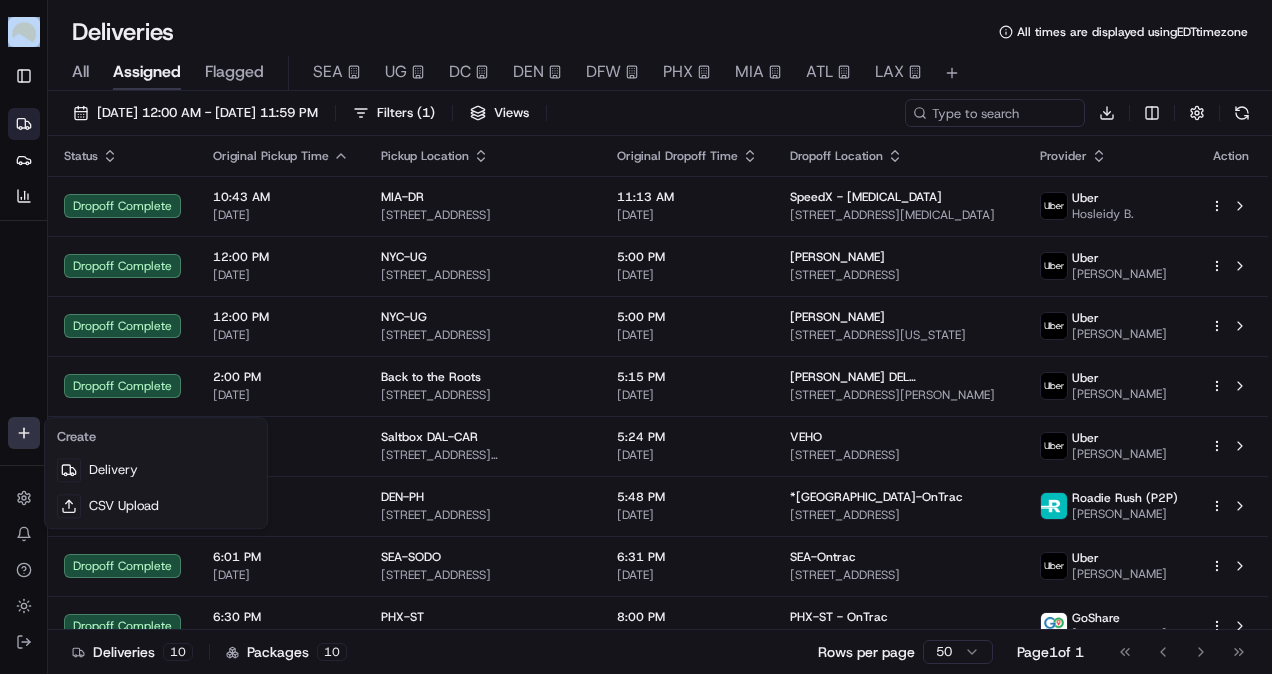 click on "Parsel [EMAIL_ADDRESS][PERSON_NAME][DOMAIN_NAME] Toggle Sidebar Deliveries Providers Analytics Favorites Main Menu Members & Organization Organization Users Roles Preferences Customization Tracking Orchestration Automations Dispatch Strategy Locations Pickup Locations Dropoff Locations Billing Billing Refund Requests Integrations Notification Triggers Webhooks API Keys Request Logs Create Settings Notifications Chat with us! Toggle Theme Log out Deliveries All times are displayed using  EDT  timezone All Assigned Flagged SEA UG DC DEN DFW PHX MIA ATL LAX [DATE] 12:00 AM - [DATE] 11:59 PM Filters ( 1 ) Views Download Status Original Pickup Time Pickup Location Original Dropoff Time Dropoff Location Provider Action Dropoff Complete 10:43 AM [DATE] MIA-DR [STREET_ADDRESS] 11:13 AM [DATE] SpeedX - [MEDICAL_DATA] [STREET_ADDRESS][MEDICAL_DATA] Uber Hosleidy B. Dropoff Complete 12:00 PM [DATE] [GEOGRAPHIC_DATA]-UG [STREET_ADDRESS] 5:00 PM [DATE] Uber Uber" at bounding box center (636, 337) 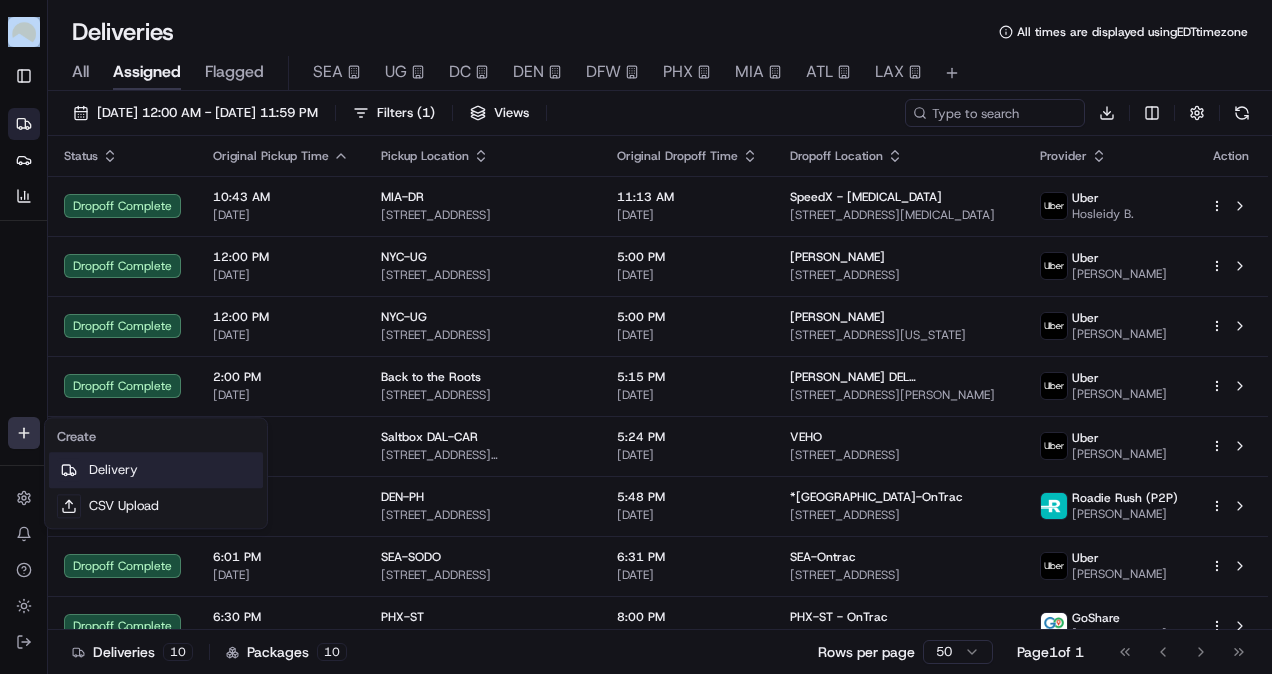 click on "Delivery" at bounding box center (156, 470) 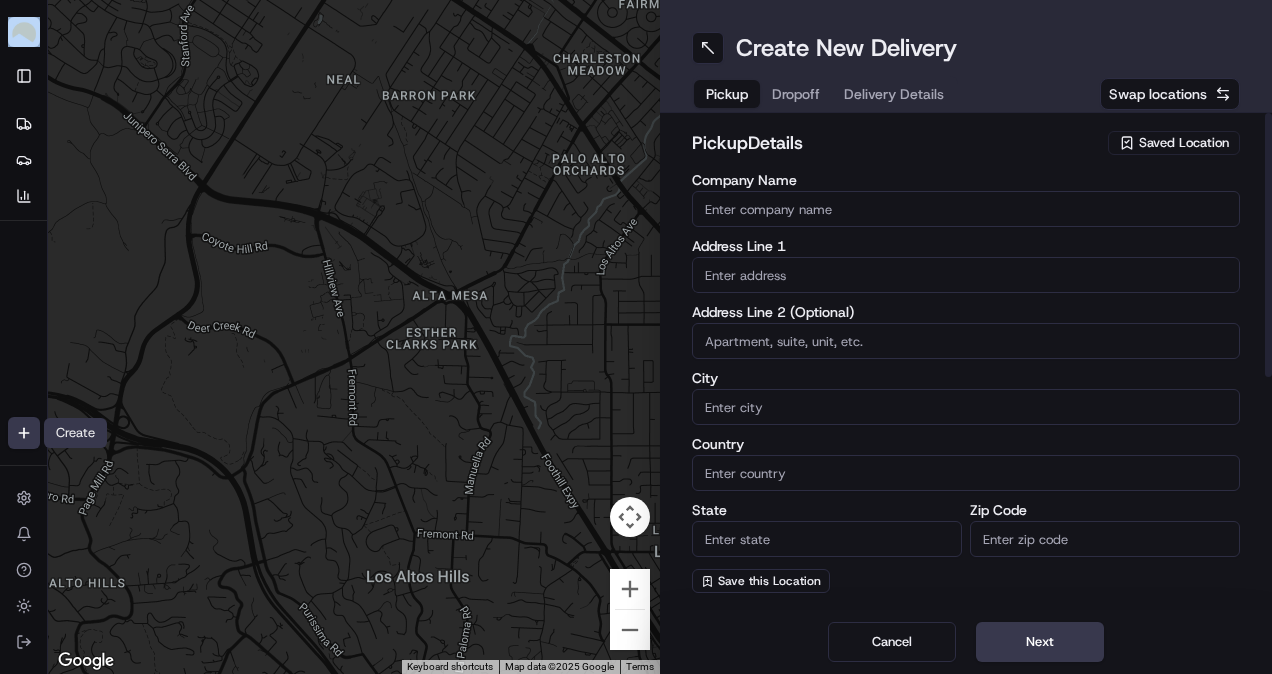 click on "Saved Location" at bounding box center [1184, 143] 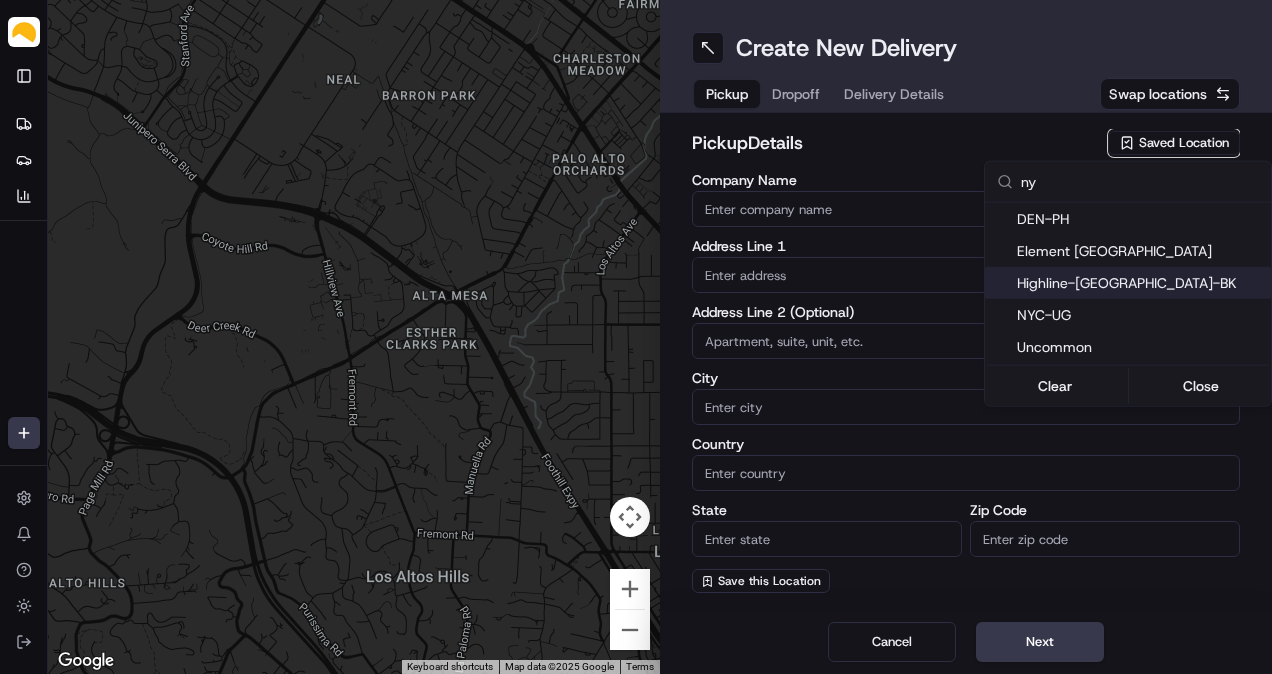 type on "ny" 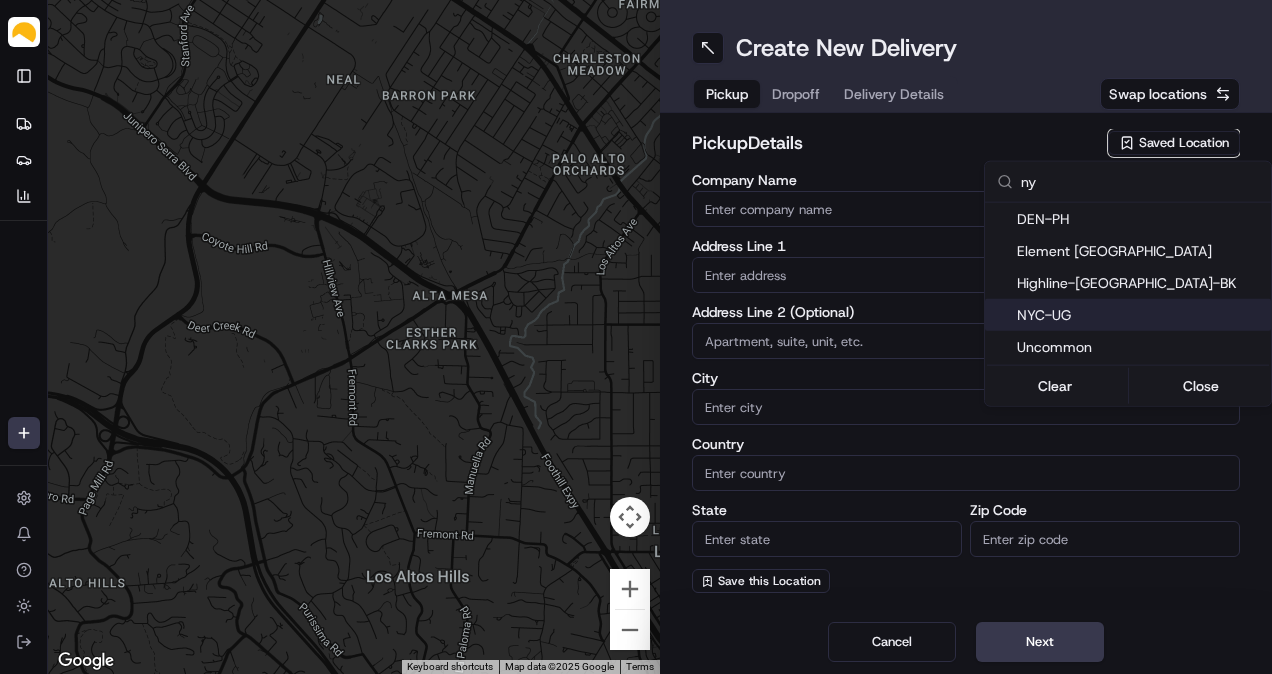 click on "NYC-UG" at bounding box center [1128, 315] 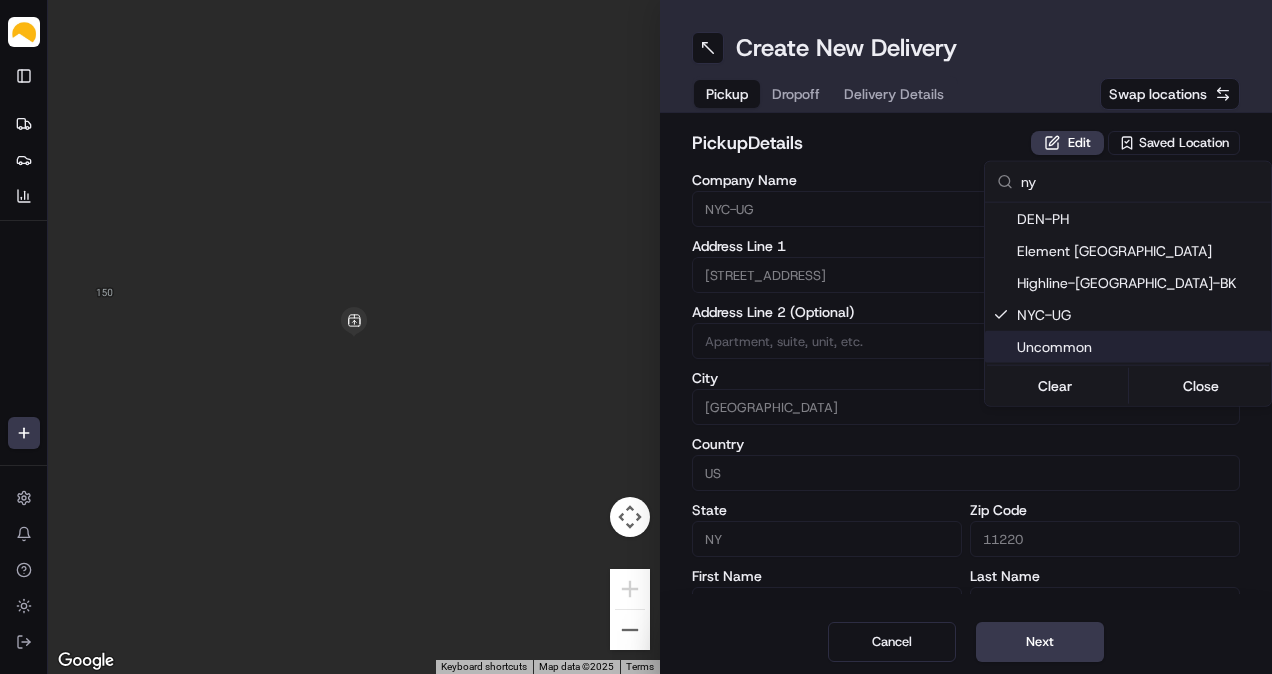 click on "Parsel [EMAIL_ADDRESS][PERSON_NAME][DOMAIN_NAME] Toggle Sidebar Deliveries Providers Analytics Favorites Main Menu Members & Organization Organization Users Roles Preferences Customization Tracking Orchestration Automations Dispatch Strategy Locations Pickup Locations Dropoff Locations Billing Billing Refund Requests Integrations Notification Triggers Webhooks API Keys Request Logs Create Settings Notifications Chat with us! Toggle Theme Log out To navigate the map with touch gestures double-tap and hold your finger on the map, then drag the map. ← Move left → Move right ↑ Move up ↓ Move down + Zoom in - Zoom out Home Jump left by 75% End Jump right by 75% Page Up Jump up by 75% Page Down Jump down by 75% To navigate, press the arrow keys. Keyboard shortcuts Map Data Map data ©2025 Map data ©2025 2 m  Click to toggle between metric and imperial units Terms Report a map error Create New Delivery Pickup Dropoff Delivery Details Swap locations pickup  Details  Edit Saved Location Company Name [GEOGRAPHIC_DATA]-UG US" at bounding box center (636, 337) 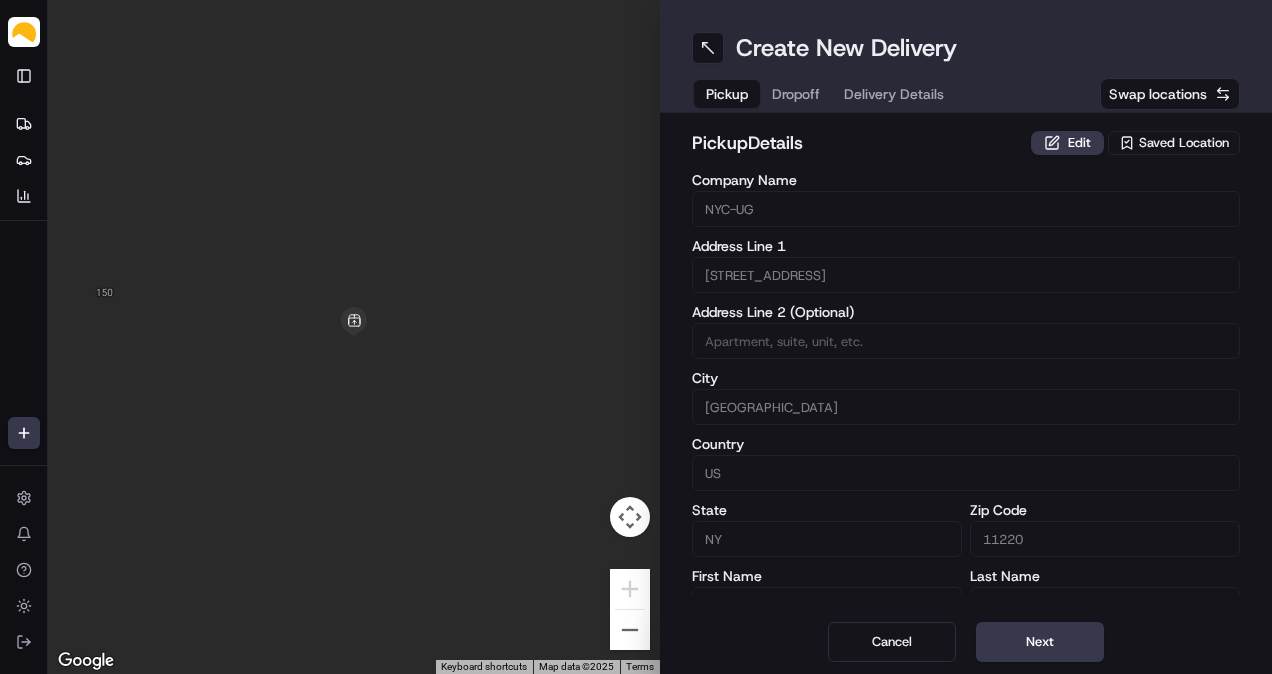 click on "Next" at bounding box center (1040, 642) 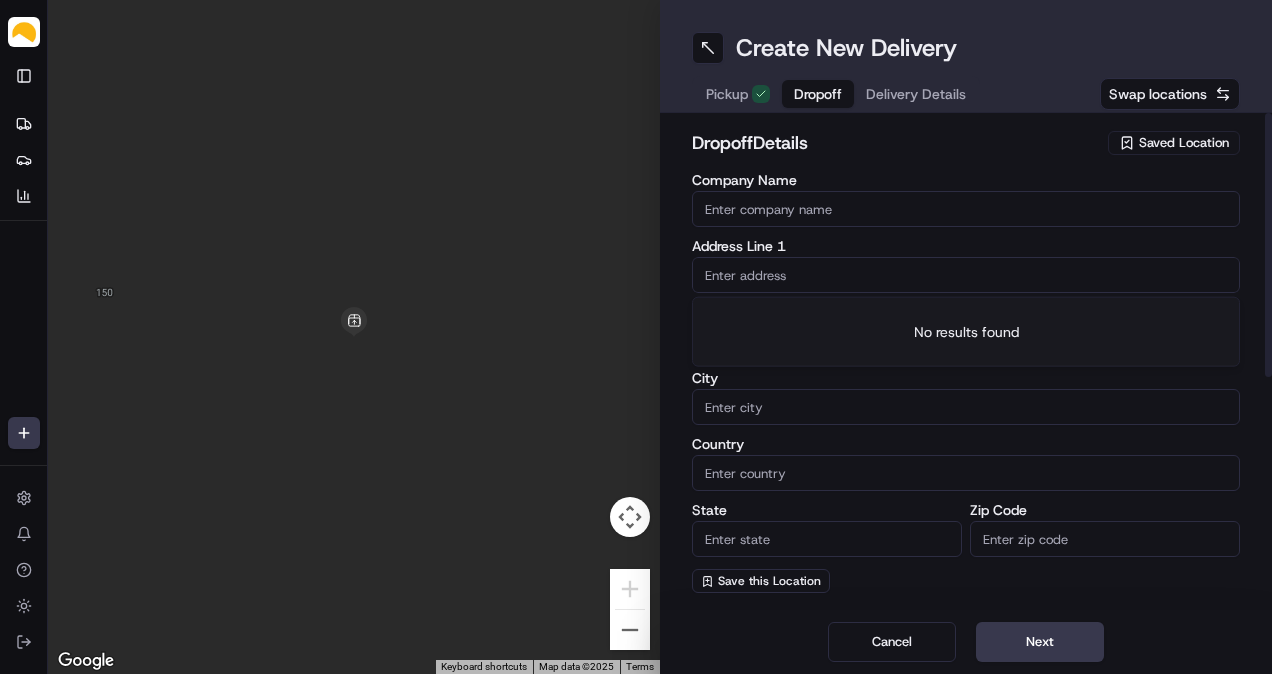 click at bounding box center (966, 275) 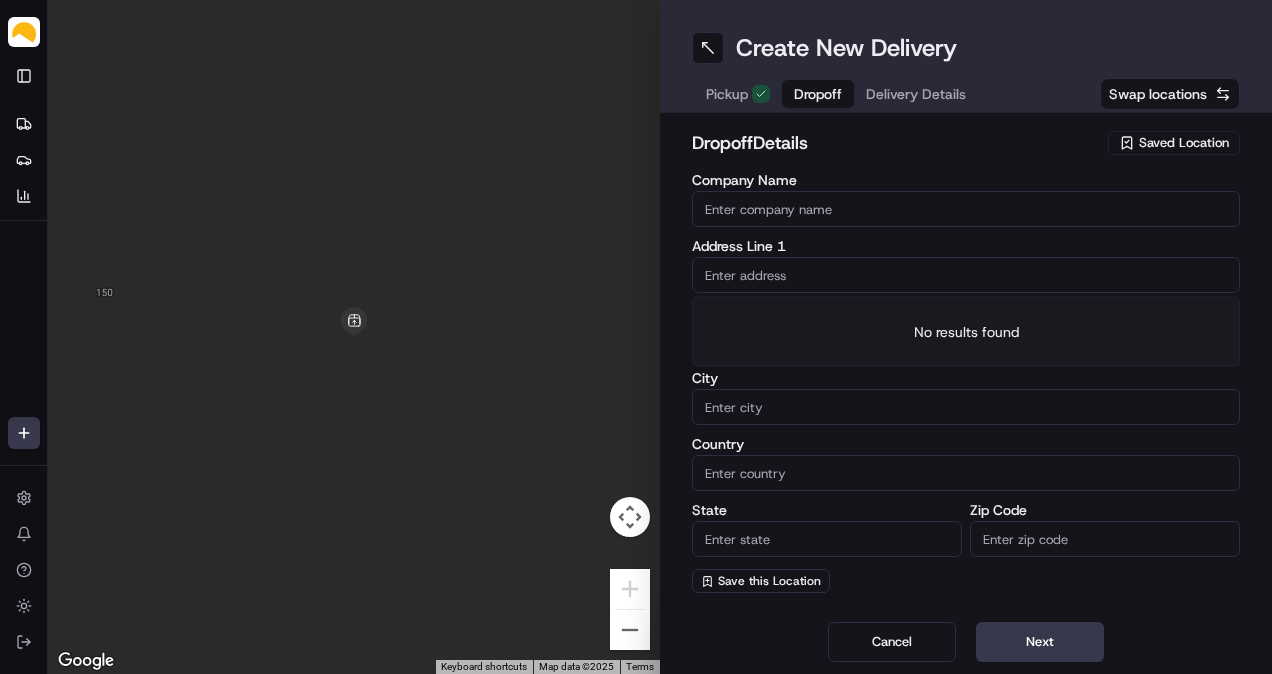 paste on "[STREET_ADDRESS][PERSON_NAME]" 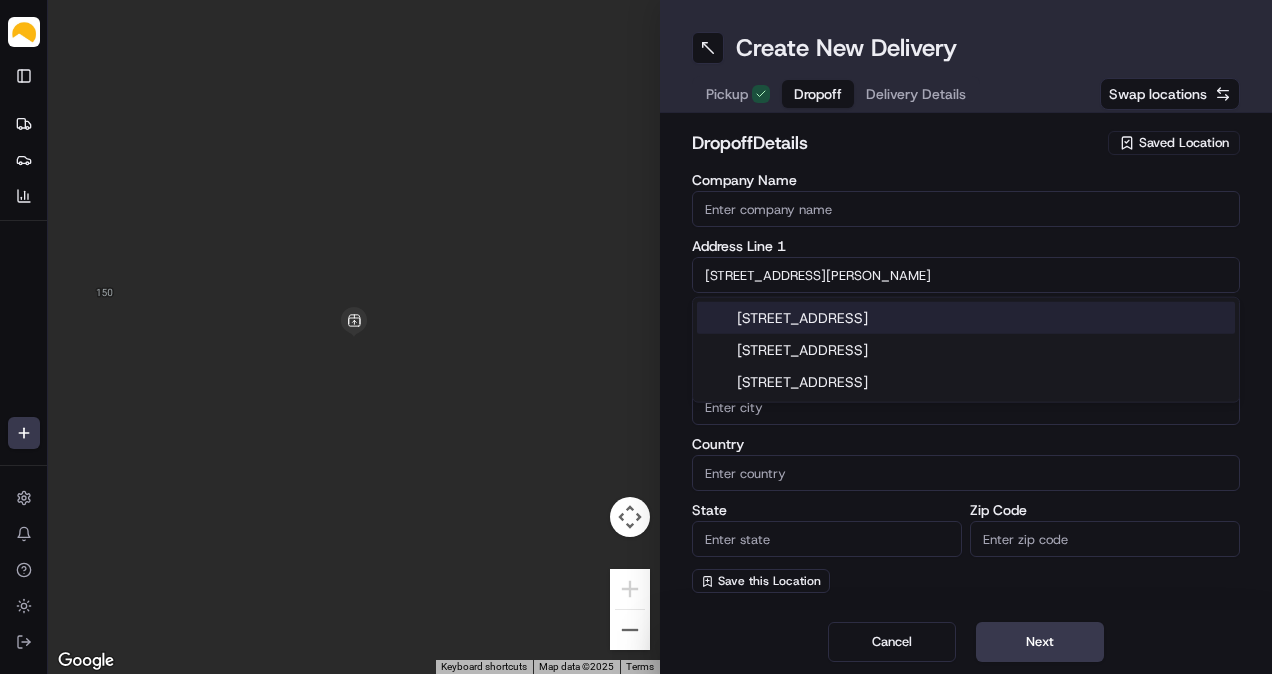 click on "[STREET_ADDRESS]" at bounding box center [966, 318] 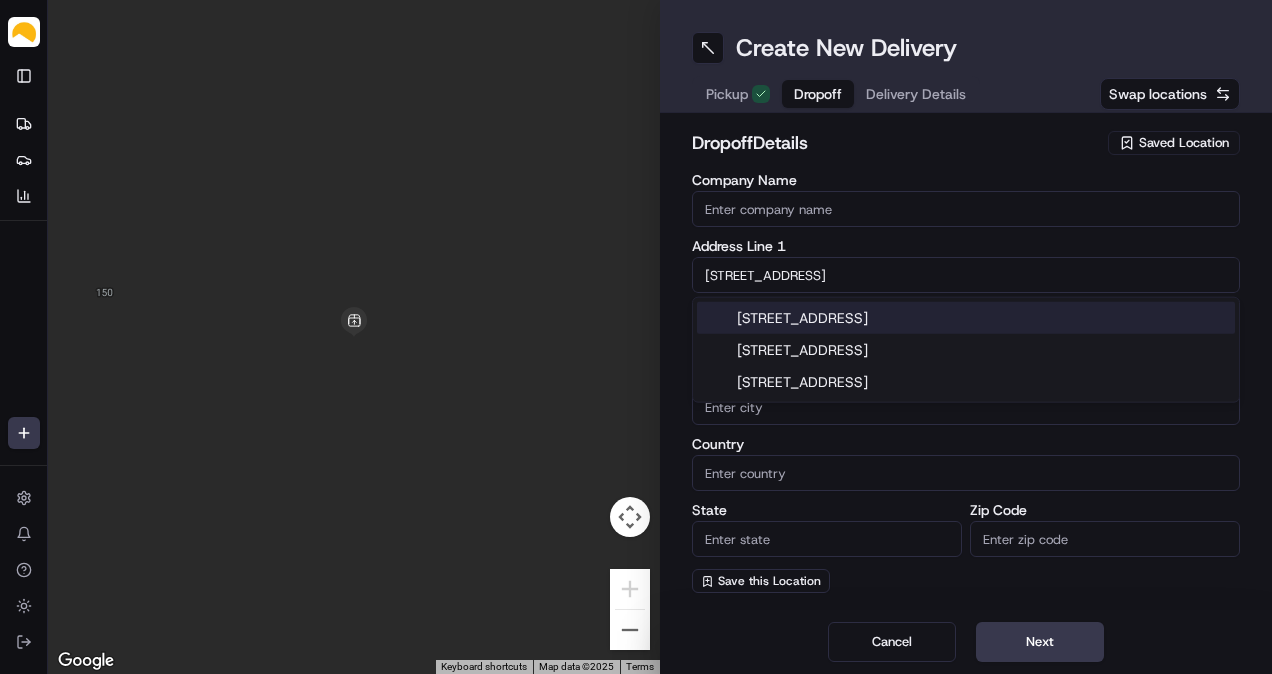 type on "[STREET_ADDRESS]" 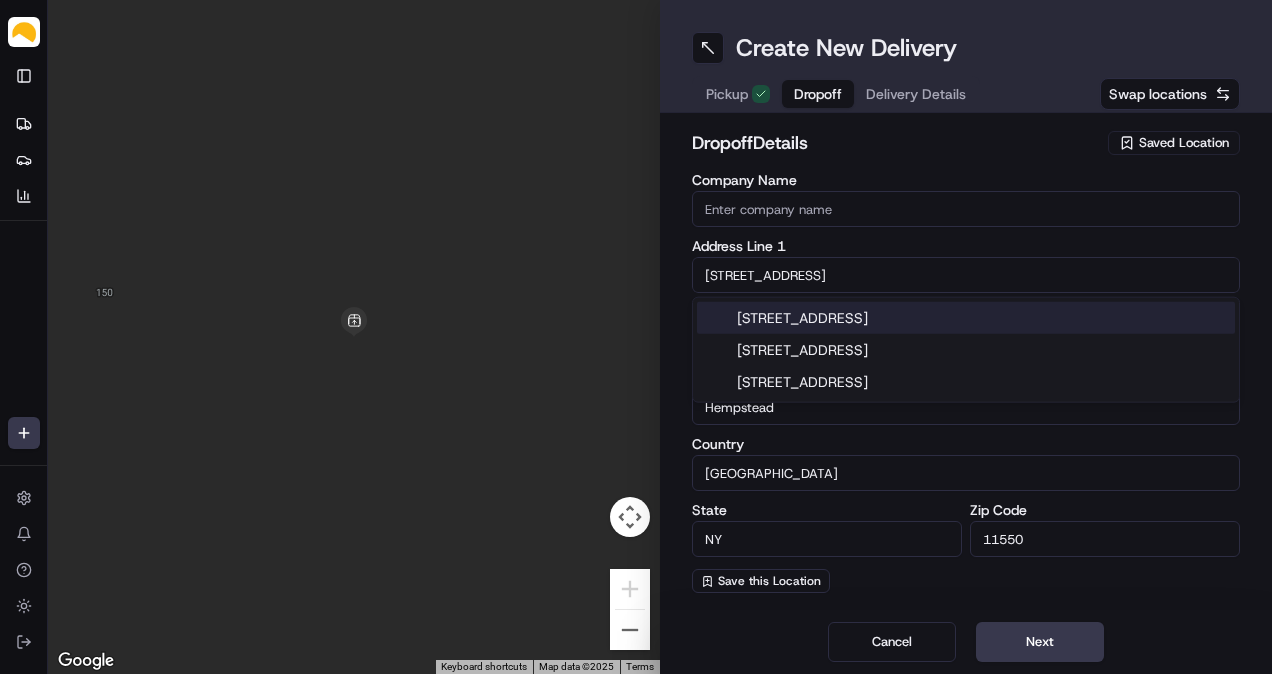 type on "[STREET_ADDRESS]" 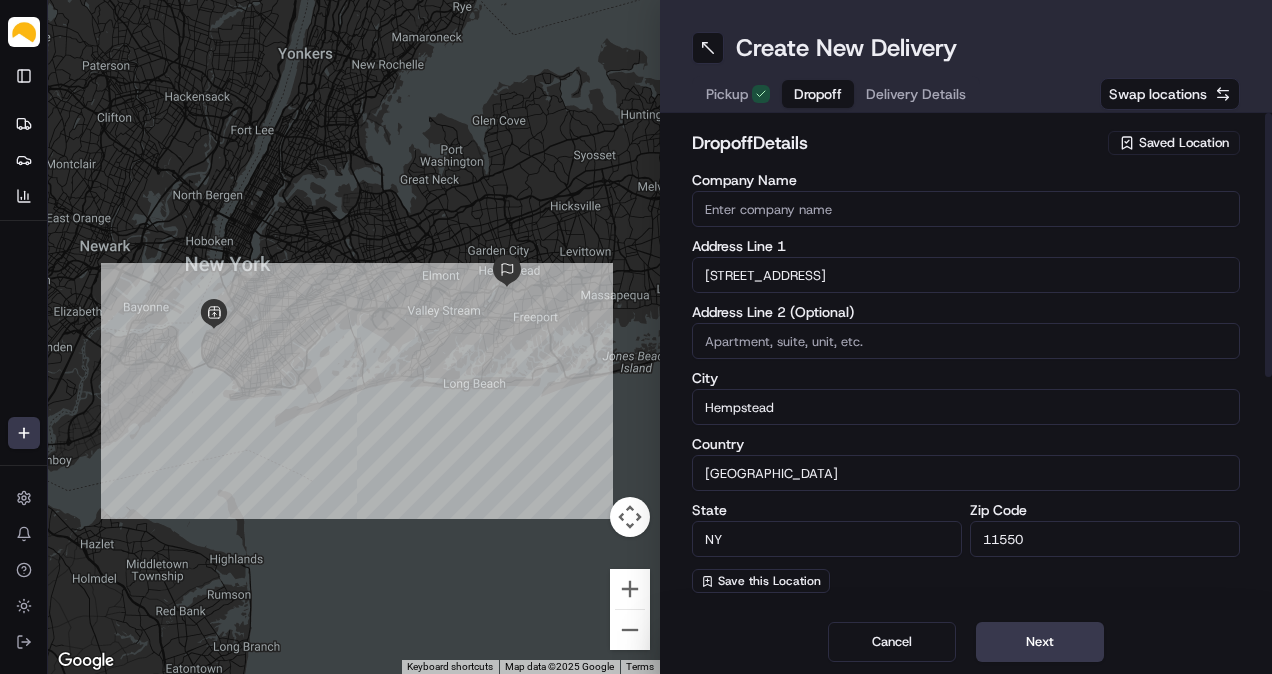 click on "Company Name" at bounding box center [966, 209] 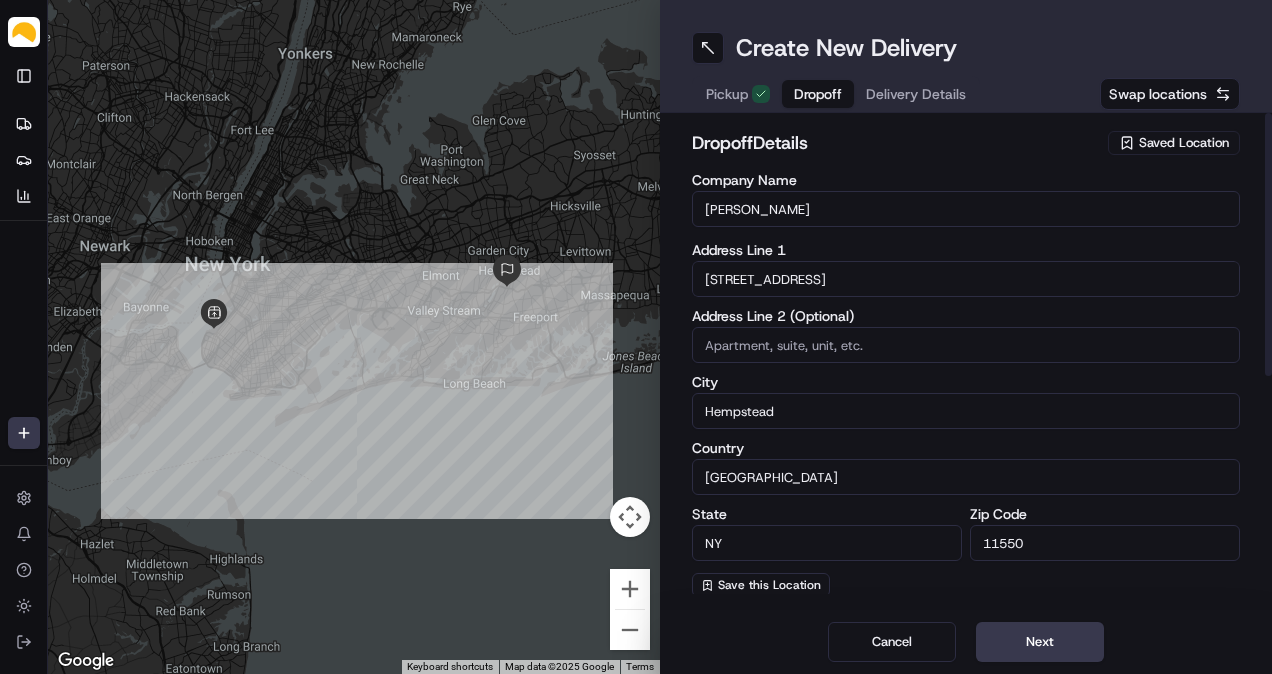 type on "[PERSON_NAME]" 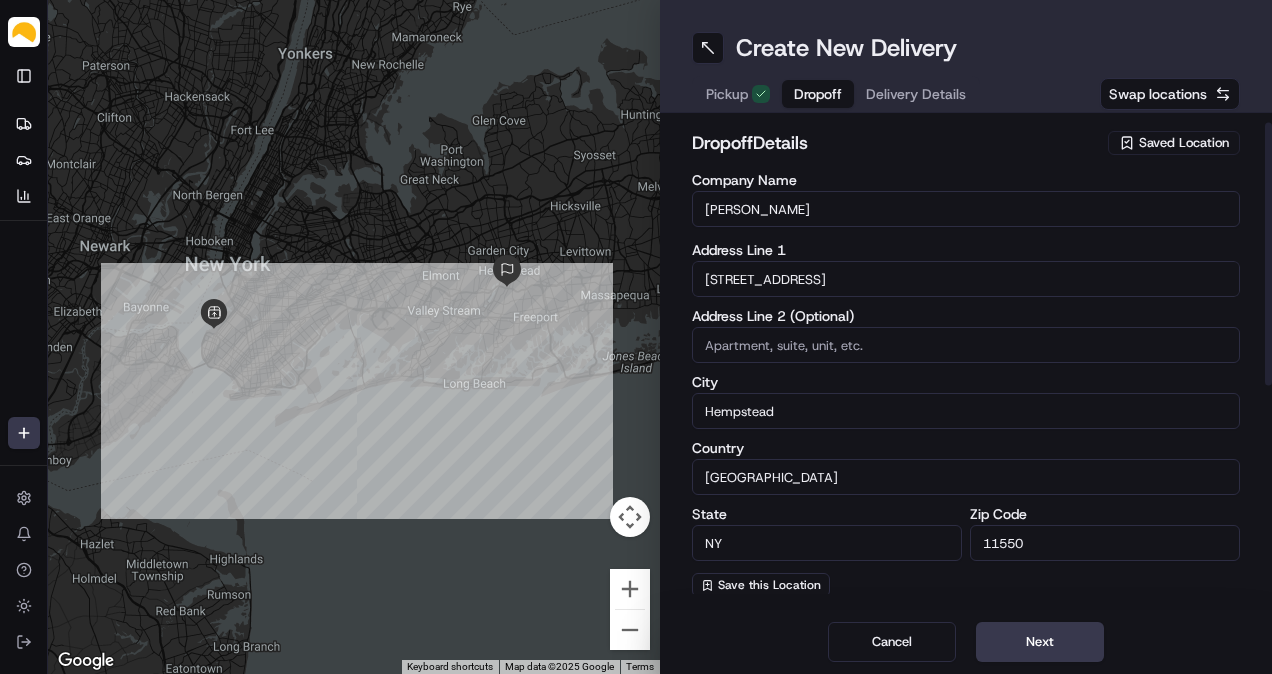 scroll, scrollTop: 333, scrollLeft: 0, axis: vertical 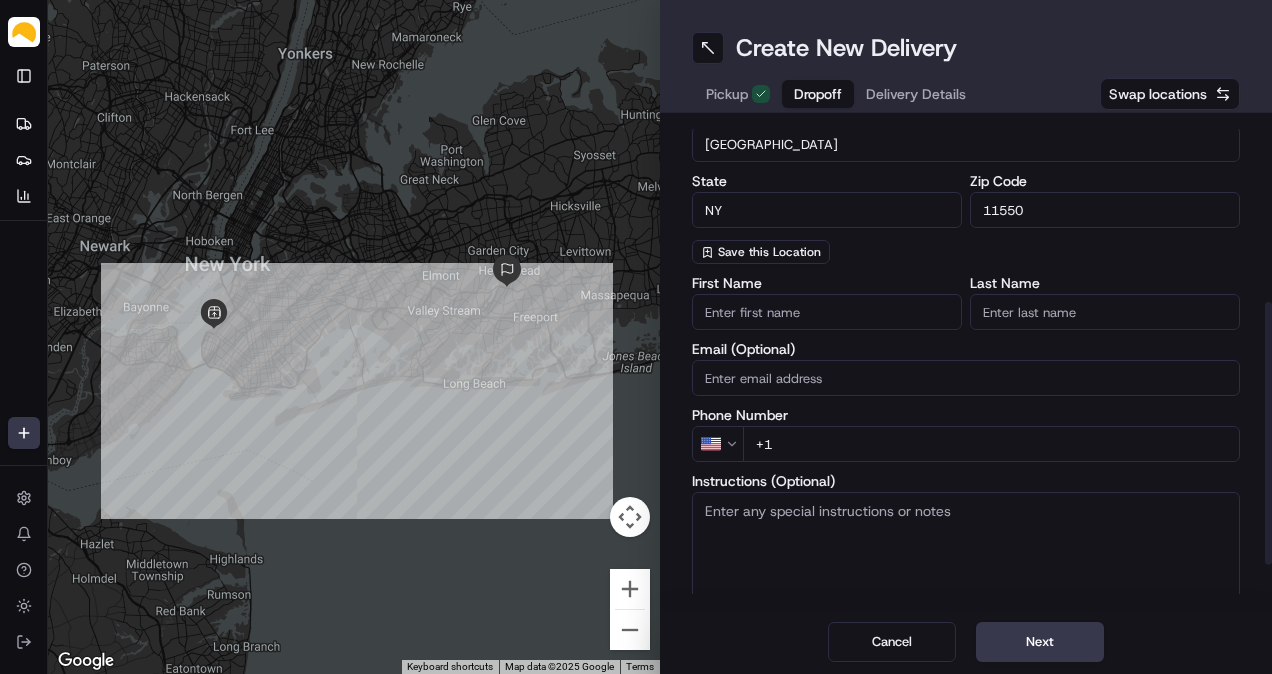 click on "+1" at bounding box center [991, 444] 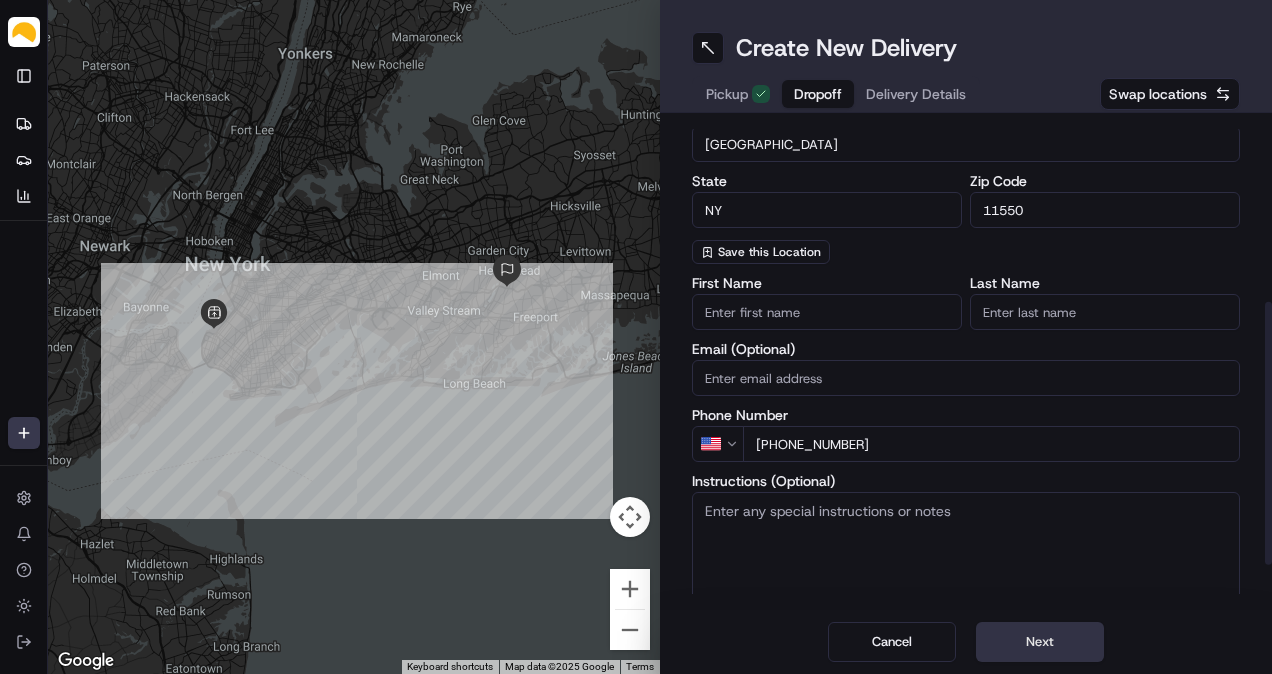 type on "[PHONE_NUMBER]" 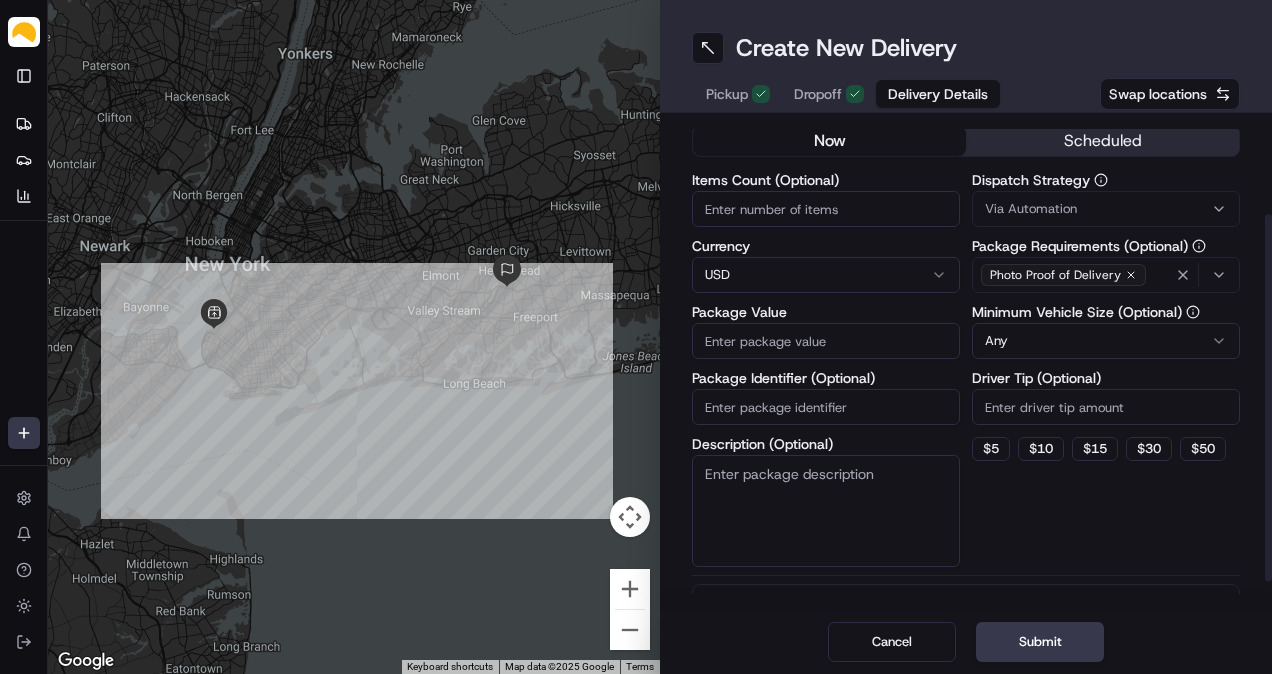 scroll, scrollTop: 0, scrollLeft: 0, axis: both 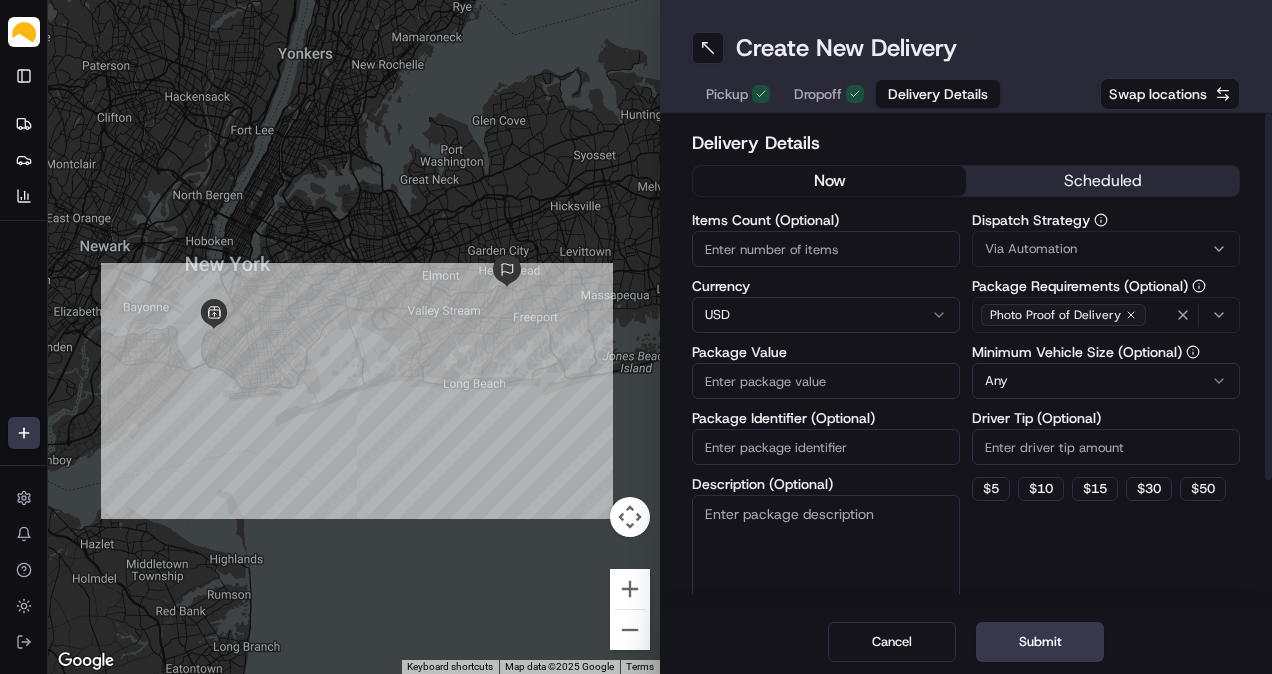 click on "scheduled" at bounding box center (1102, 181) 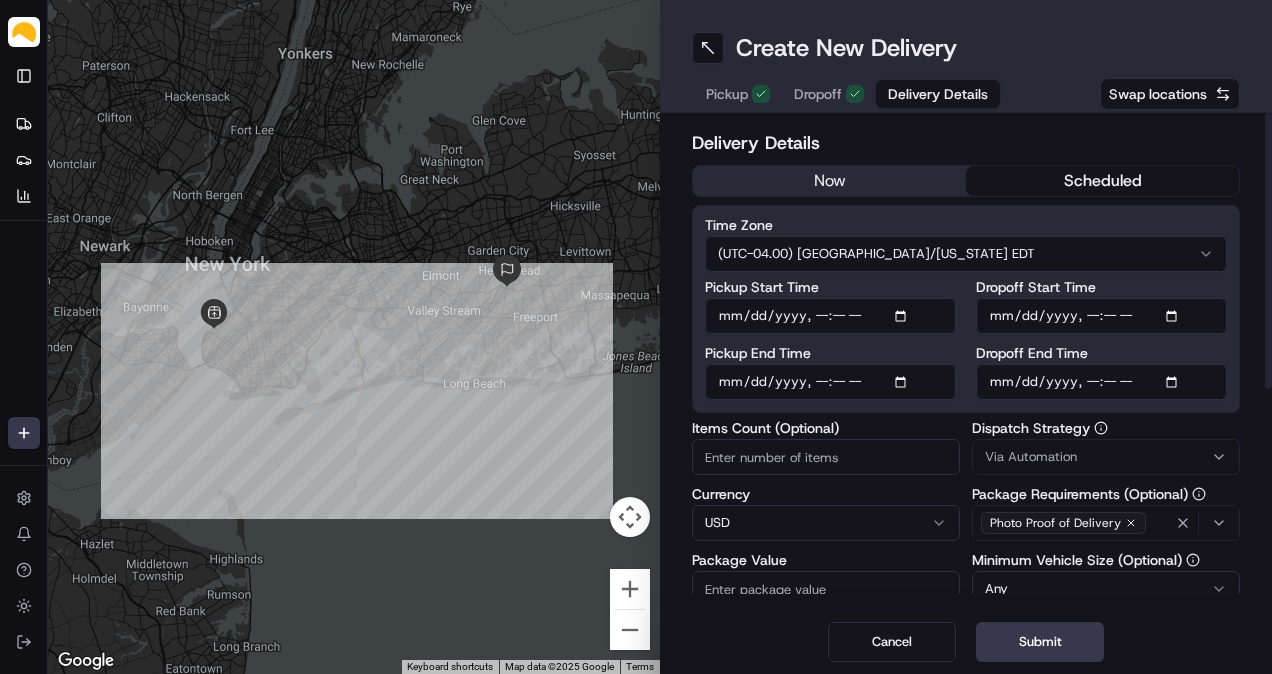click on "Pickup Start Time" at bounding box center (830, 316) 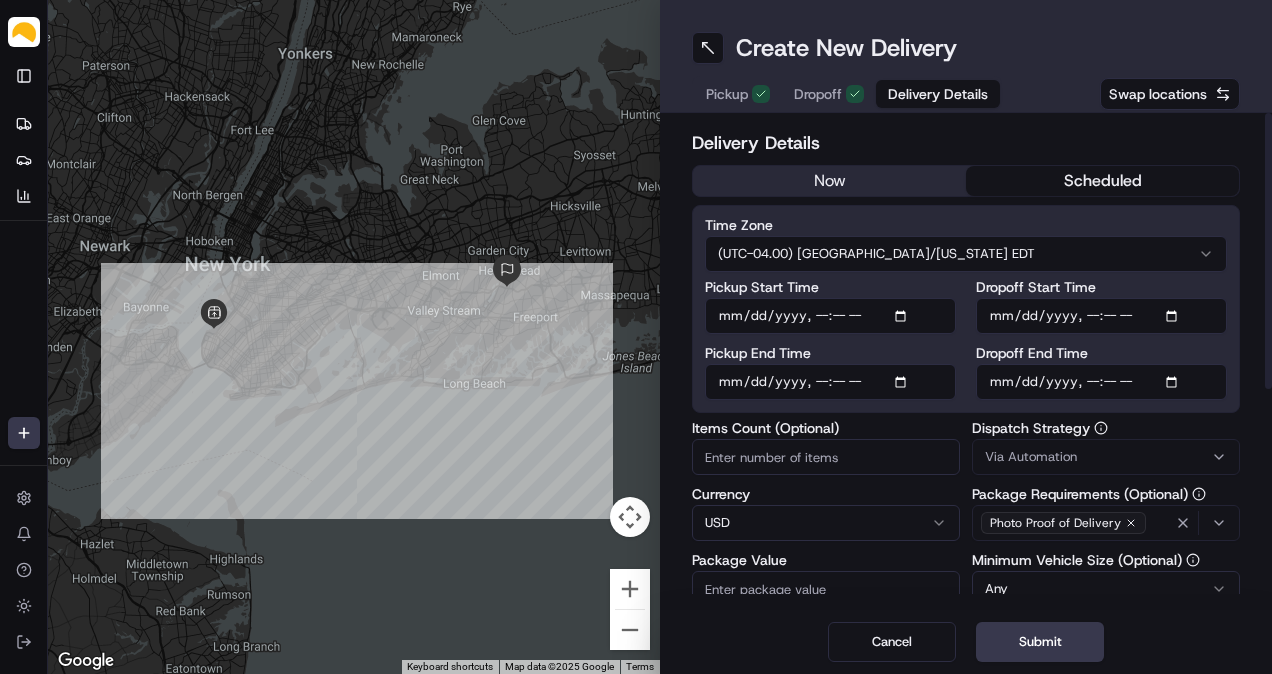 type on "[DATE]T12:00" 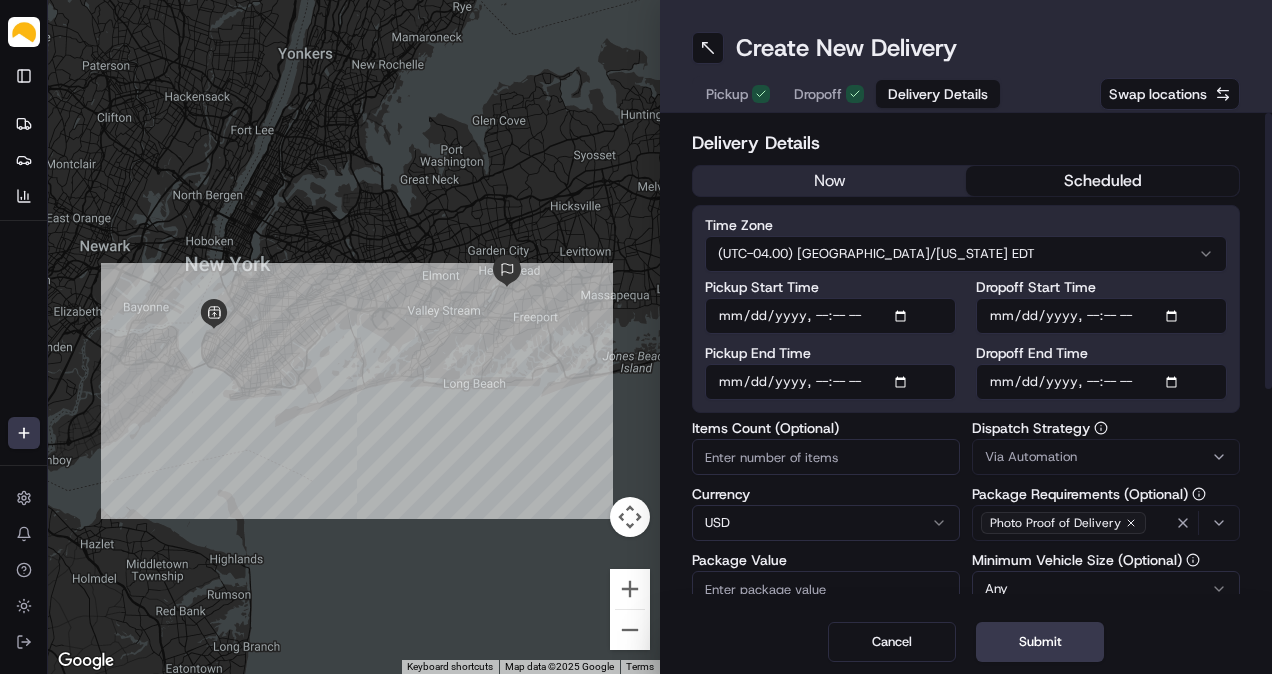 click on "Pickup End Time" at bounding box center [830, 382] 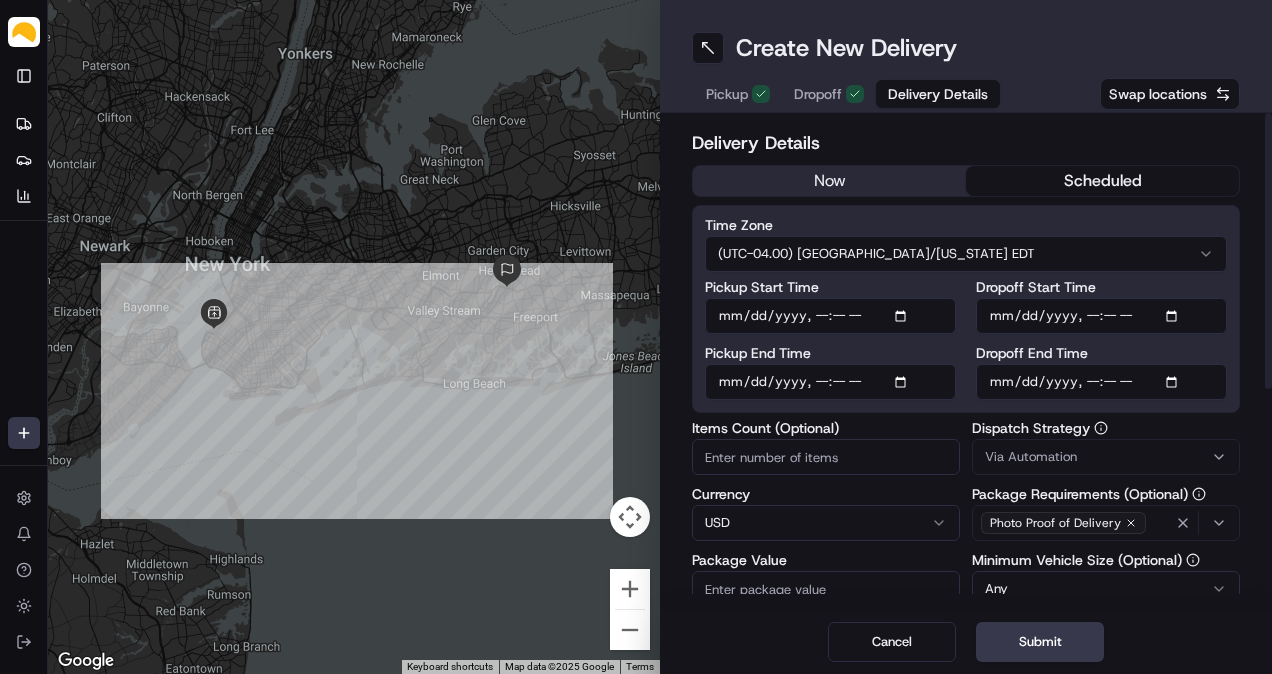 click on "Pickup End Time" at bounding box center [830, 382] 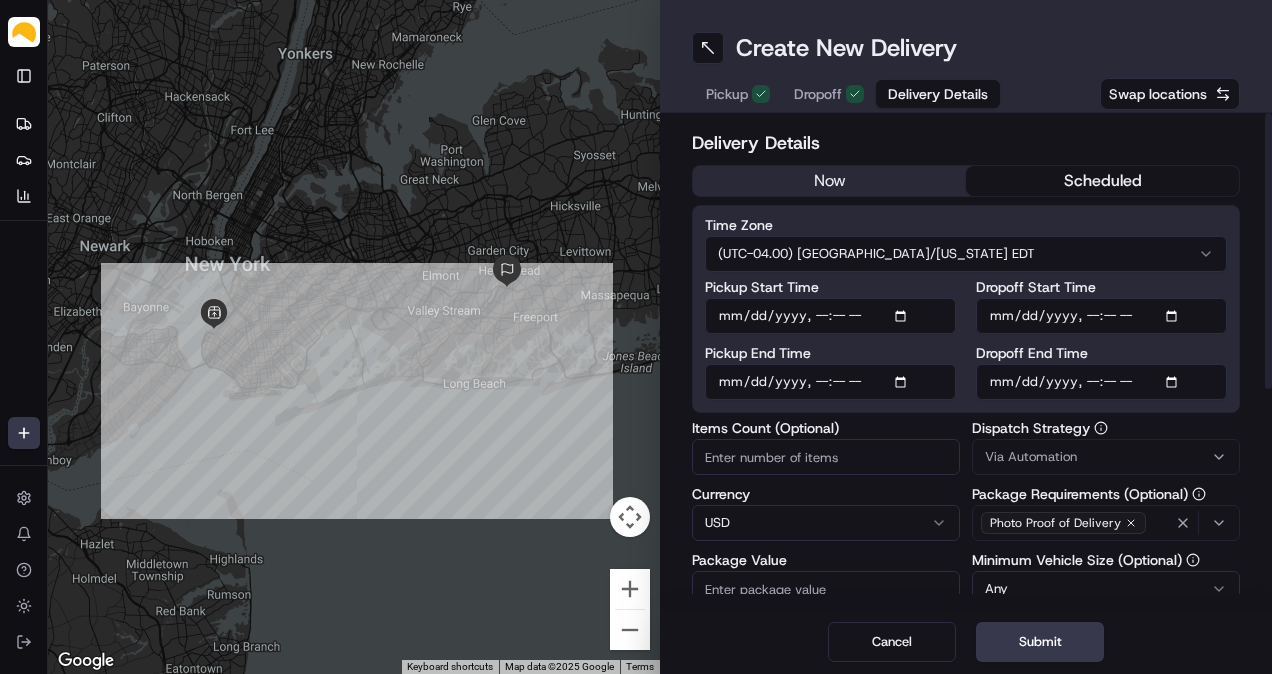click on "Dropoff End Time" at bounding box center (1101, 382) 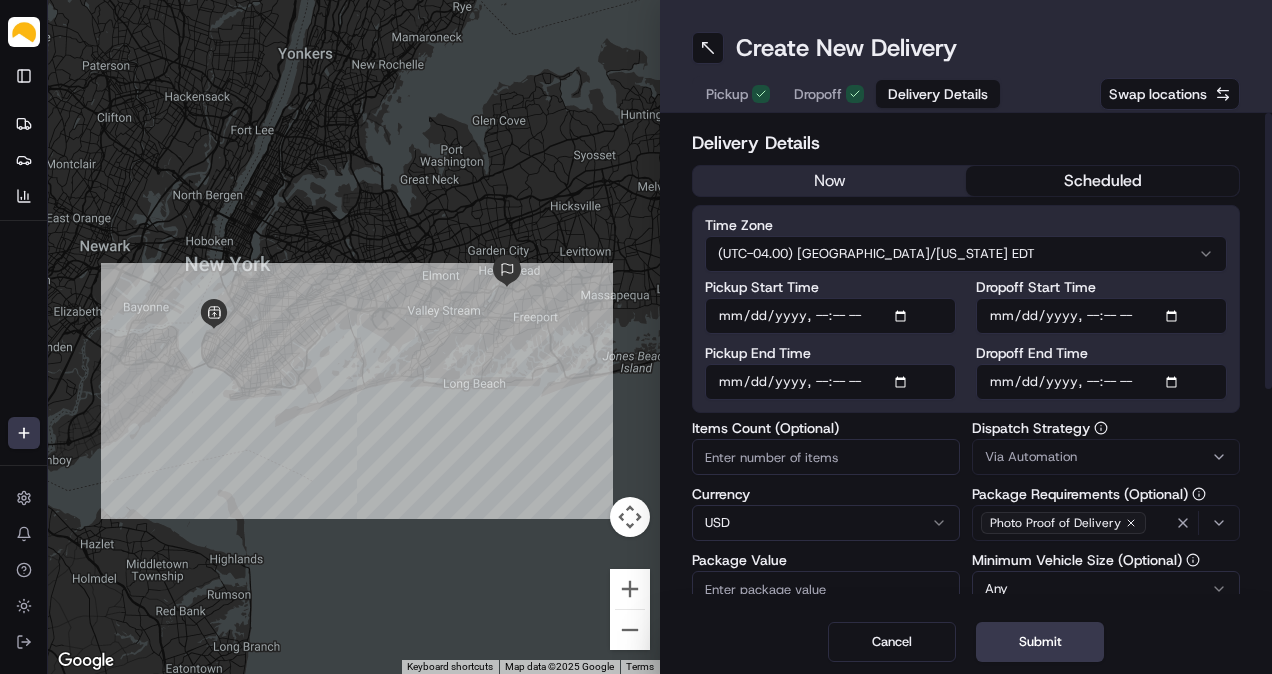 click on "Dropoff End Time" at bounding box center (1101, 382) 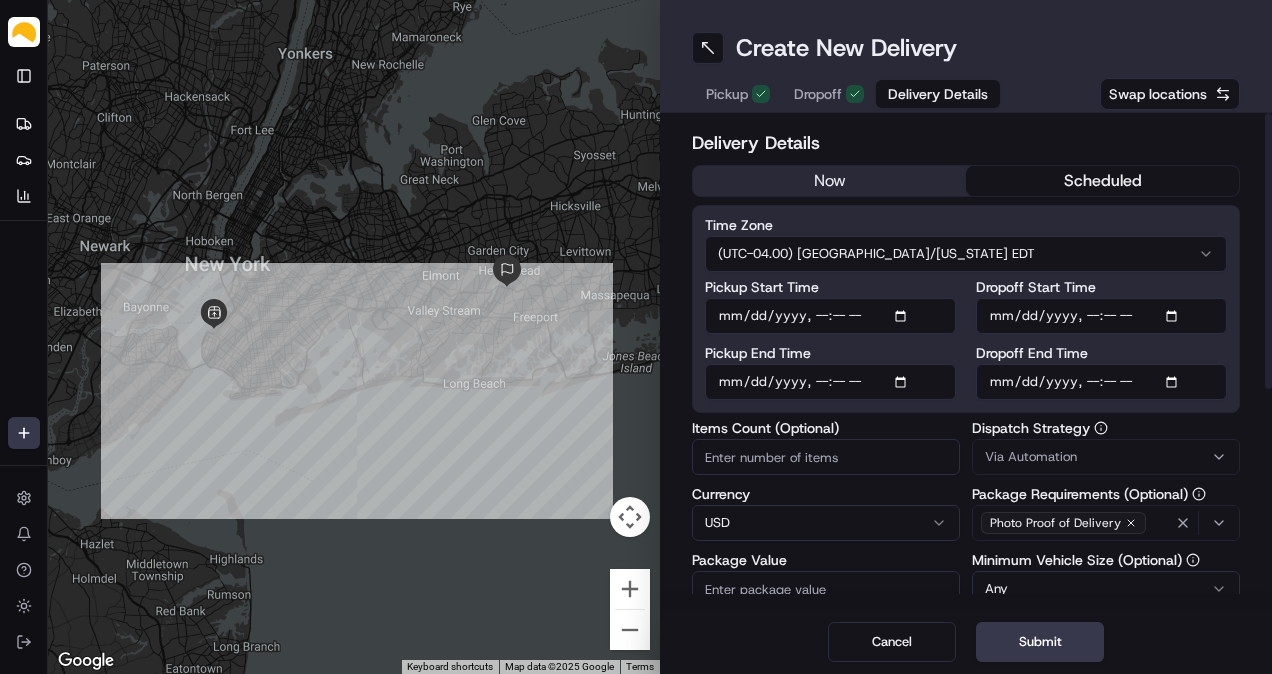 click on "Items Count (Optional)" at bounding box center [826, 457] 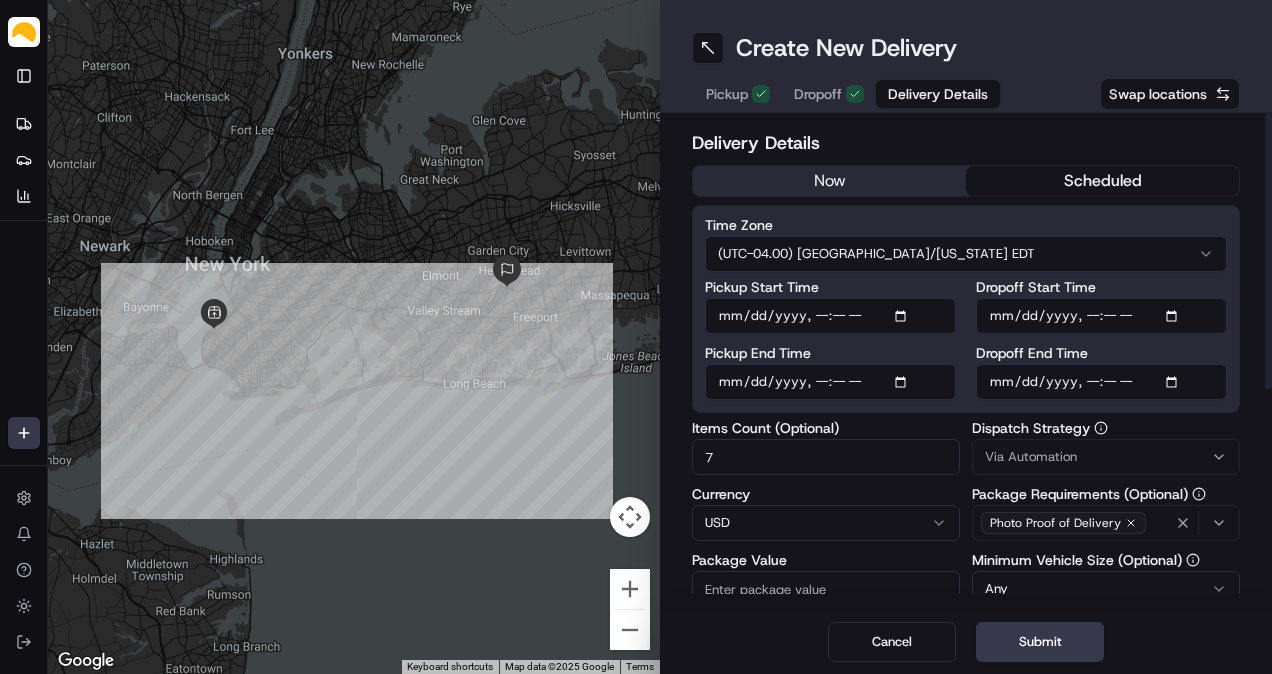 type on "7" 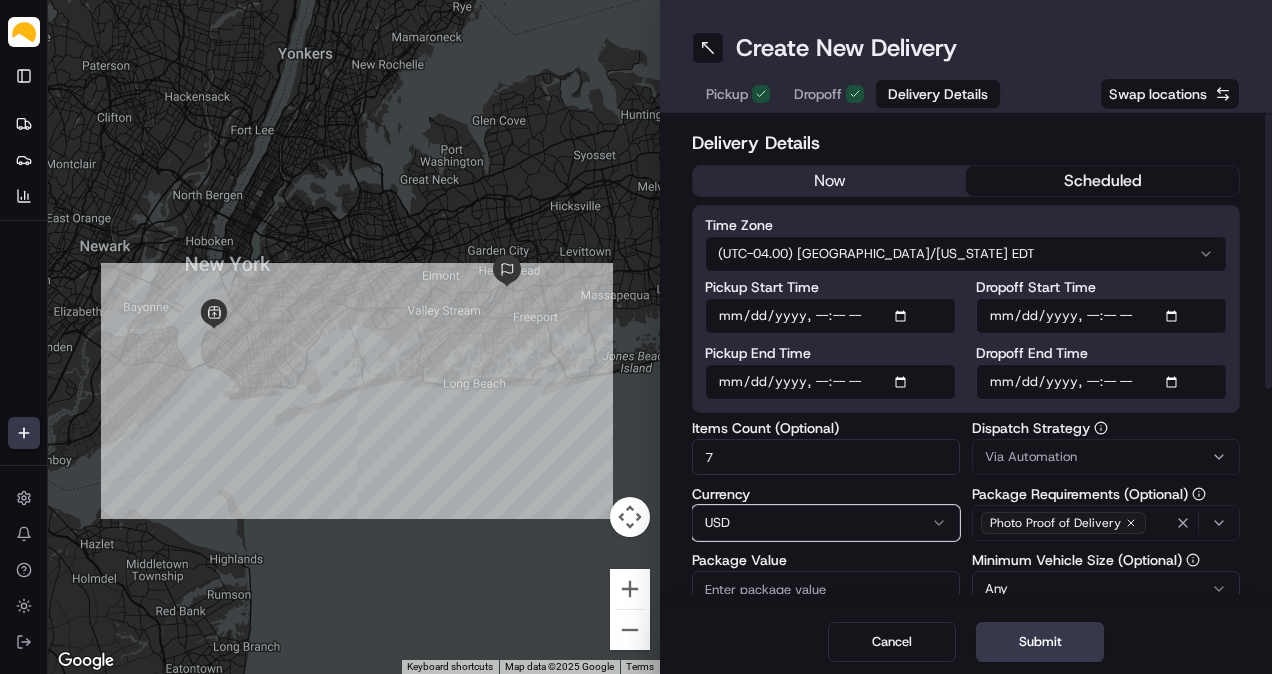 type 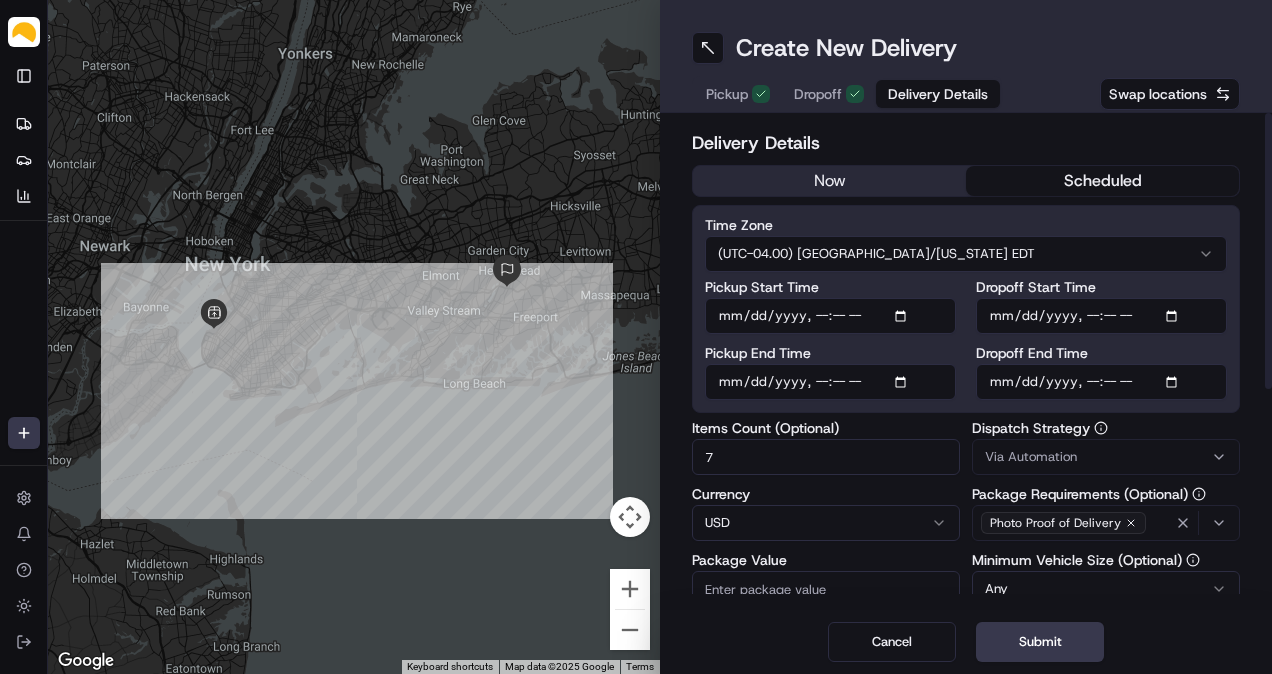 scroll, scrollTop: 92, scrollLeft: 0, axis: vertical 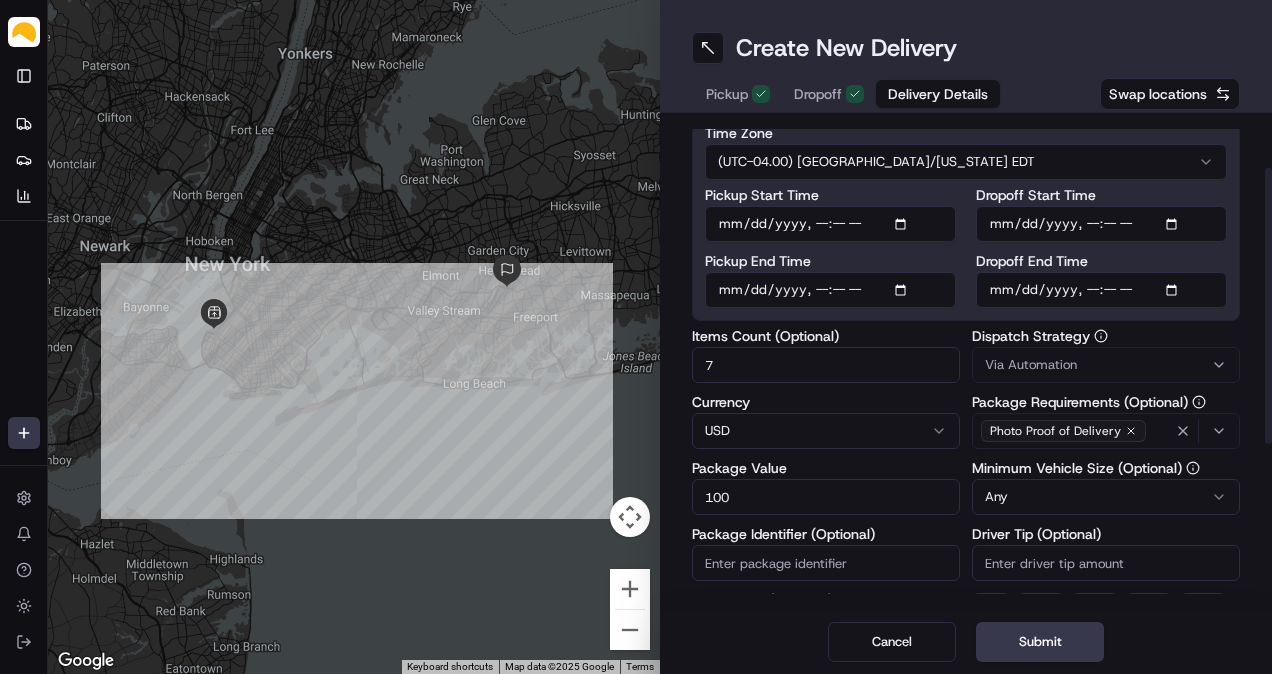 type on "100" 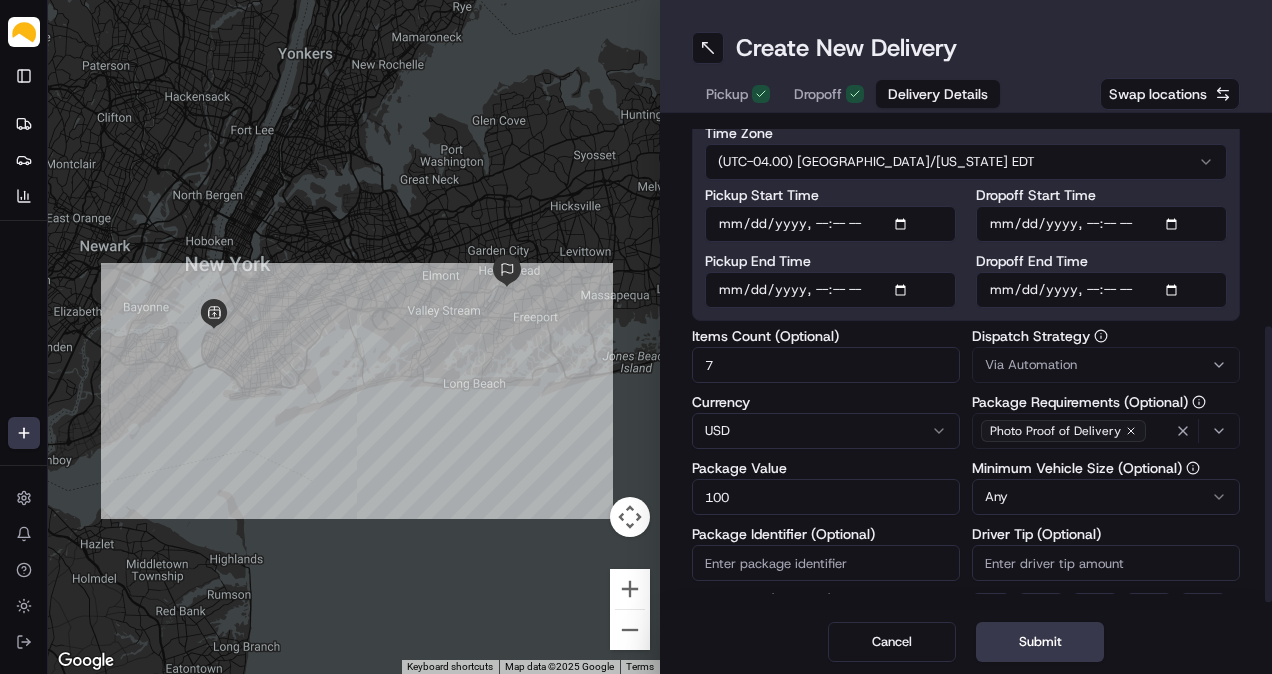 scroll, scrollTop: 359, scrollLeft: 0, axis: vertical 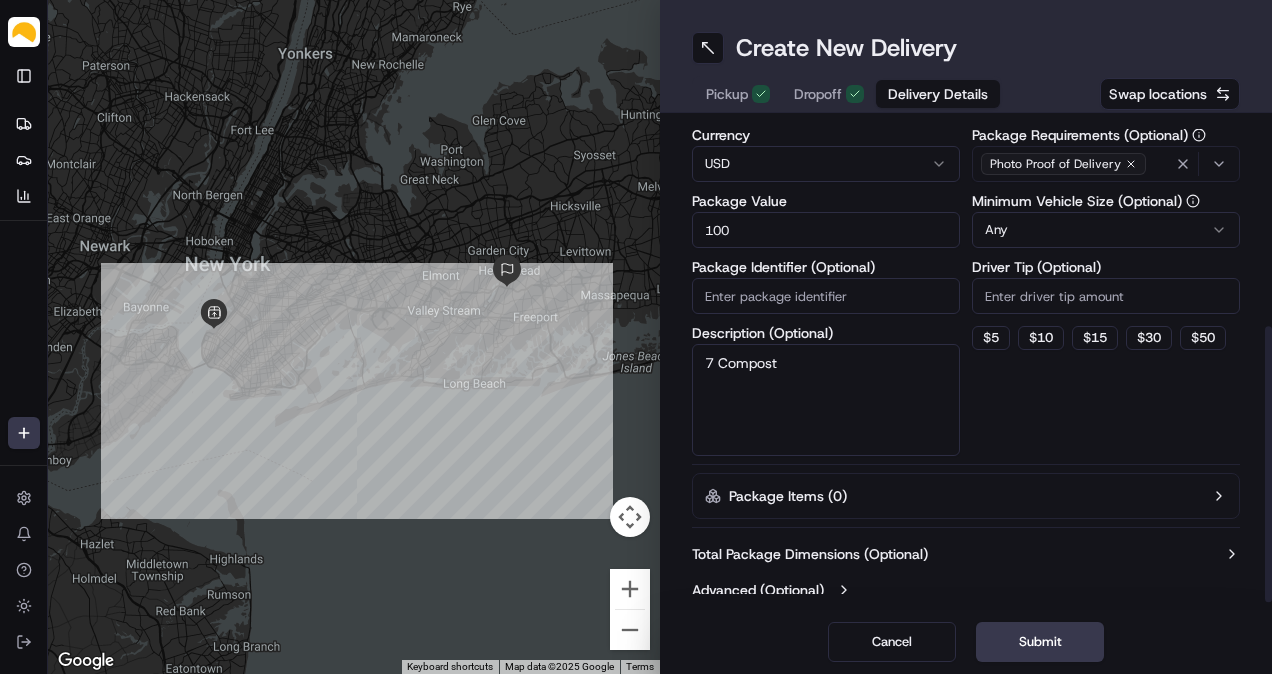 type on "7 Compost" 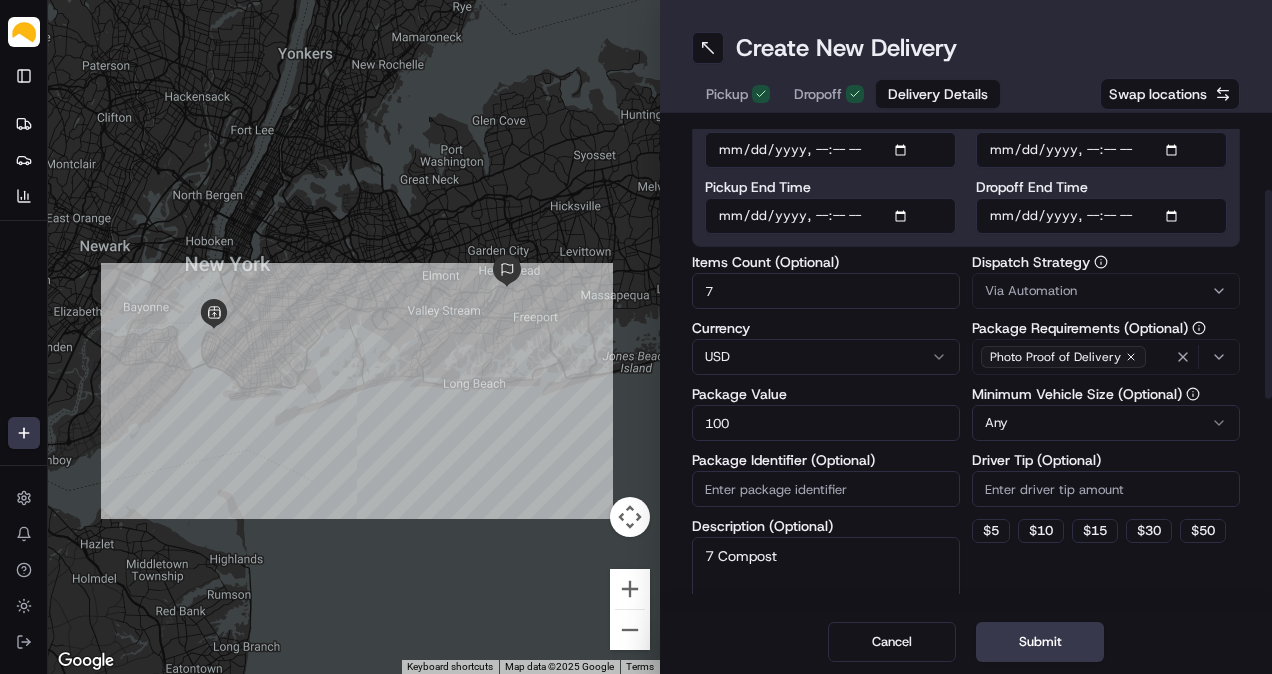 scroll, scrollTop: 333, scrollLeft: 0, axis: vertical 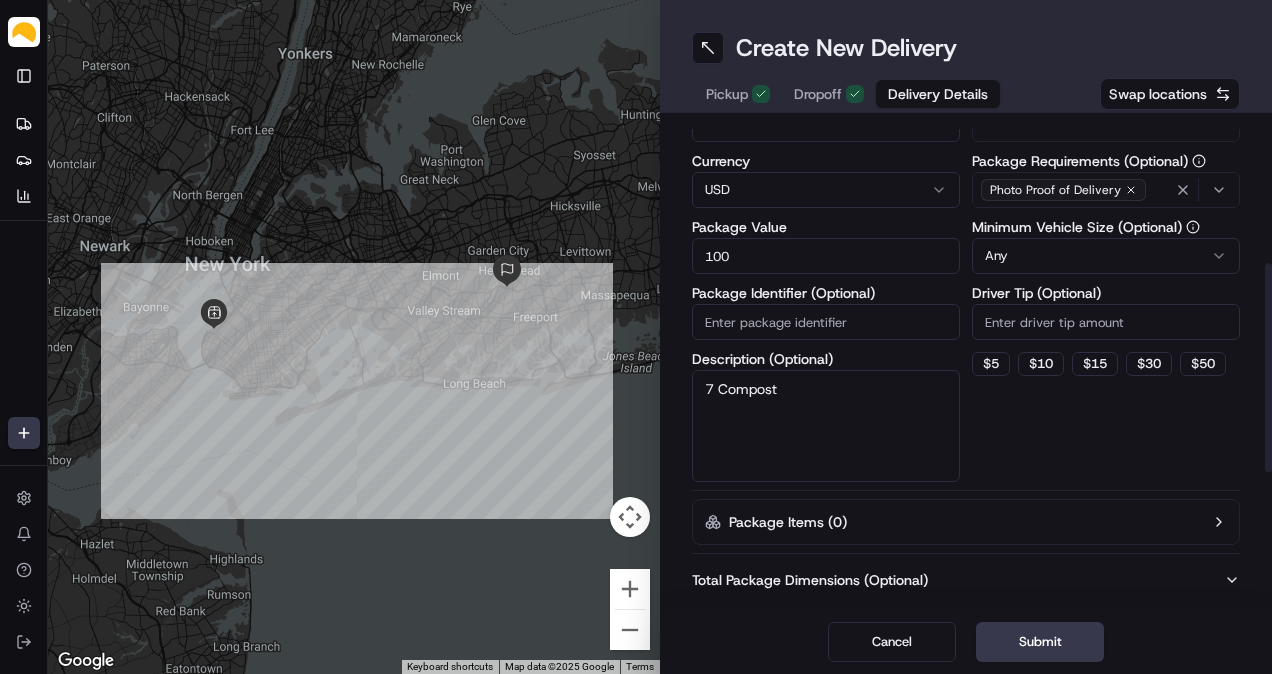 type on "30" 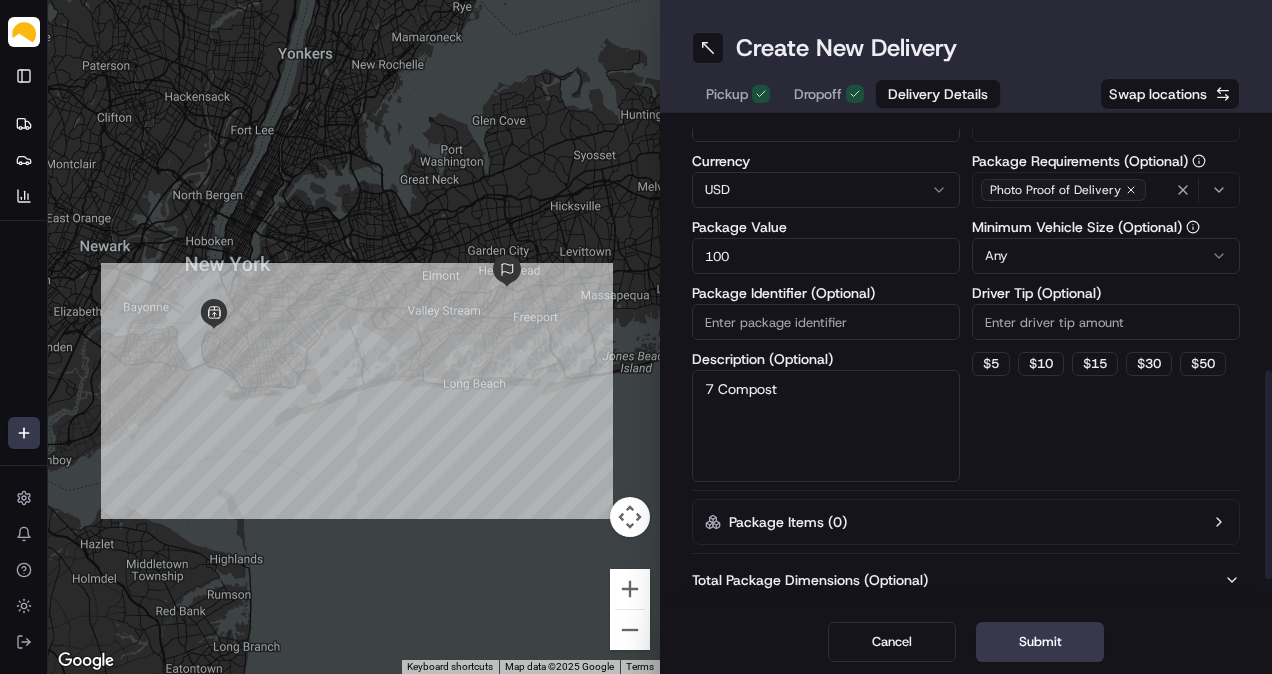 scroll, scrollTop: 639, scrollLeft: 0, axis: vertical 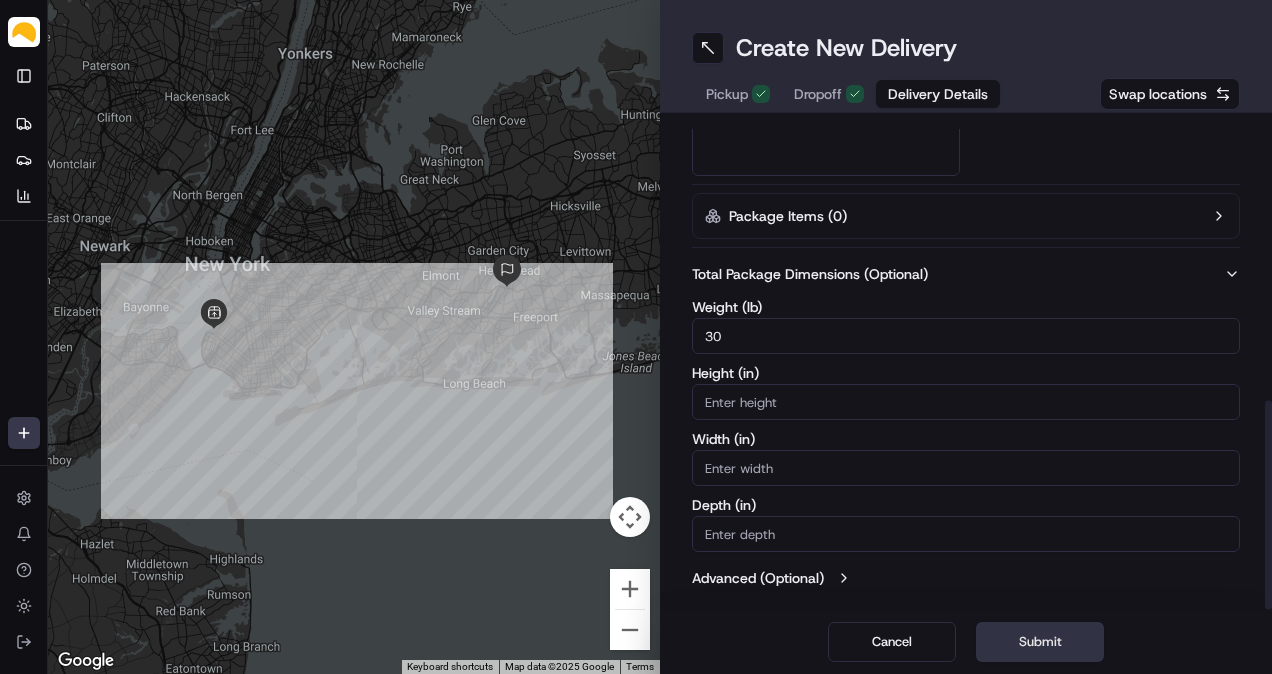click on "Submit" at bounding box center [1040, 642] 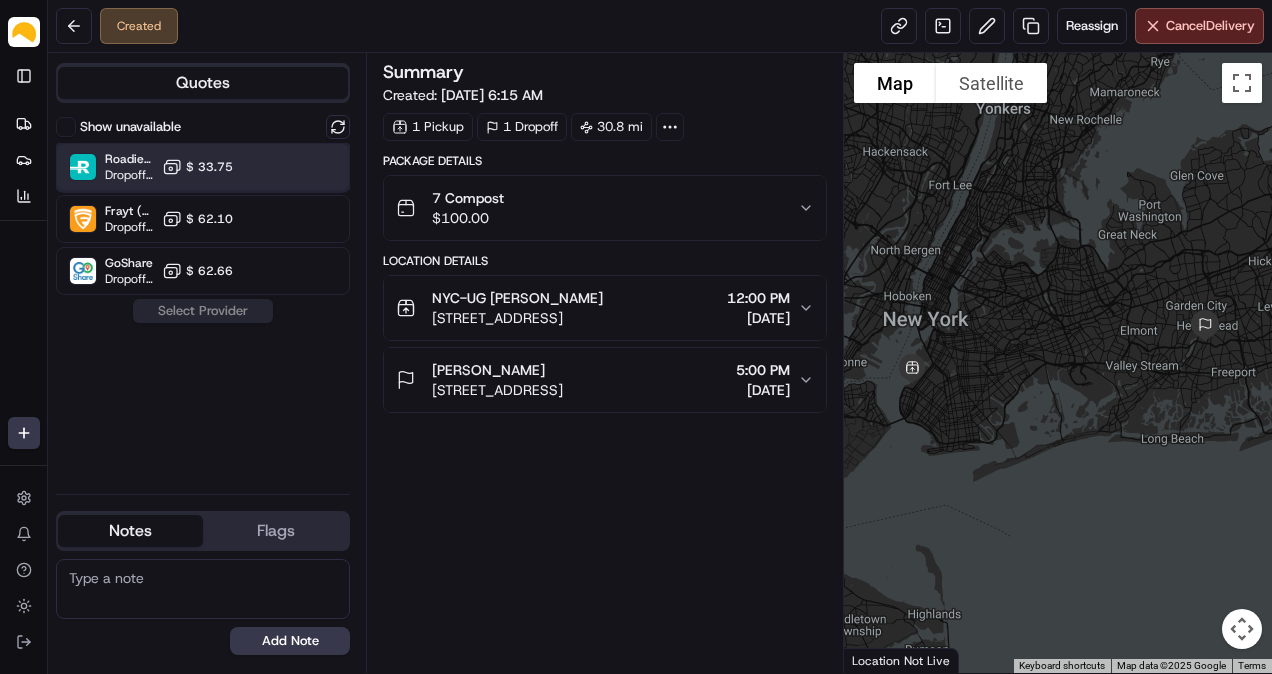 click on "Roadie (P2P) Dropoff ETA   - $   33.75" at bounding box center (203, 167) 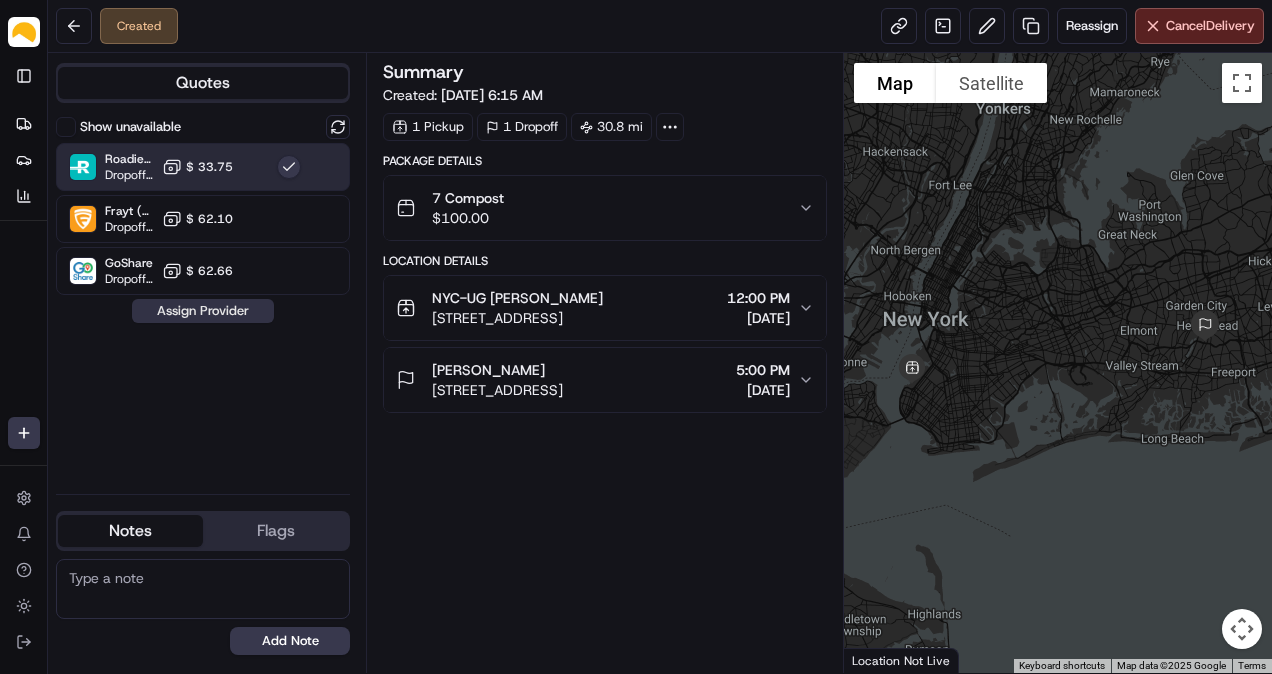 click on "Assign Provider" at bounding box center [203, 311] 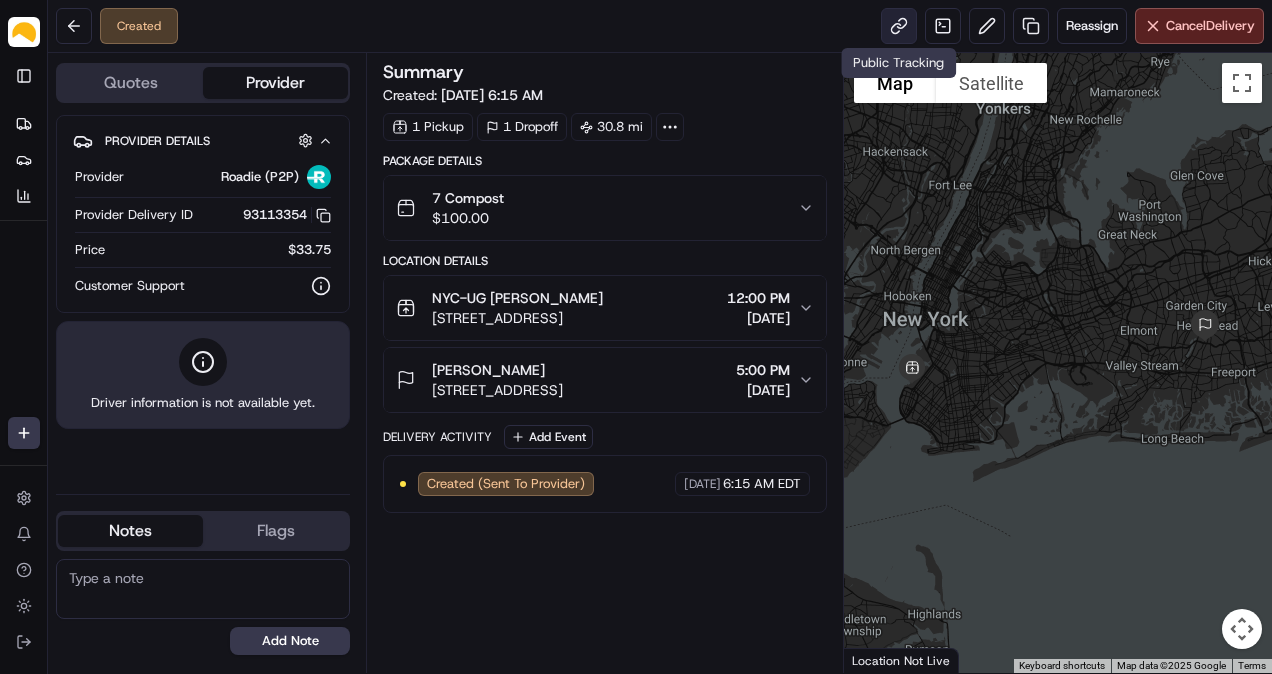 click at bounding box center (899, 26) 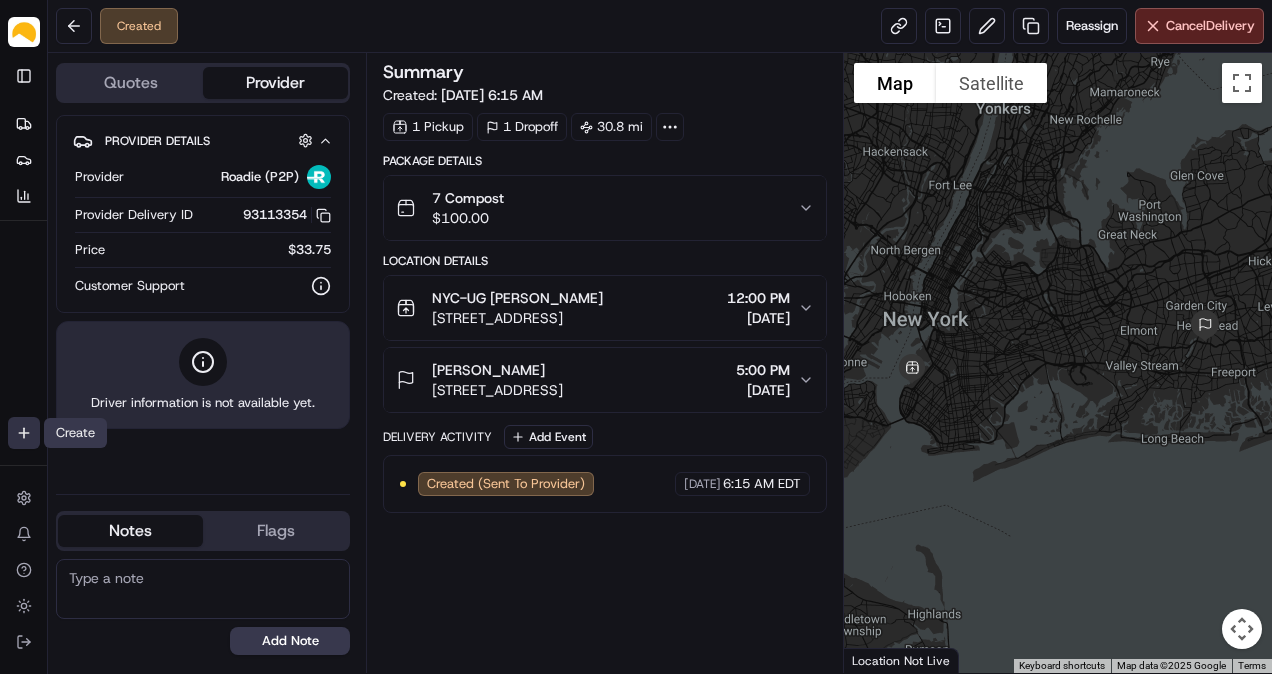 click on "Parsel [EMAIL_ADDRESS][PERSON_NAME][DOMAIN_NAME] Toggle Sidebar Deliveries Providers Analytics Favorites Main Menu Members & Organization Organization Users Roles Preferences Customization Tracking Orchestration Automations Dispatch Strategy Locations Pickup Locations Dropoff Locations Billing Billing Refund Requests Integrations Notification Triggers Webhooks API Keys Request Logs Create Settings Notifications Chat with us! Toggle Theme Log out Created Reassign Cancel  Delivery Quotes Provider Provider Details Hidden ( 3 ) Provider Roadie (P2P)   Provider Delivery ID 93113354 Copy  93113354 Price $33.75 Customer Support Driver information is not available yet. Notes Flags [PERSON_NAME][EMAIL_ADDRESS][PERSON_NAME][DOMAIN_NAME] [PERSON_NAME][DOMAIN_NAME][EMAIL_ADDRESS][PERSON_NAME][DOMAIN_NAME] [DOMAIN_NAME][EMAIL_ADDRESS][DOMAIN_NAME] [PERSON_NAME][DOMAIN_NAME][EMAIL_ADDRESS][PERSON_NAME][DOMAIN_NAME] [PERSON_NAME][DOMAIN_NAME][EMAIL_ADDRESS][PERSON_NAME][DOMAIN_NAME] [PERSON_NAME][DOMAIN_NAME][EMAIL_ADDRESS][PERSON_NAME][DOMAIN_NAME] [DOMAIN_NAME][EMAIL_ADDRESS][PERSON_NAME][DOMAIN_NAME] [PERSON_NAME][DOMAIN_NAME][EMAIL_ADDRESS][PERSON_NAME][DOMAIN_NAME] [PERSON_NAME][DOMAIN_NAME][EMAIL_ADDRESS][PERSON_NAME][DOMAIN_NAME] [PERSON_NAME][DOMAIN_NAME][EMAIL_ADDRESS][PERSON_NAME][DOMAIN_NAME] [PERSON_NAME][DOMAIN_NAME][EMAIL_ADDRESS][PERSON_NAME][DOMAIN_NAME] [PERSON_NAME][DOMAIN_NAME][EMAIL_ADDRESS][PERSON_NAME][DOMAIN_NAME] [PERSON_NAME][DOMAIN_NAME][EMAIL_ADDRESS][PERSON_NAME][DOMAIN_NAME]" at bounding box center (636, 337) 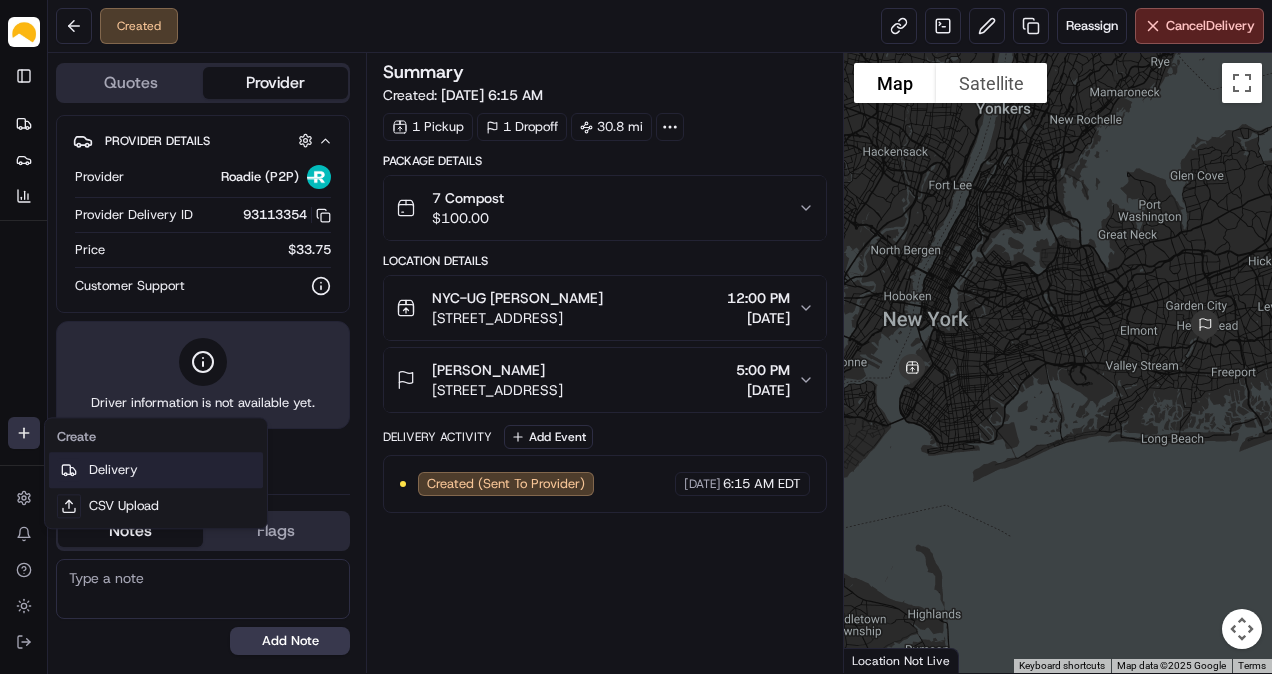 drag, startPoint x: 138, startPoint y: 472, endPoint x: 160, endPoint y: 472, distance: 22 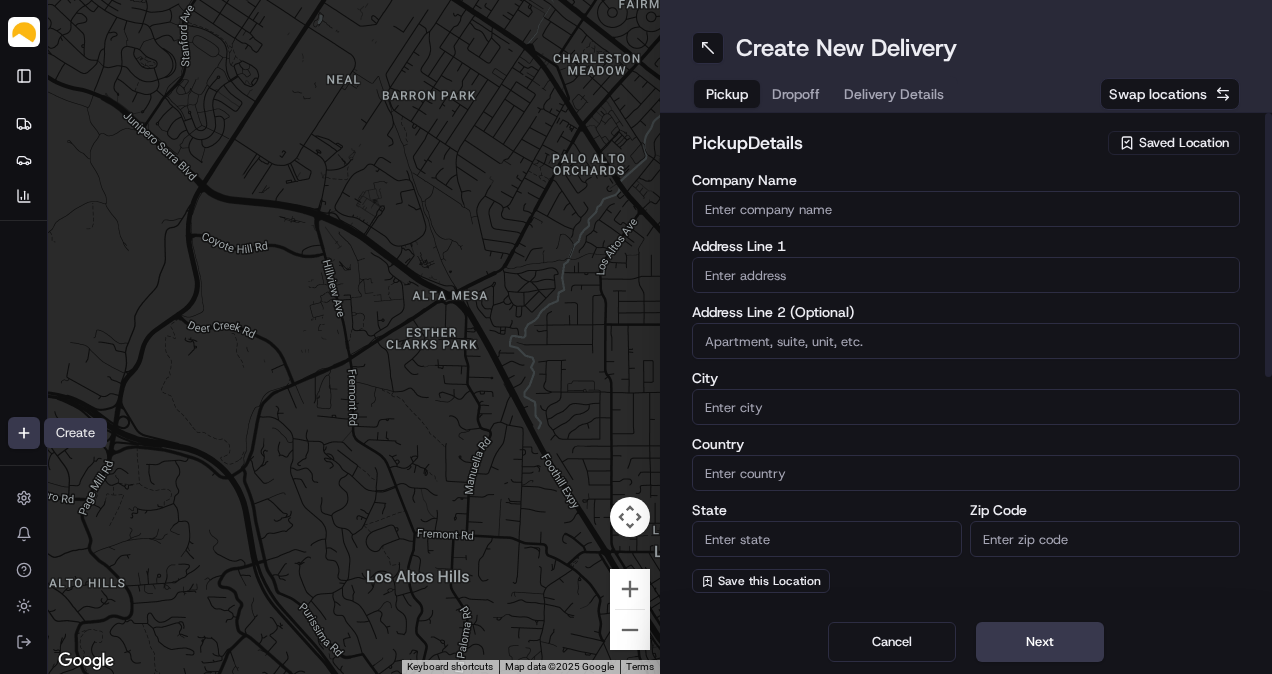 click on "Saved Location" at bounding box center [1184, 143] 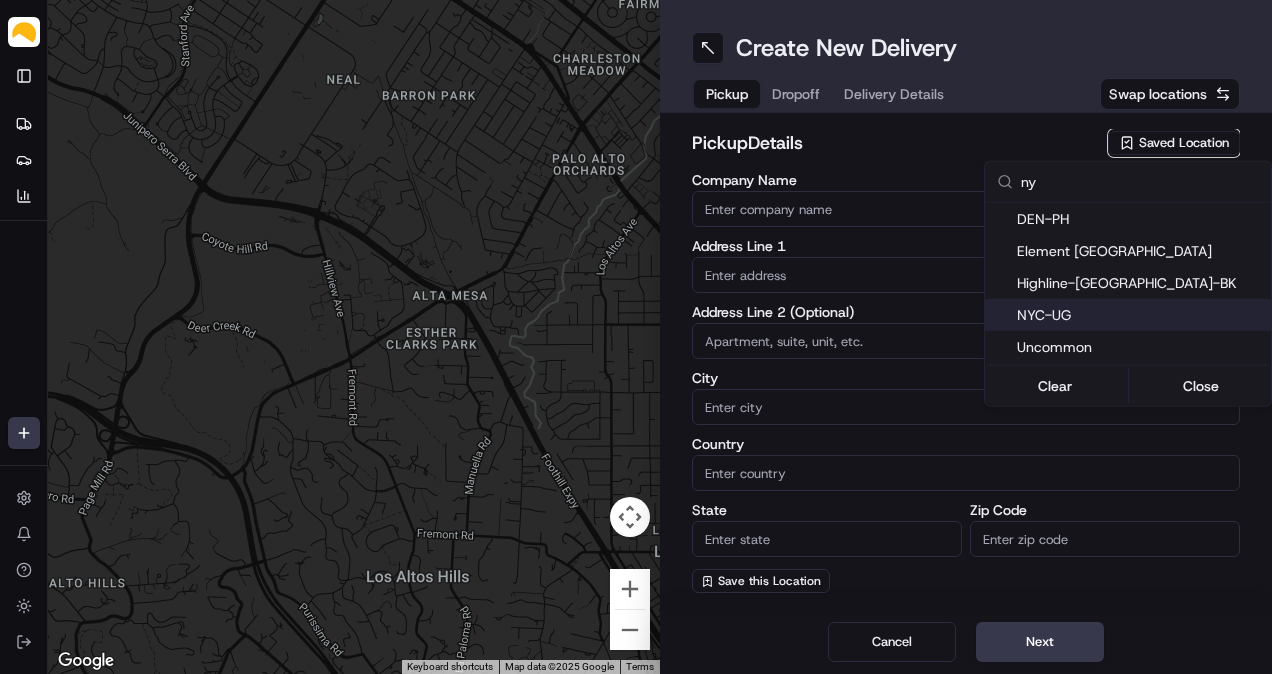 type on "ny" 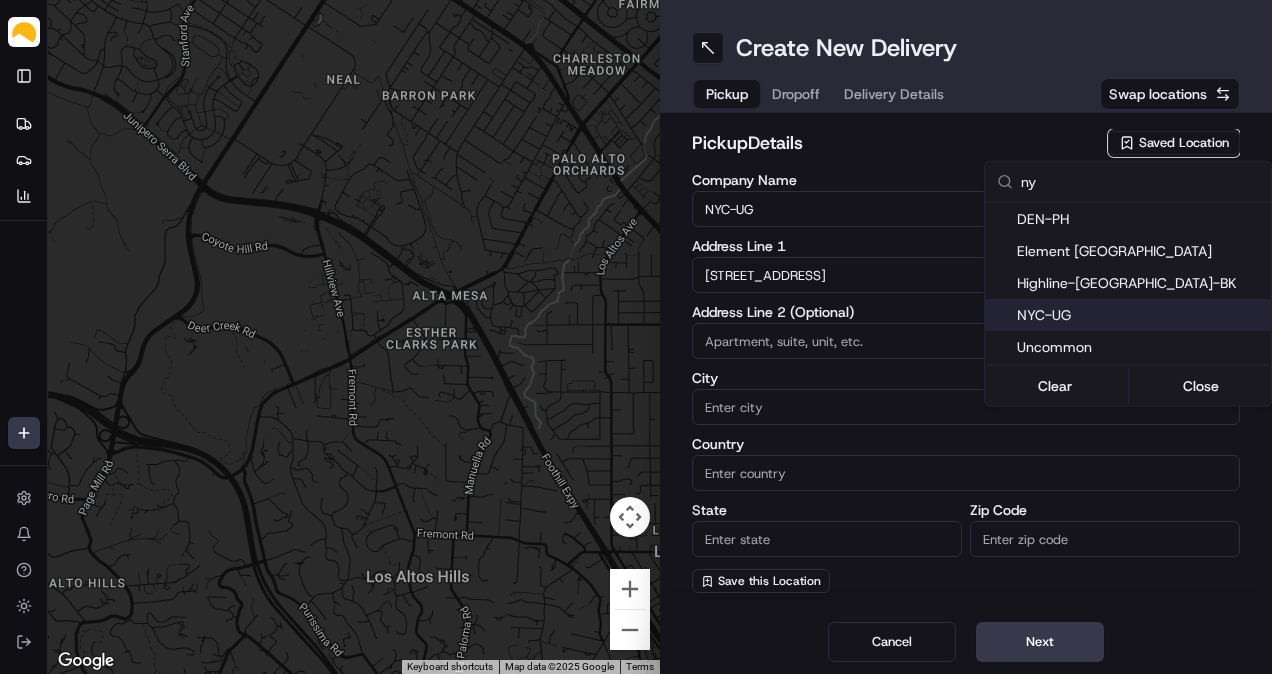 type on "[GEOGRAPHIC_DATA]" 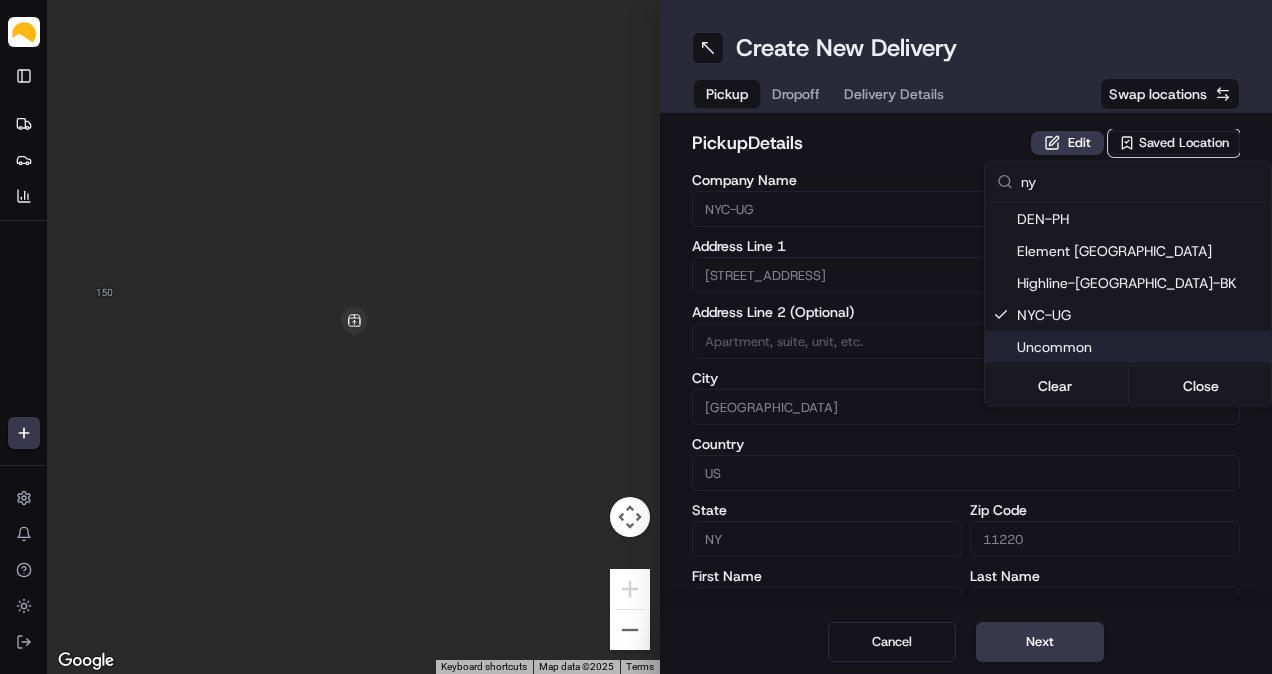 click on "Parsel [EMAIL_ADDRESS][PERSON_NAME][DOMAIN_NAME] Toggle Sidebar Deliveries Providers Analytics Favorites Main Menu Members & Organization Organization Users Roles Preferences Customization Tracking Orchestration Automations Dispatch Strategy Locations Pickup Locations Dropoff Locations Billing Billing Refund Requests Integrations Notification Triggers Webhooks API Keys Request Logs Create Settings Notifications Chat with us! Toggle Theme Log out To navigate the map with touch gestures double-tap and hold your finger on the map, then drag the map. ← Move left → Move right ↑ Move up ↓ Move down + Zoom in - Zoom out Home Jump left by 75% End Jump right by 75% Page Up Jump up by 75% Page Down Jump down by 75% To navigate, press the arrow keys. Keyboard shortcuts Map Data Map data ©2025 Map data ©2025 2 m  Click to toggle between metric and imperial units Terms Report a map error Create New Delivery Pickup Dropoff Delivery Details Swap locations pickup  Details  Edit Saved Location Company Name [GEOGRAPHIC_DATA]-UG US" at bounding box center (636, 337) 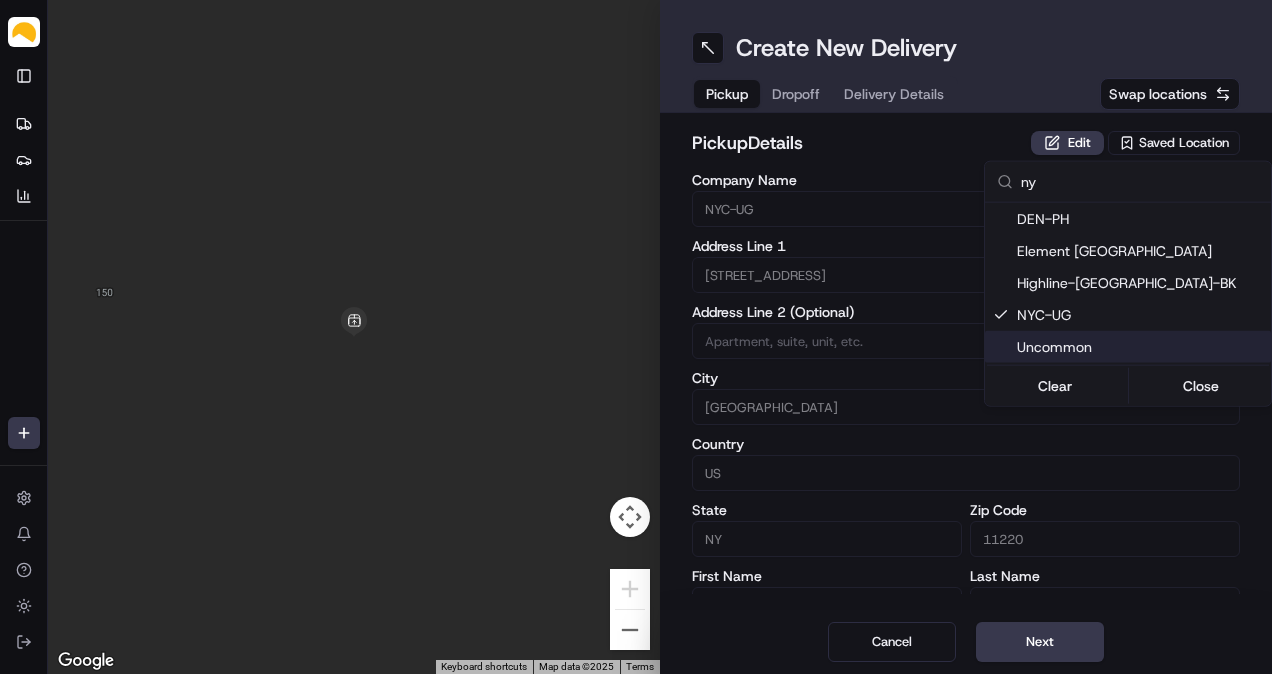 click on "Next" at bounding box center [1040, 642] 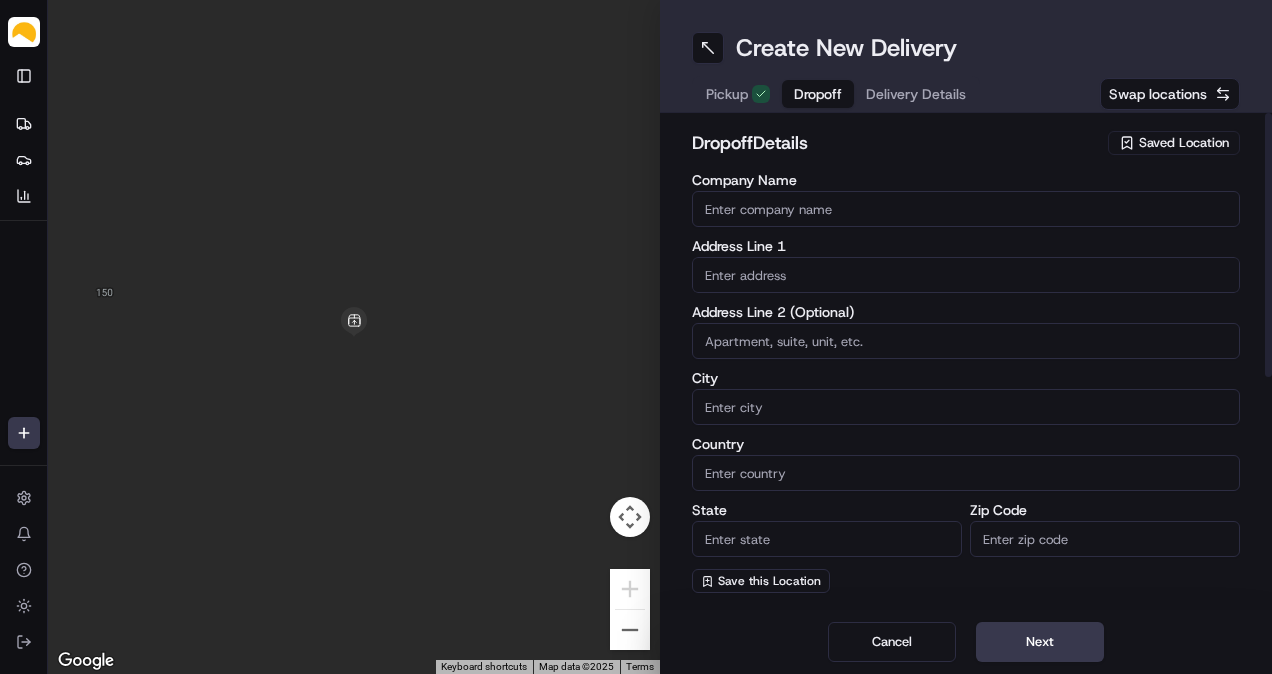 click at bounding box center [966, 275] 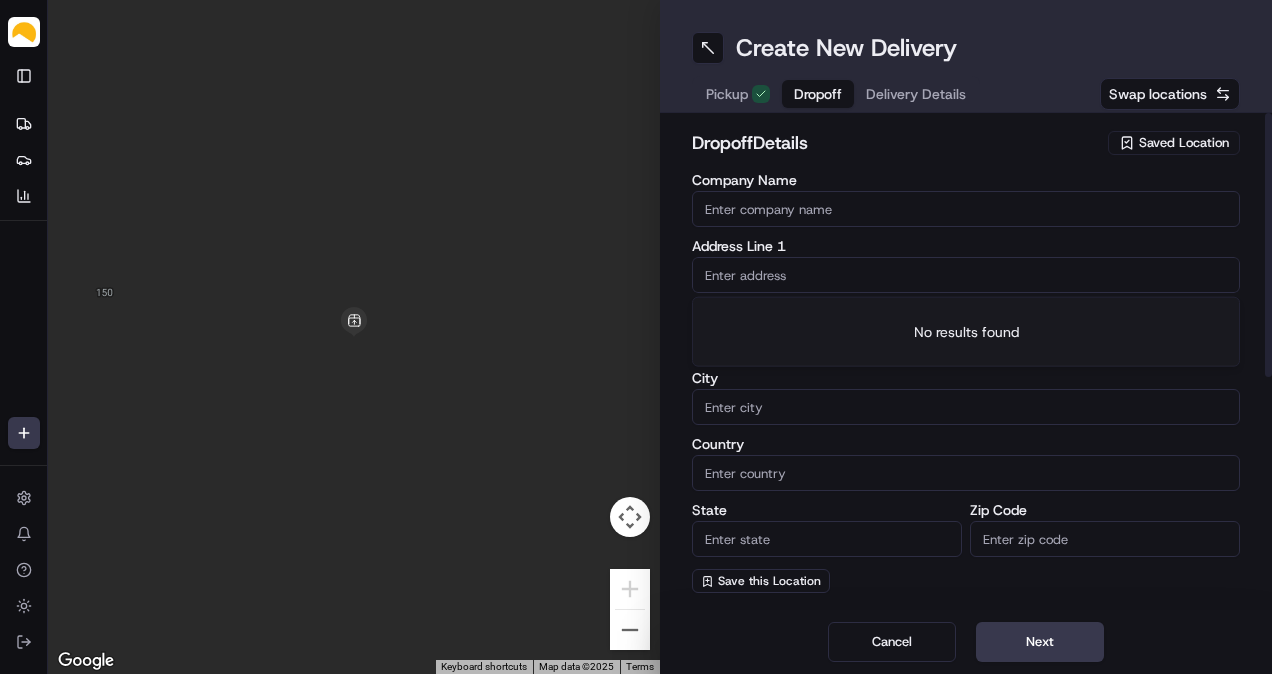 paste on "[STREET_ADDRESS][PERSON_NAME]" 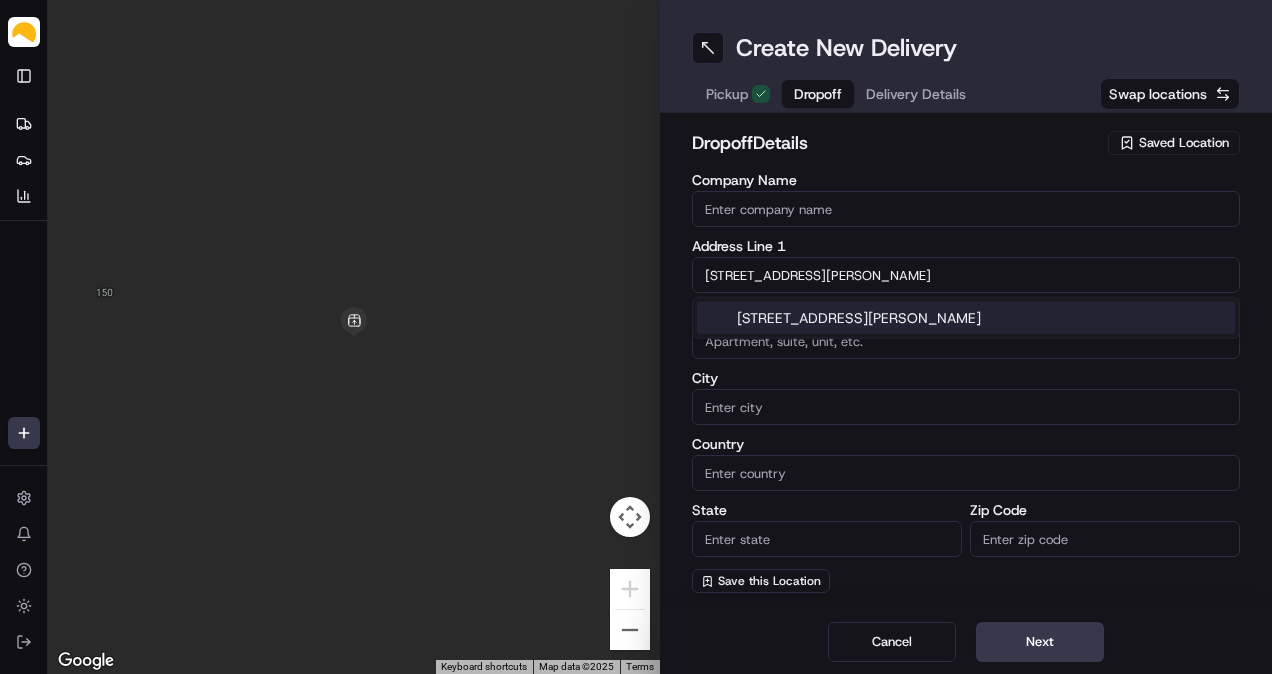 click on "[STREET_ADDRESS][PERSON_NAME]" at bounding box center (966, 318) 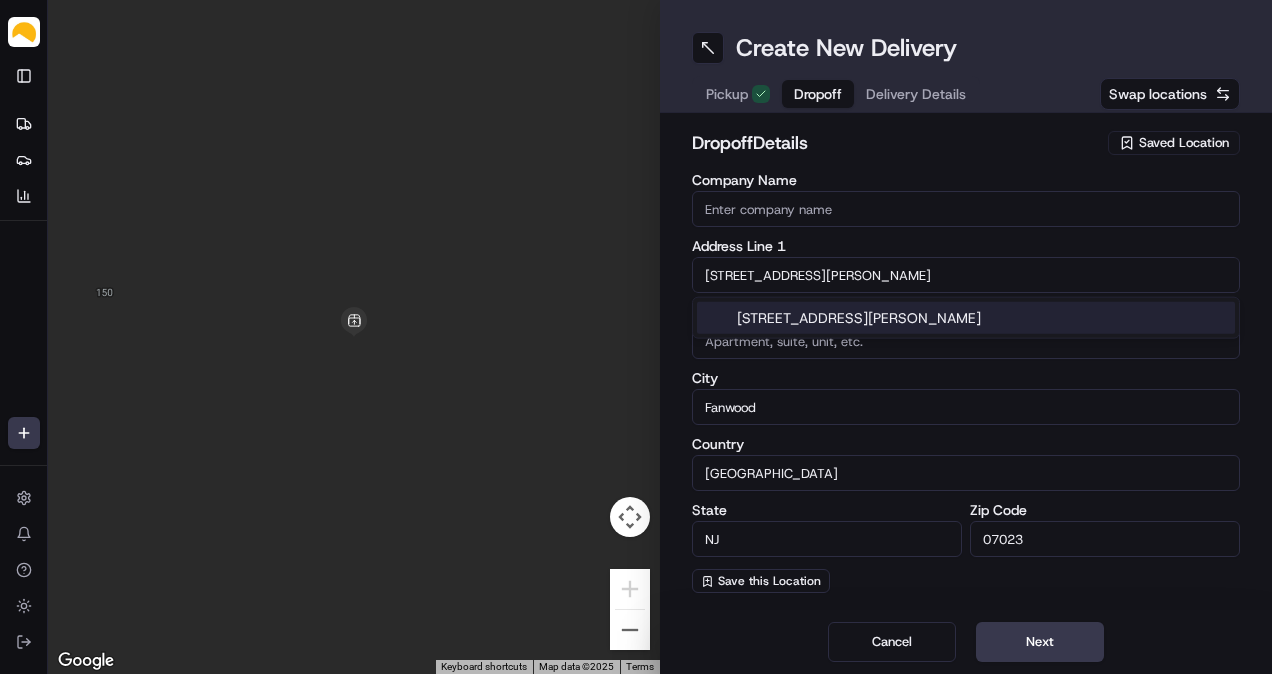type on "[STREET_ADDRESS][PERSON_NAME]" 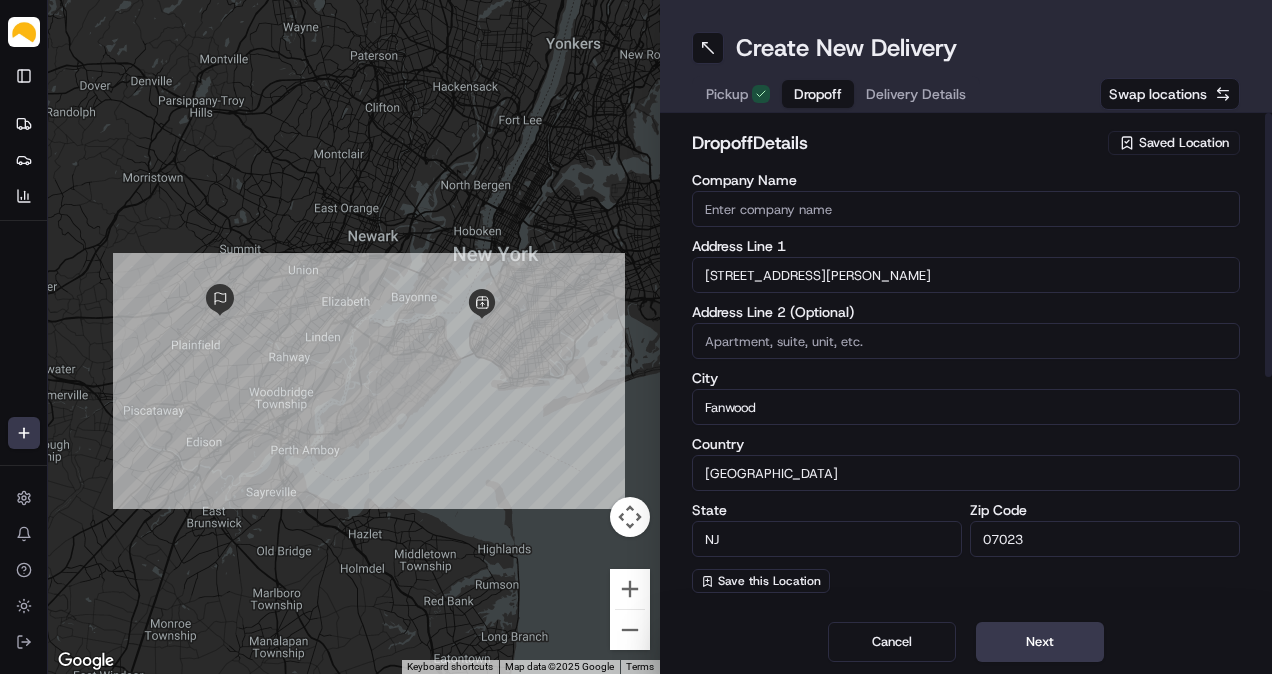 click on "Company Name" at bounding box center [966, 209] 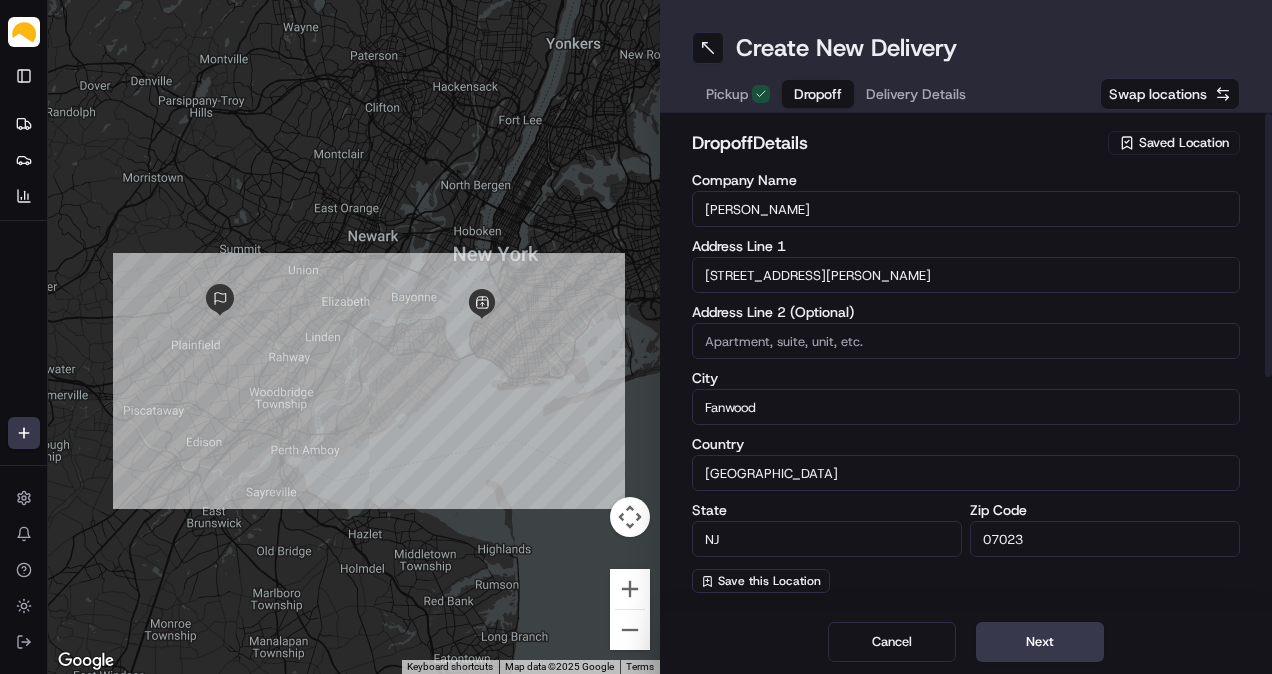 type on "[PERSON_NAME]" 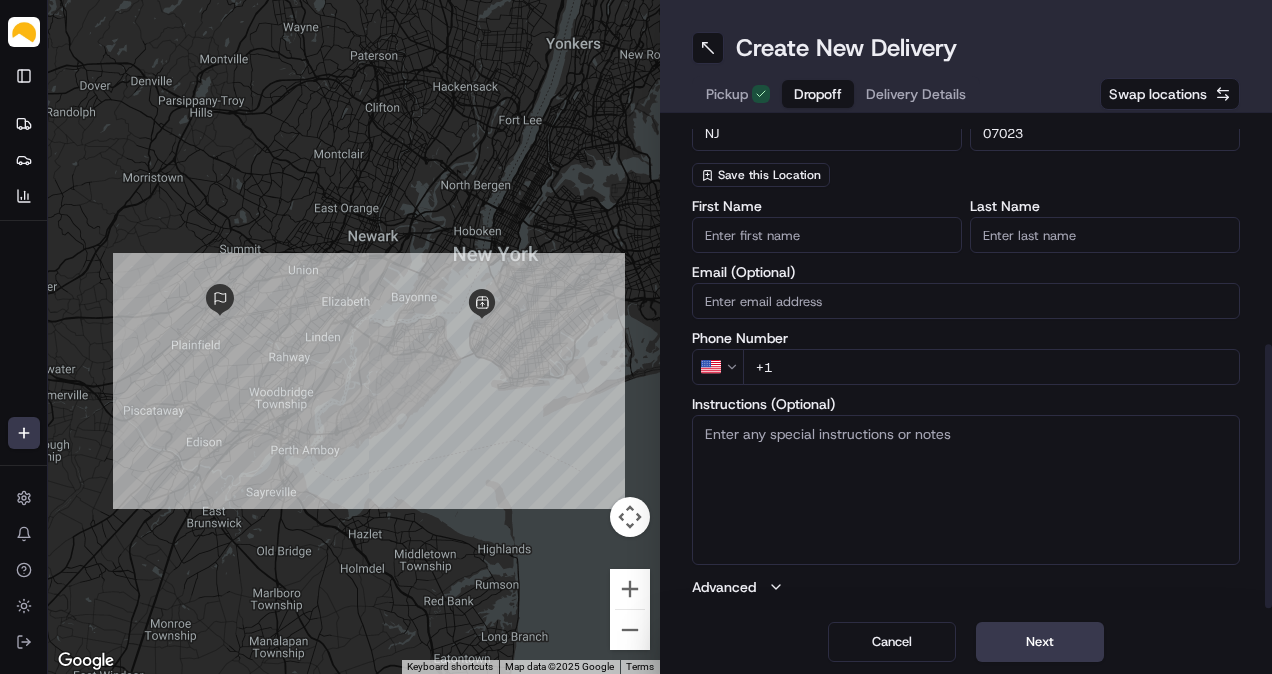 scroll, scrollTop: 409, scrollLeft: 0, axis: vertical 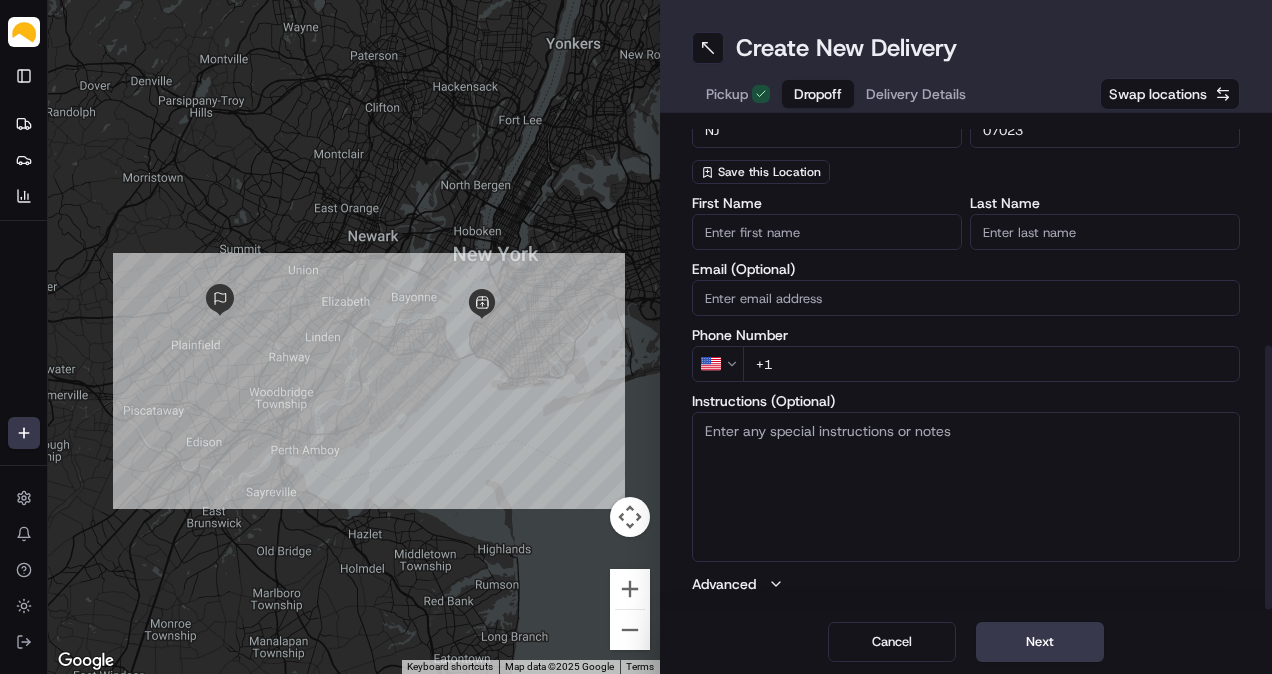 click on "+1" at bounding box center (991, 364) 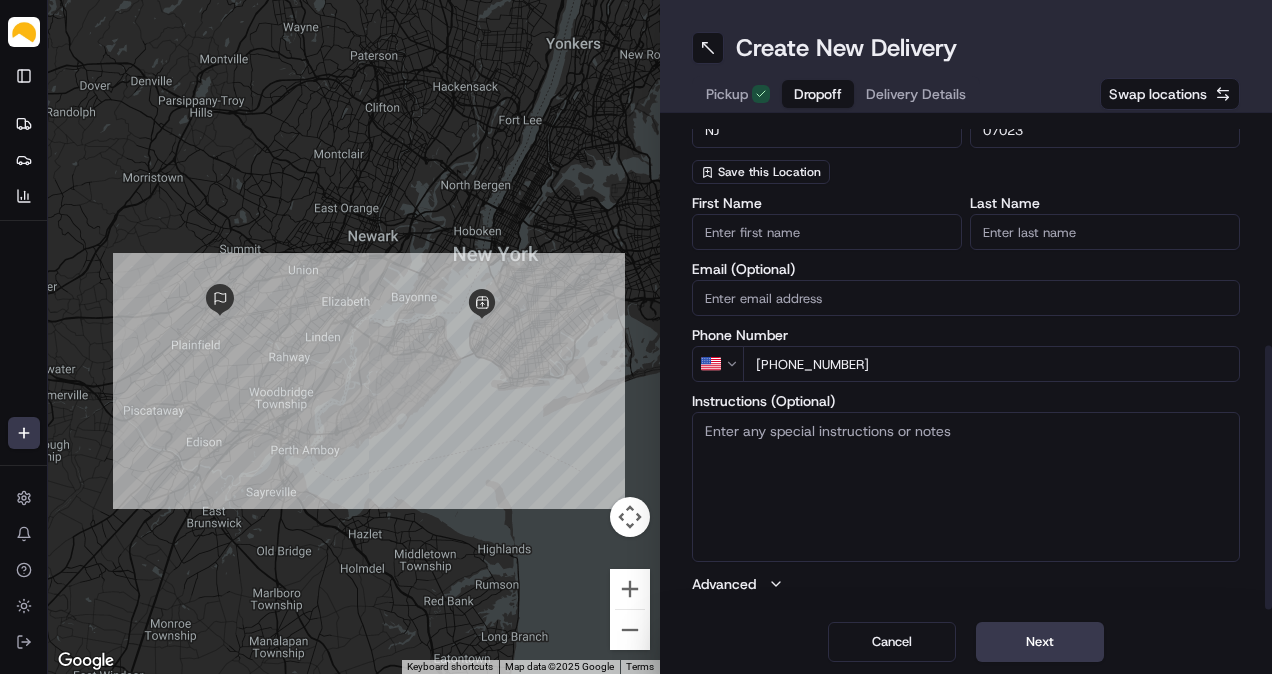 type on "[PHONE_NUMBER]" 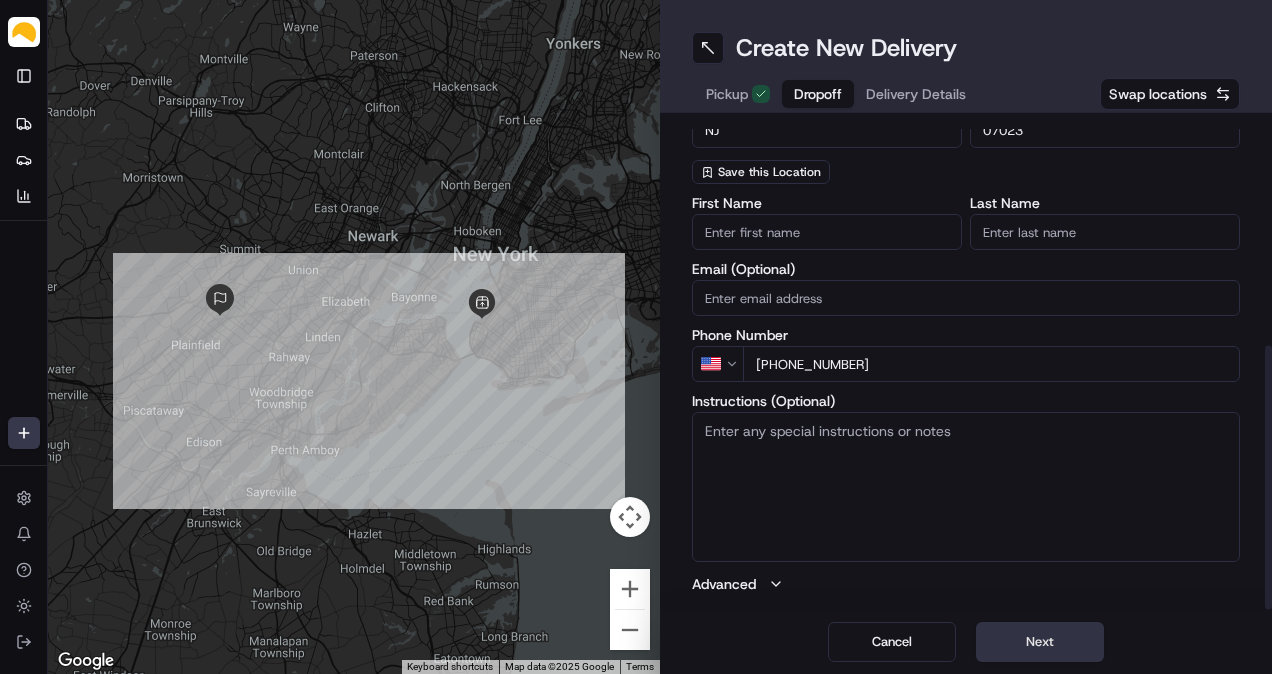 click on "Next" at bounding box center [1040, 642] 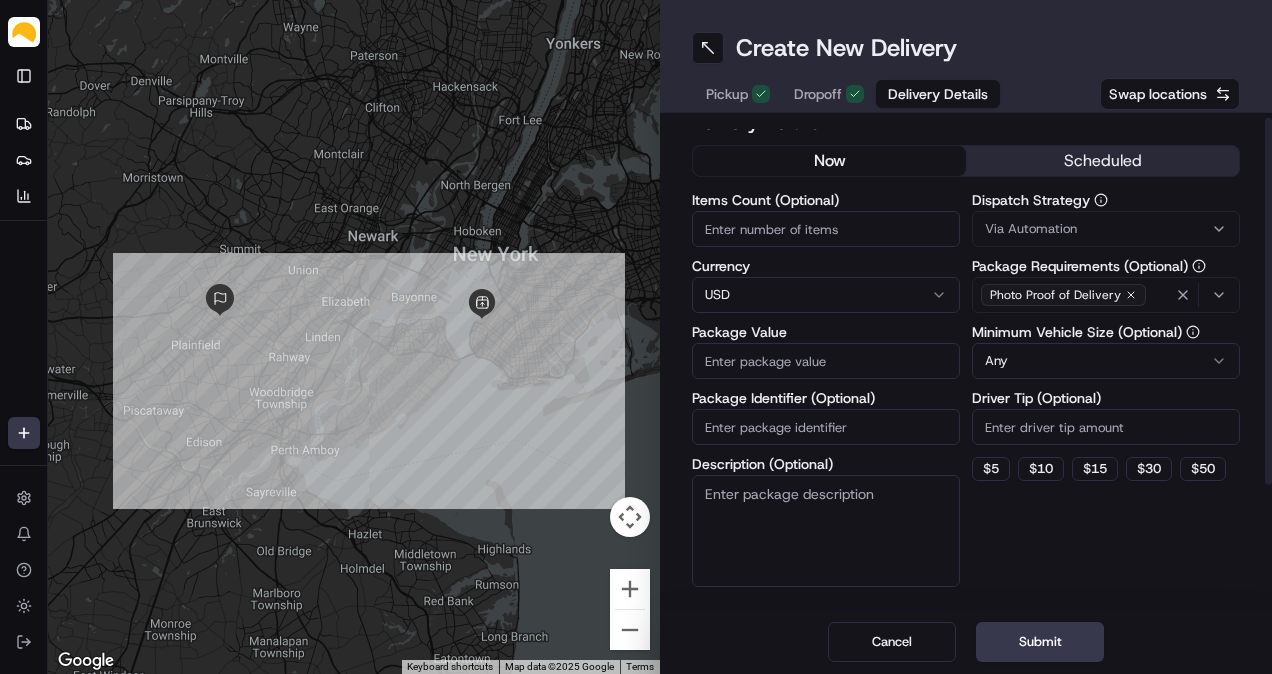 scroll, scrollTop: 0, scrollLeft: 0, axis: both 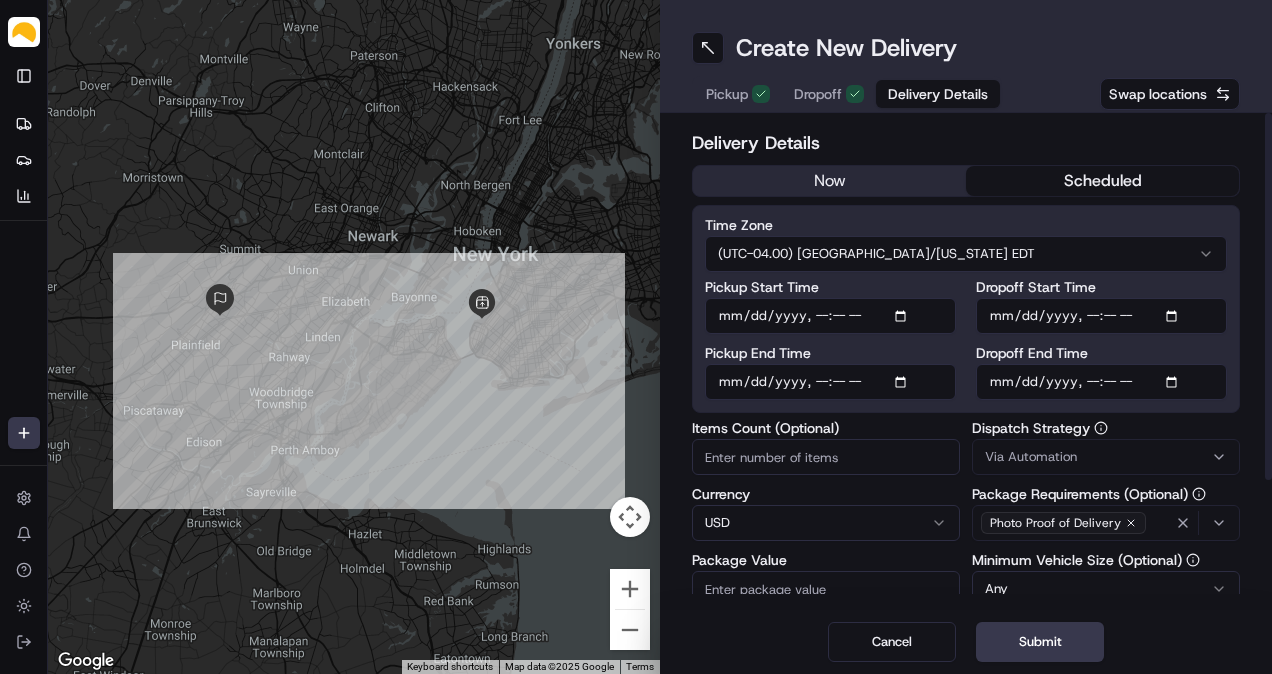 click on "scheduled" at bounding box center [1102, 181] 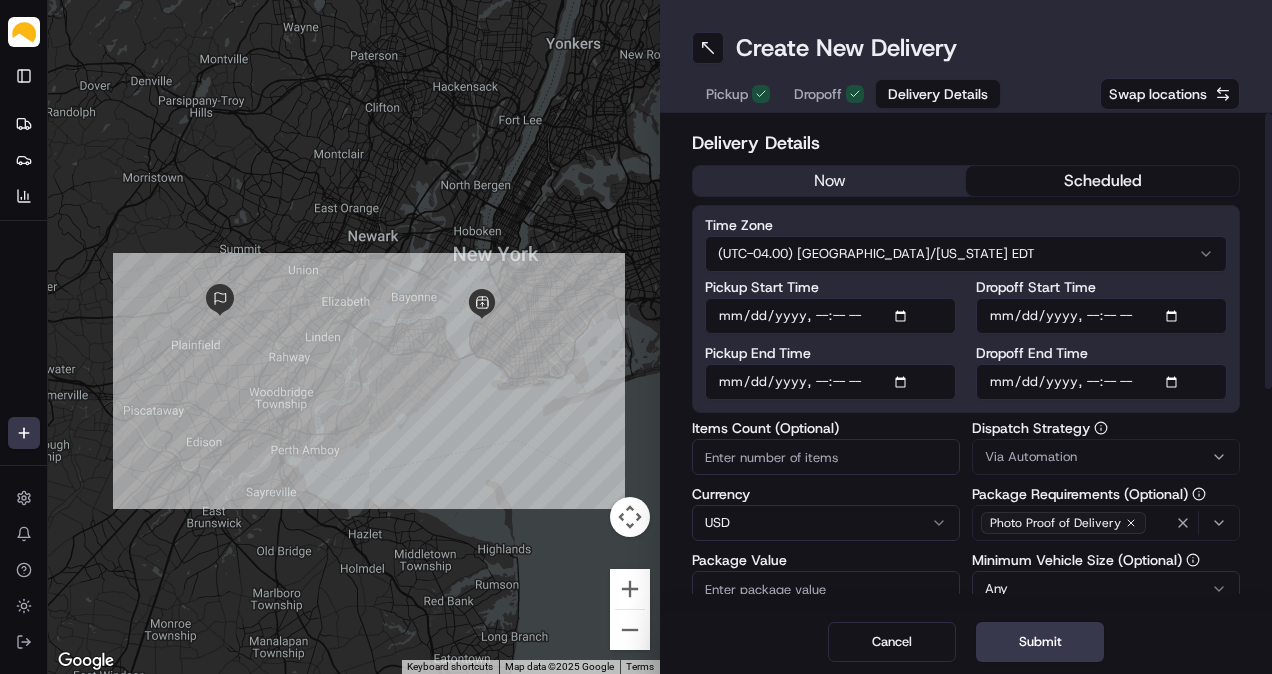 click on "Pickup Start Time" at bounding box center [830, 316] 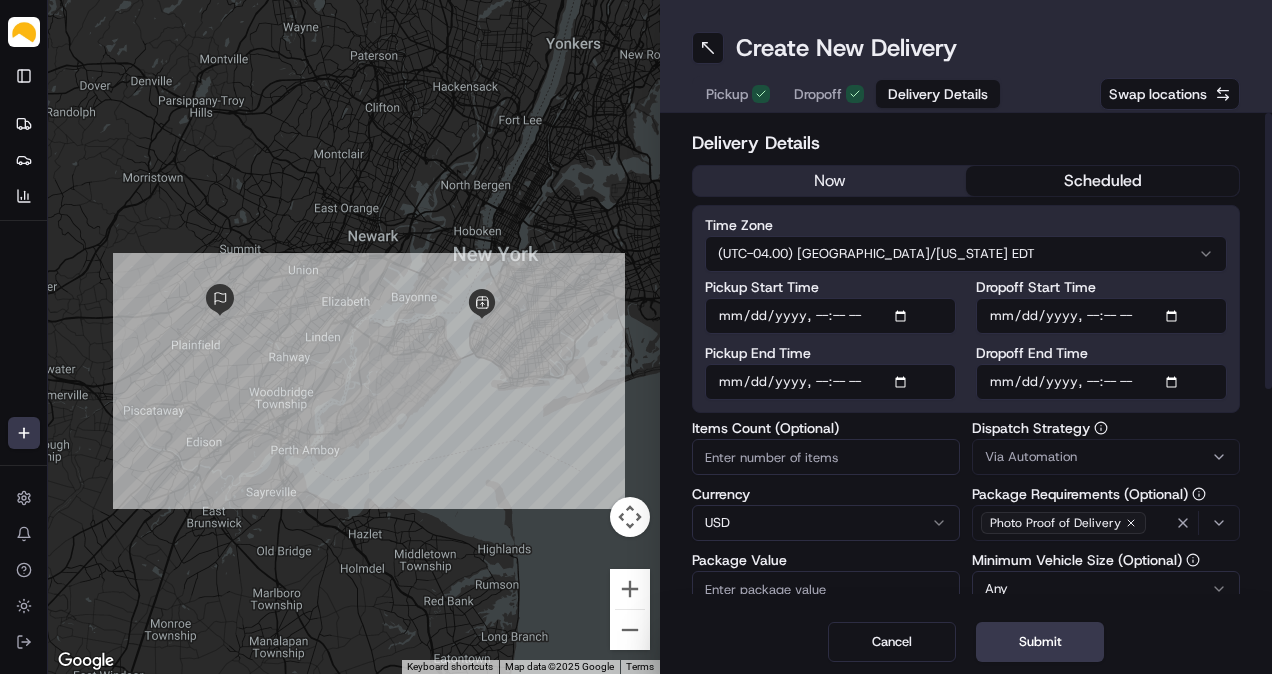 type on "[DATE]T12:00" 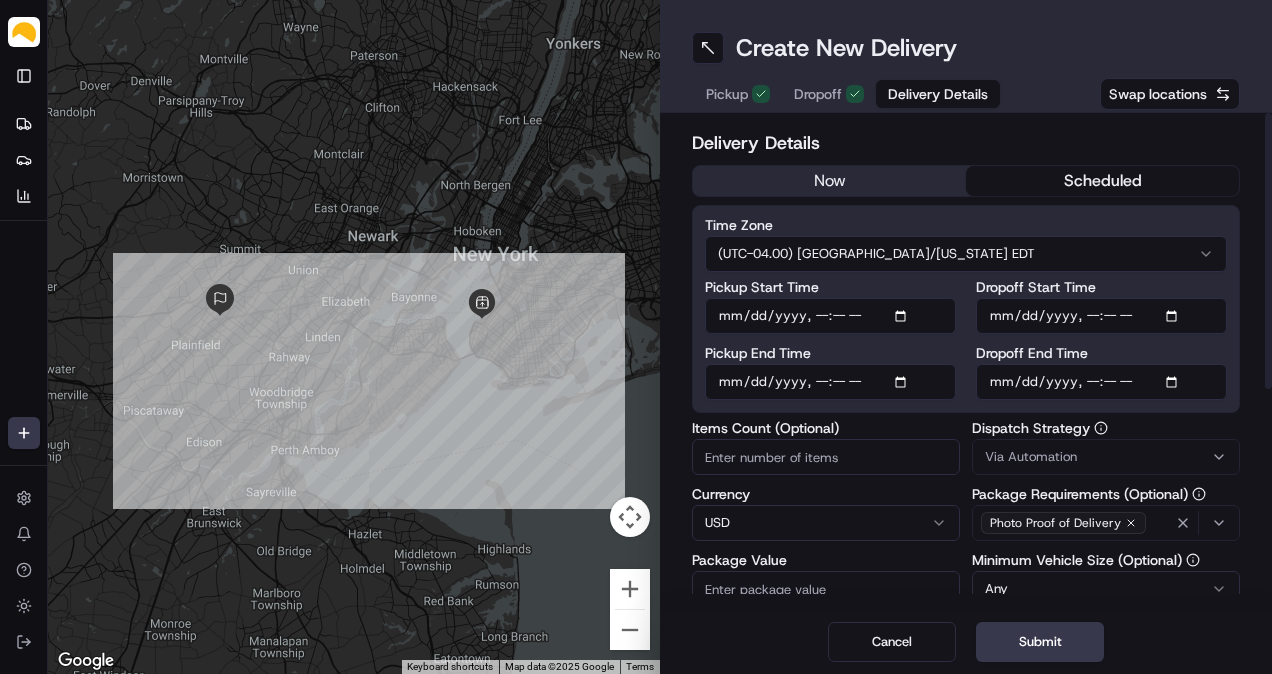 click on "Pickup End Time" at bounding box center (830, 382) 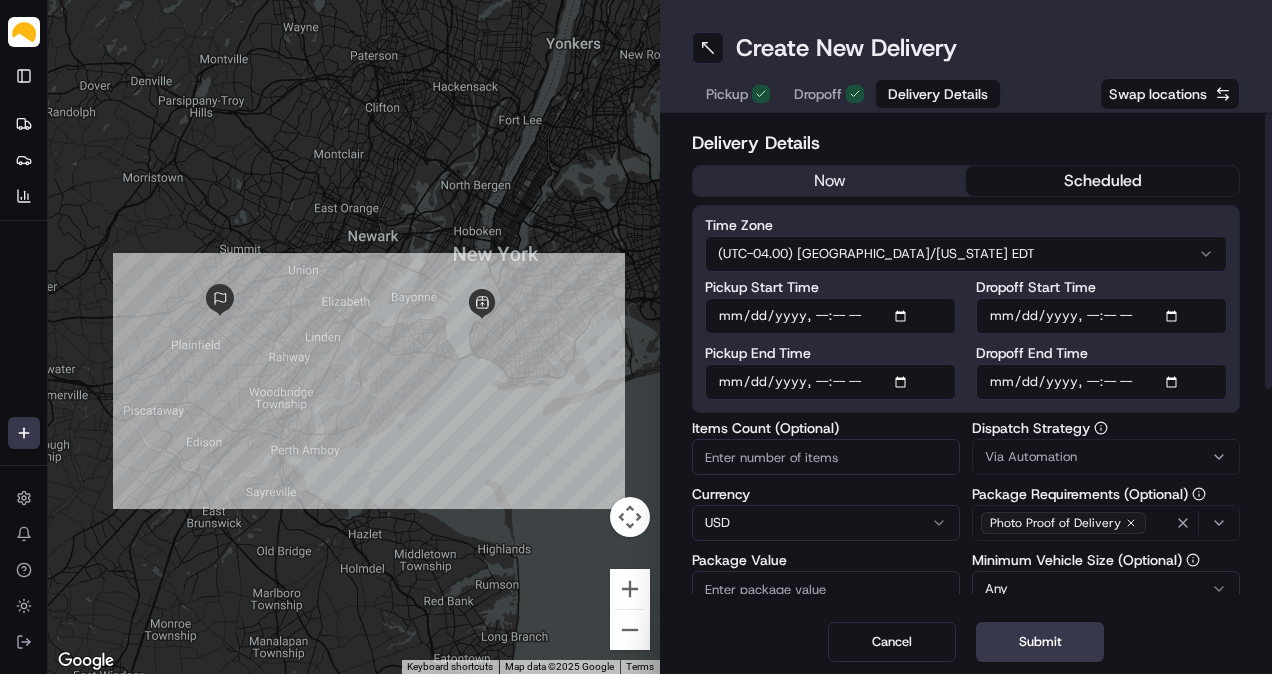 click on "Pickup End Time" at bounding box center (830, 382) 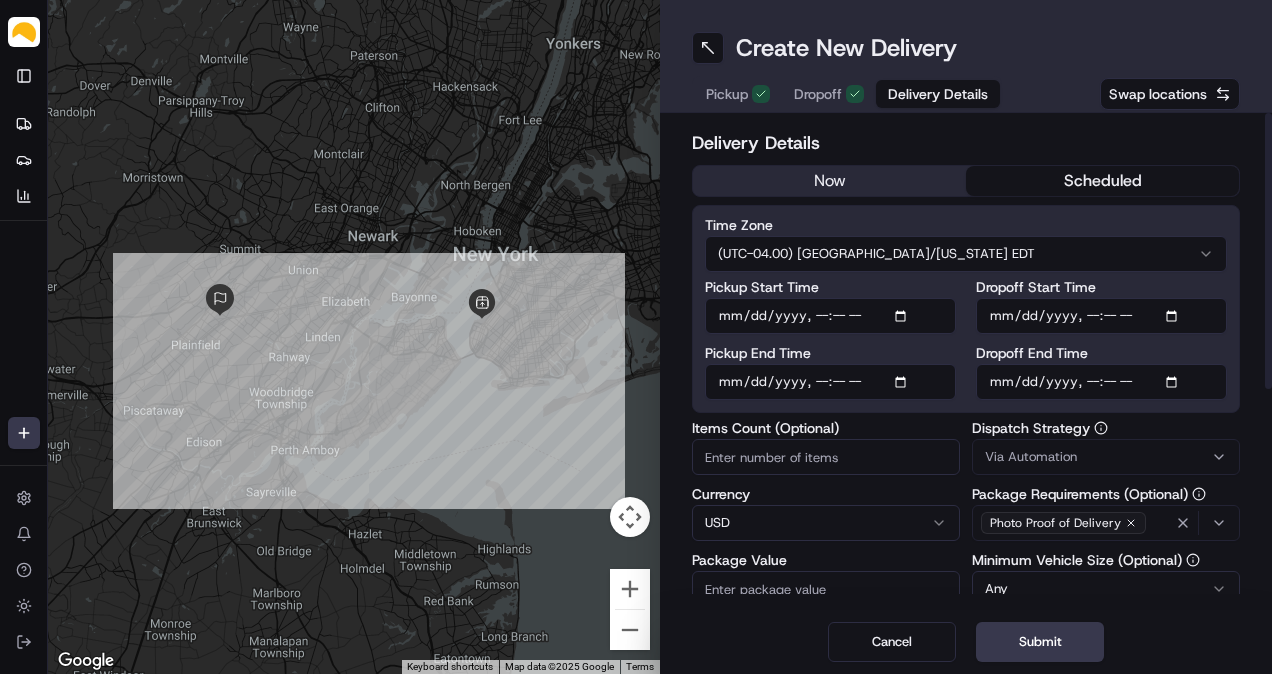 click on "Dropoff End Time" at bounding box center [1101, 382] 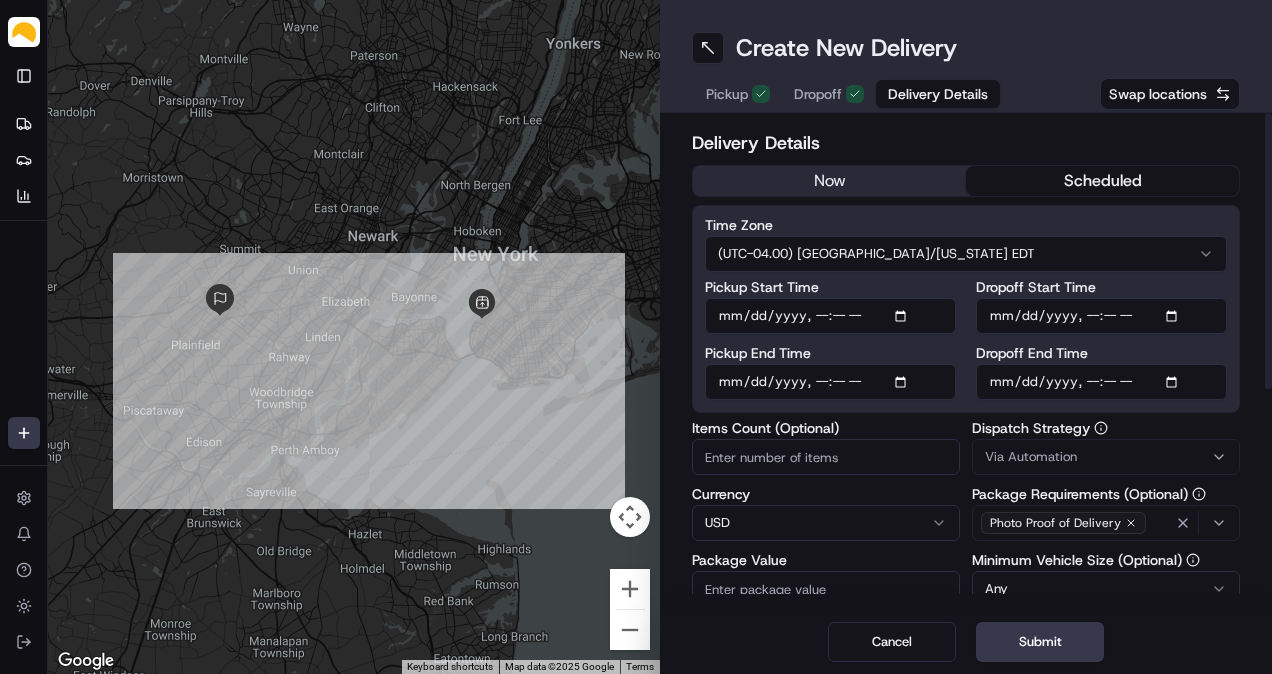 click on "Dropoff End Time" at bounding box center (1101, 382) 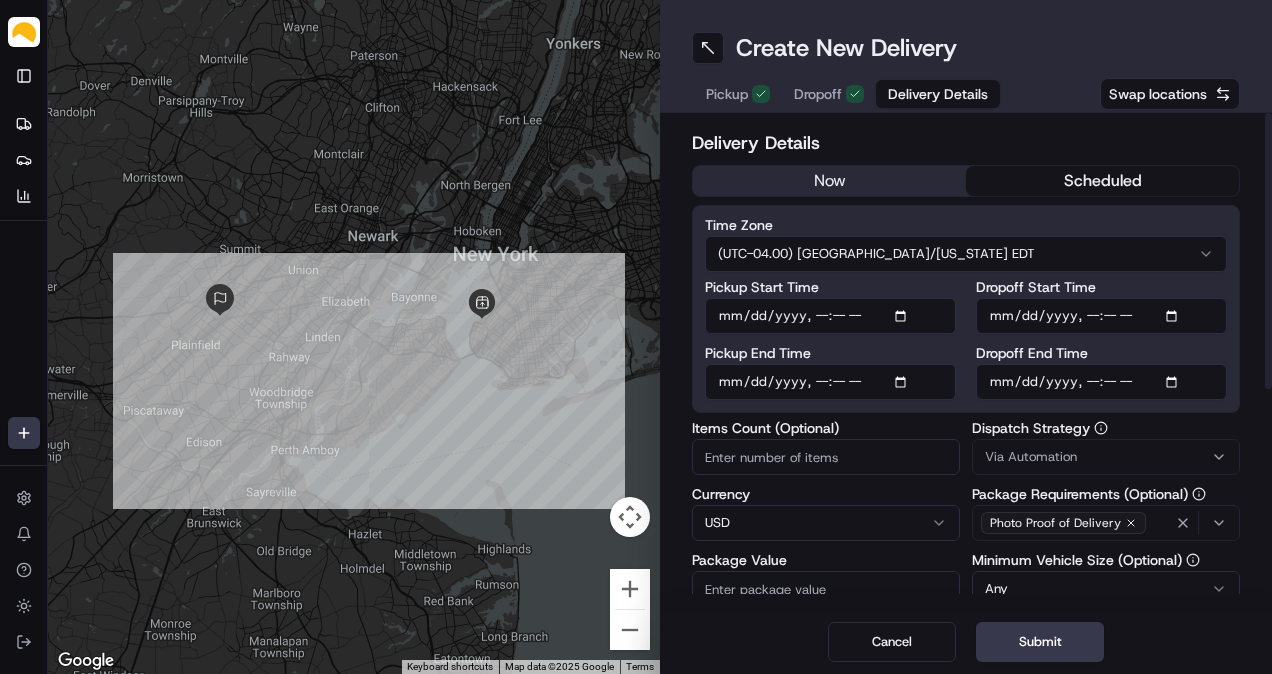 click on "Items Count (Optional)" at bounding box center [826, 457] 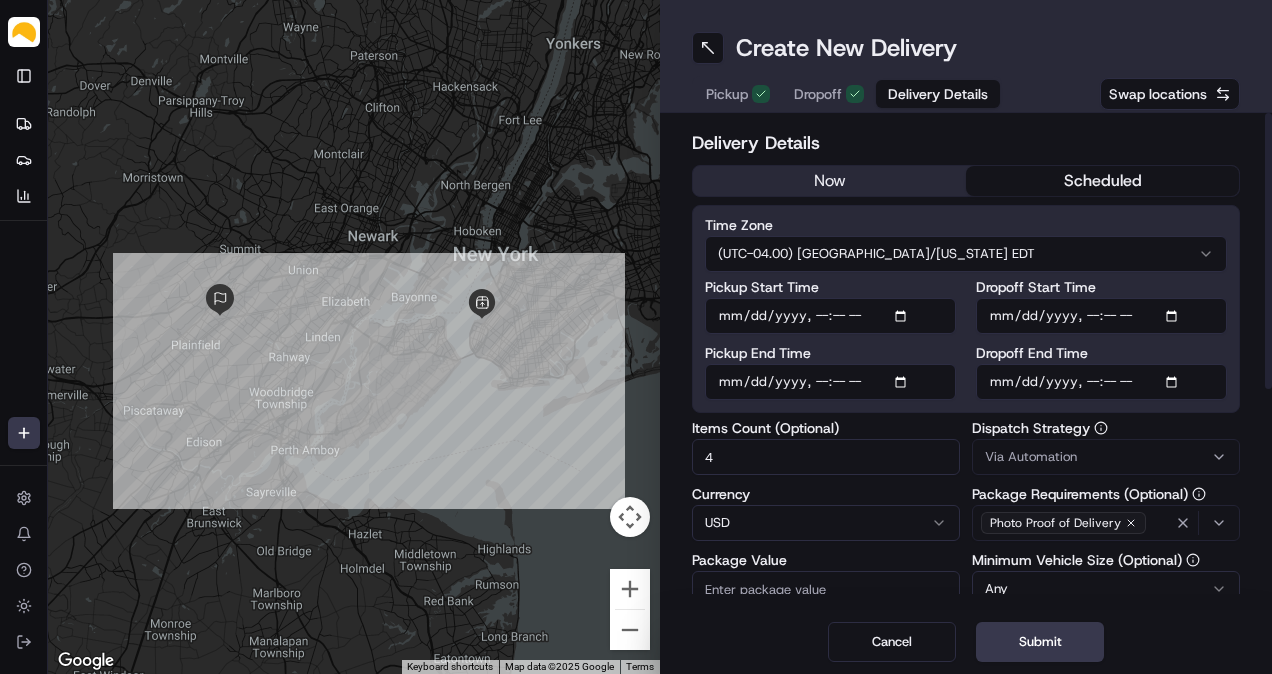 type on "4" 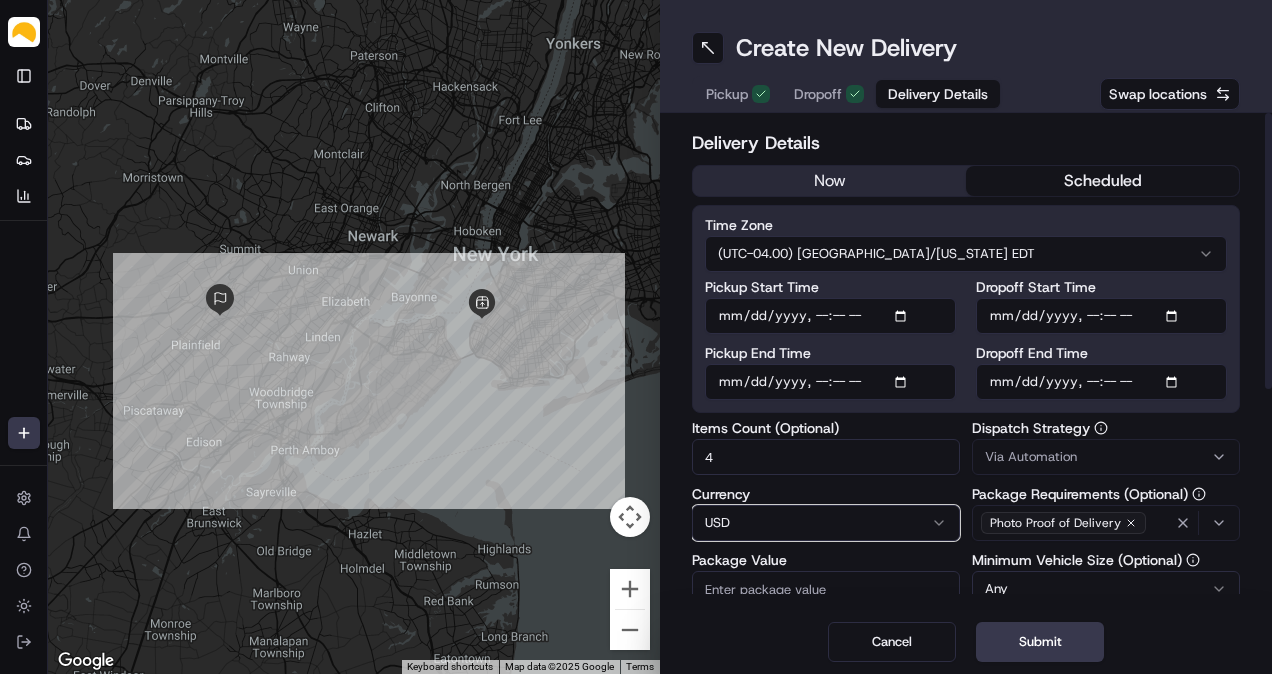 type 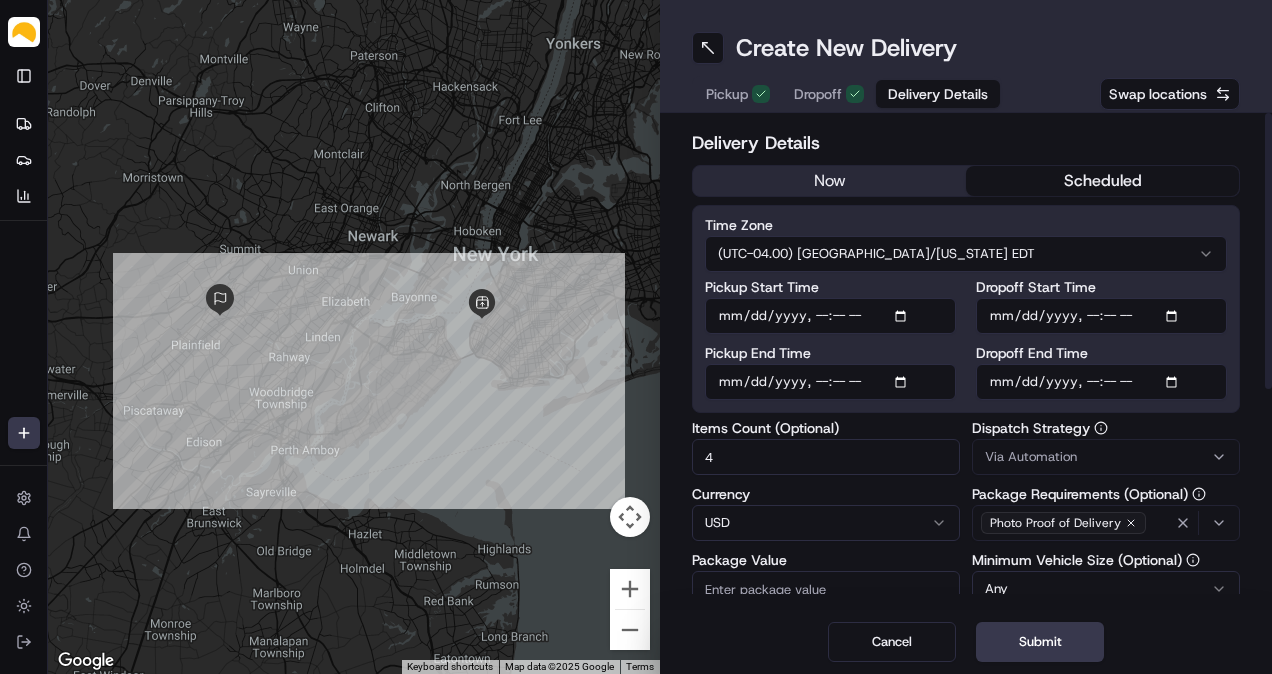scroll, scrollTop: 92, scrollLeft: 0, axis: vertical 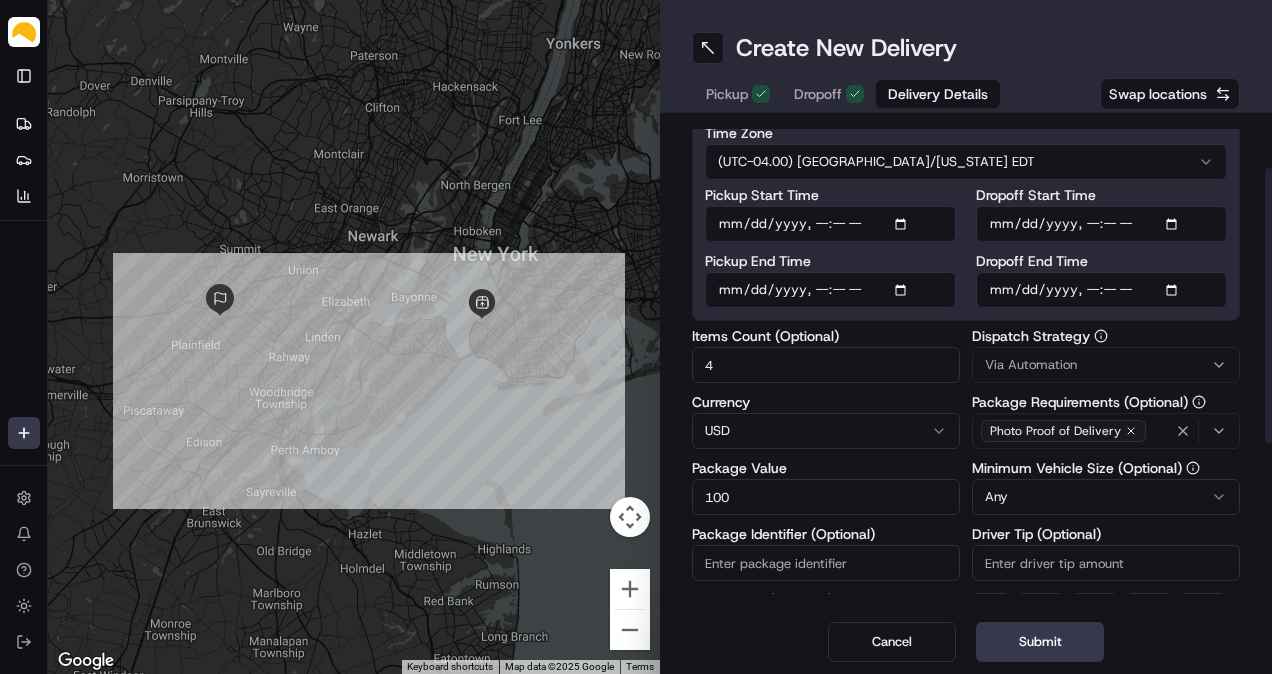 type on "100" 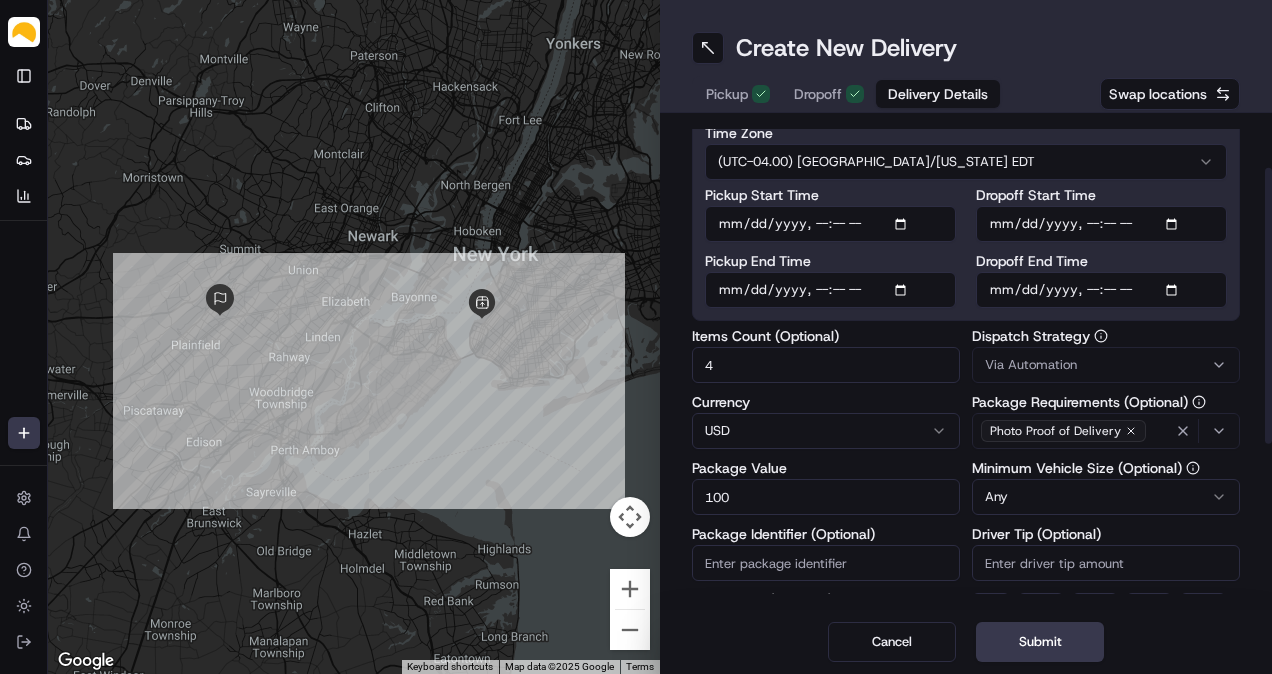 scroll, scrollTop: 359, scrollLeft: 0, axis: vertical 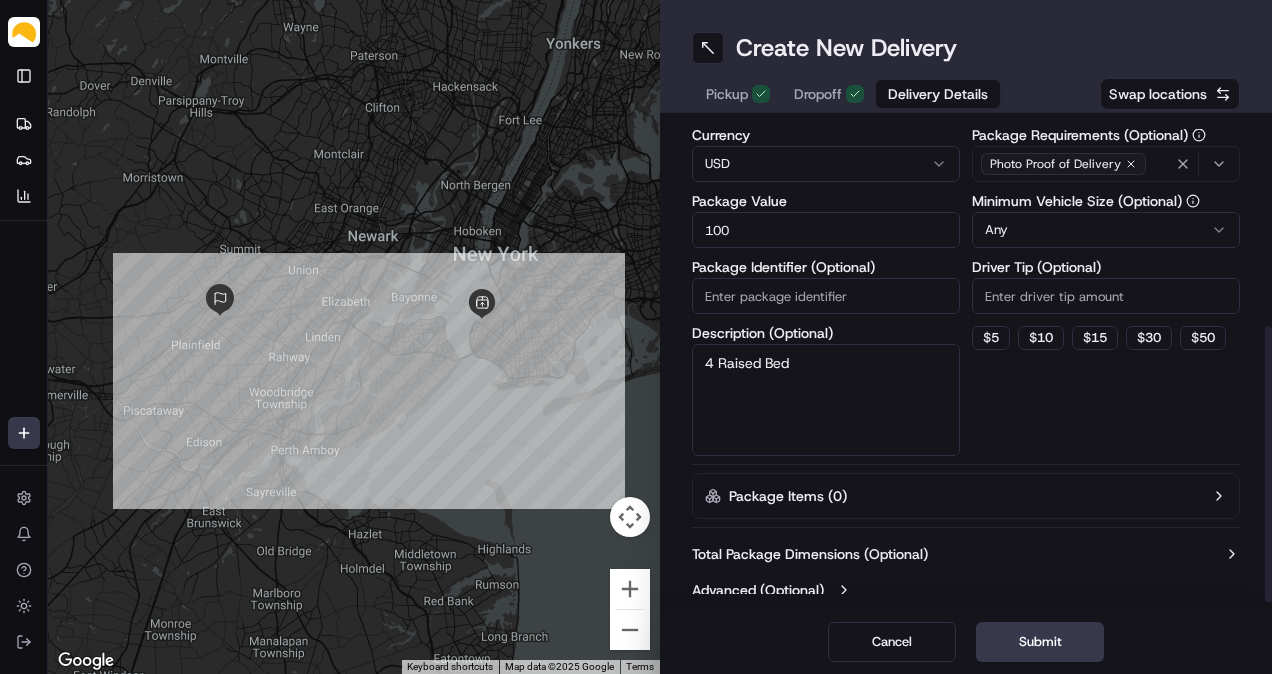 type on "4 Raised Bed" 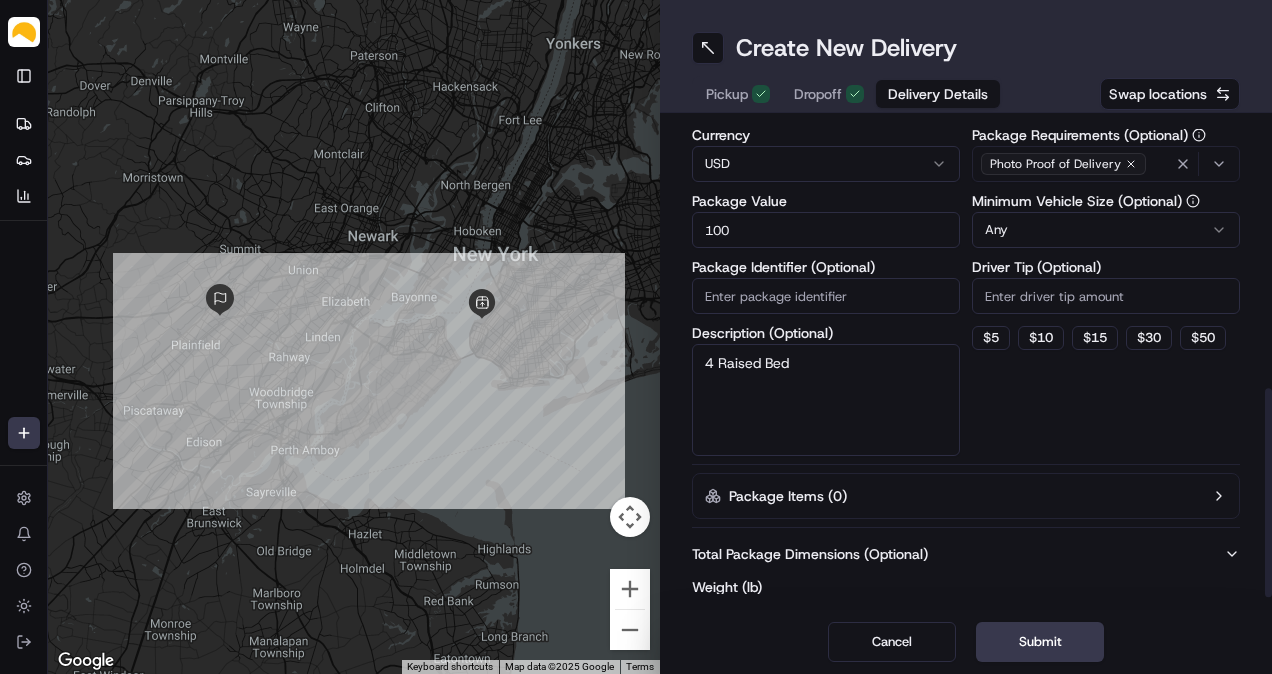 scroll, scrollTop: 612, scrollLeft: 0, axis: vertical 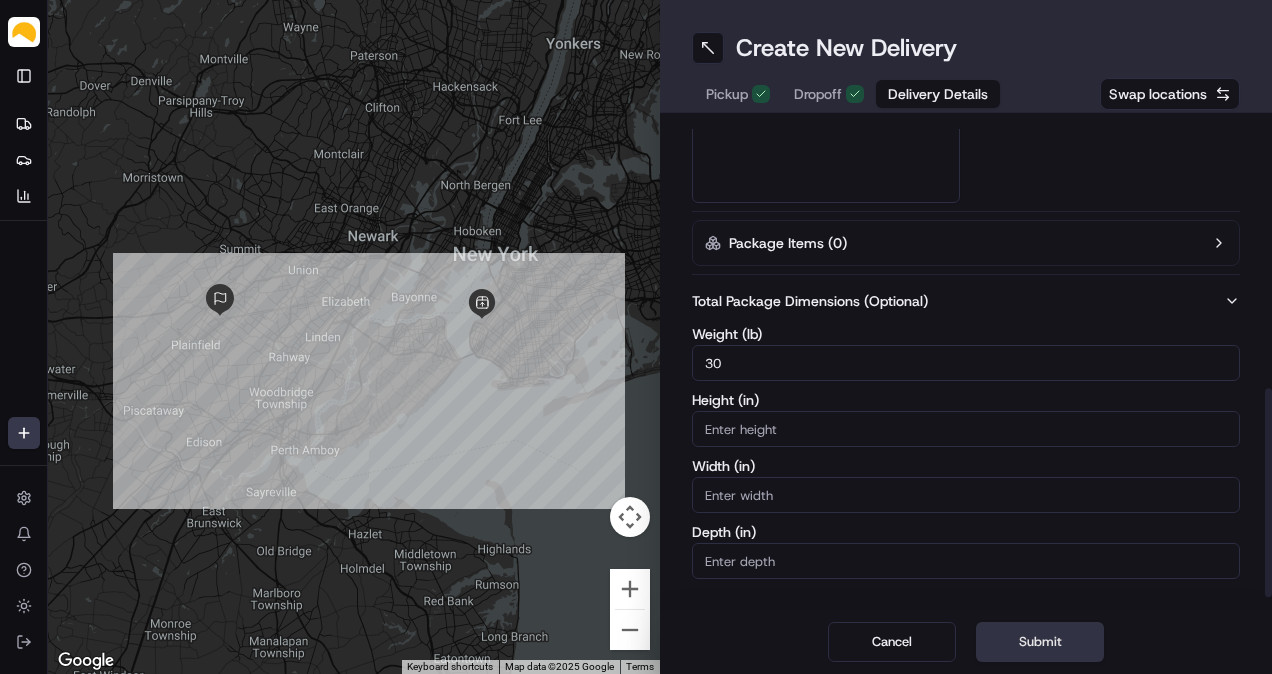 type on "30" 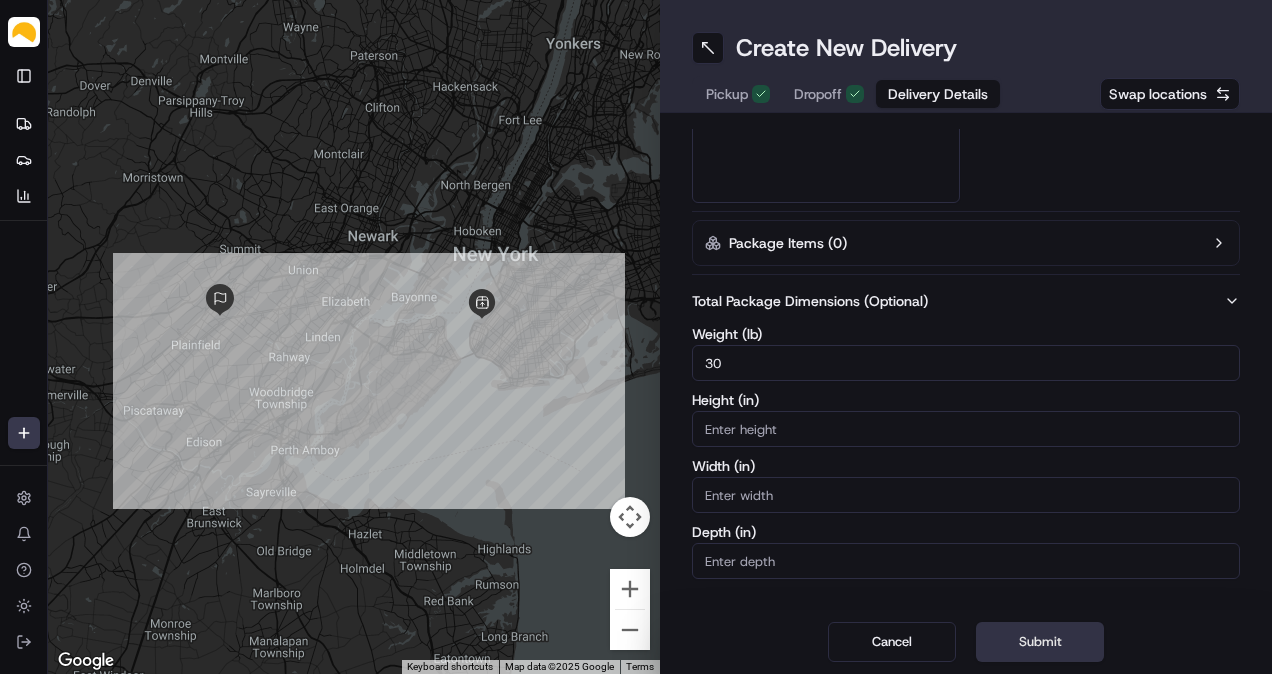 click on "Submit" at bounding box center (1040, 642) 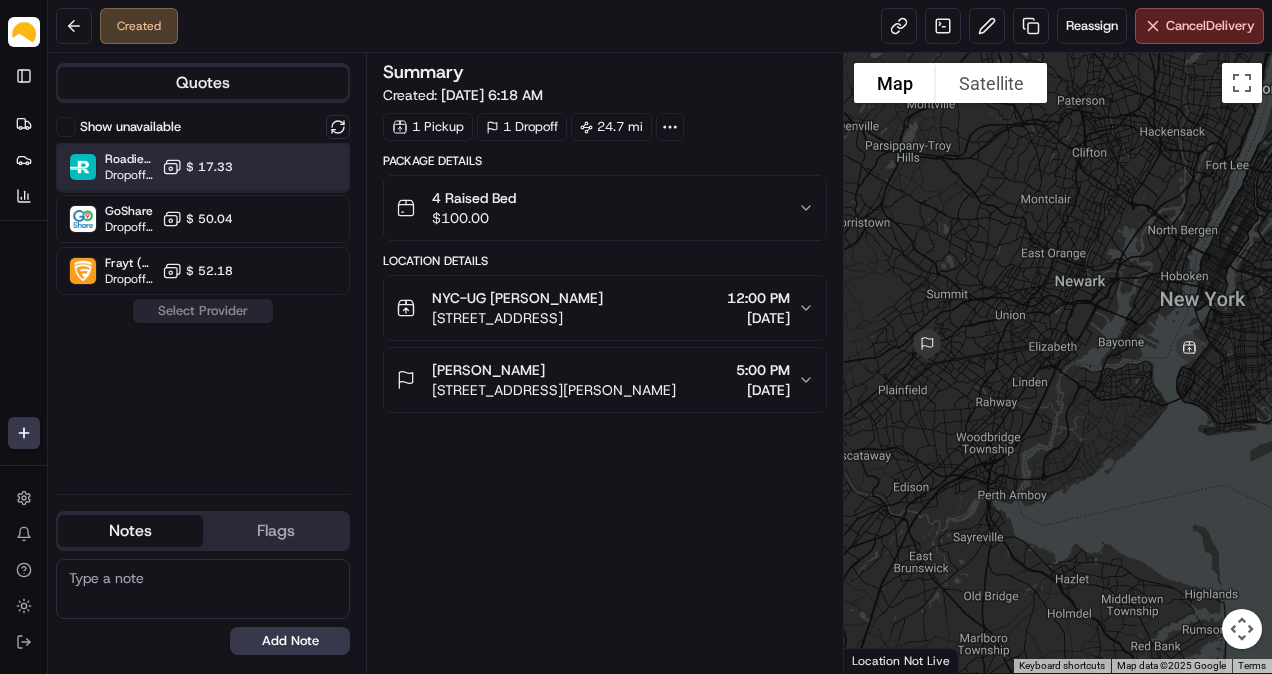click at bounding box center (289, 167) 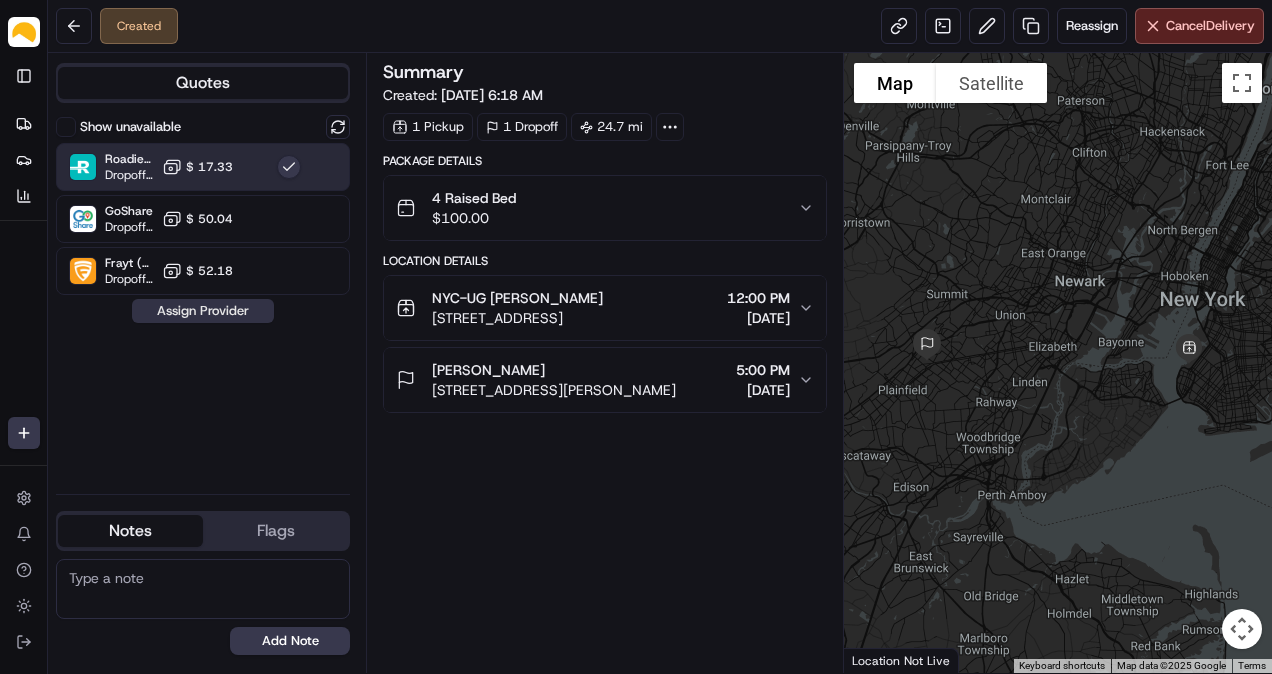 click on "Assign Provider" at bounding box center (203, 311) 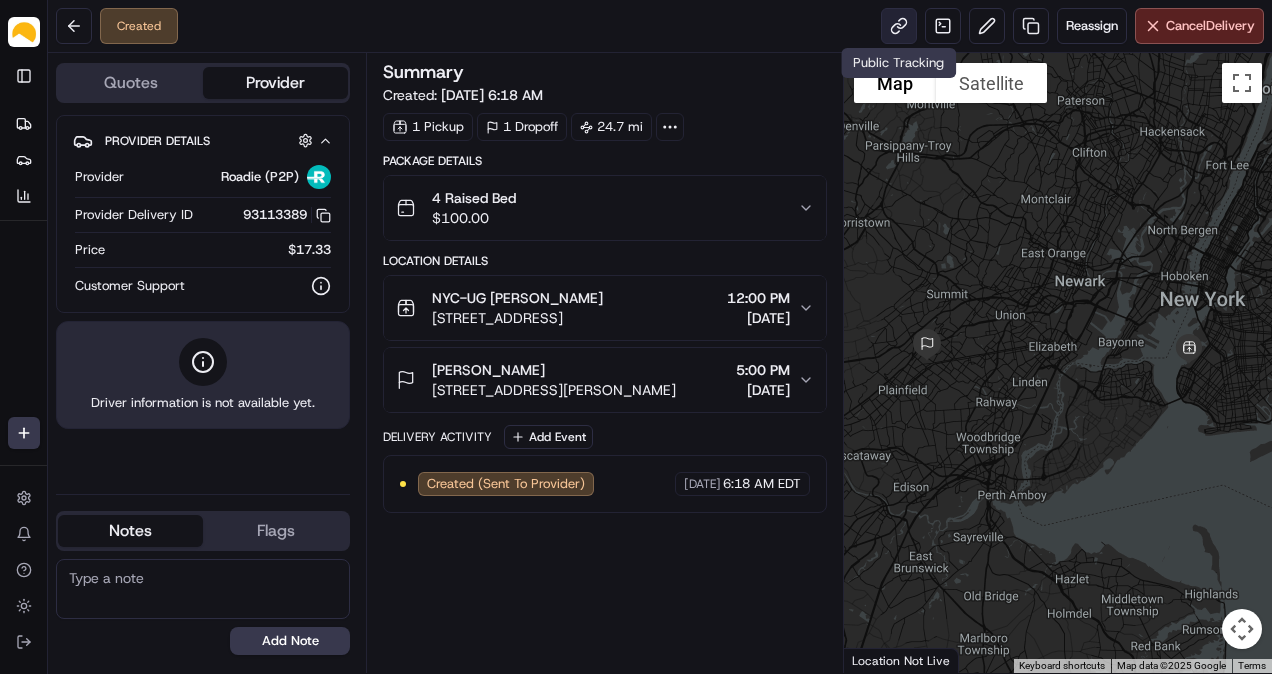 click at bounding box center (899, 26) 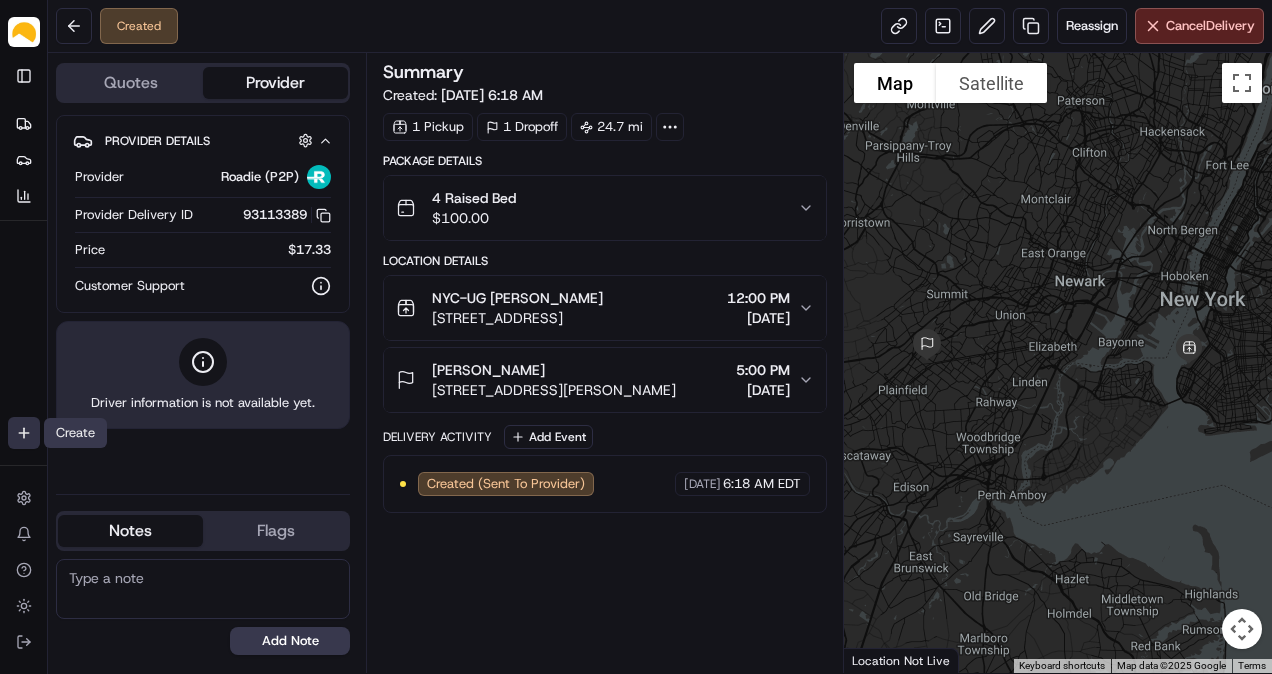 click on "Parsel [EMAIL_ADDRESS][PERSON_NAME][DOMAIN_NAME] Toggle Sidebar Deliveries Providers Analytics Favorites Main Menu Members & Organization Organization Users Roles Preferences Customization Tracking Orchestration Automations Dispatch Strategy Locations Pickup Locations Dropoff Locations Billing Billing Refund Requests Integrations Notification Triggers Webhooks API Keys Request Logs Create Settings Notifications Chat with us! Toggle Theme Log out Created Reassign Cancel  Delivery Quotes Provider Provider Details Hidden ( 3 ) Provider Roadie (P2P)   Provider Delivery ID 93113389 Copy  93113389 Price $17.33 Customer Support Driver information is not available yet. Notes Flags [PERSON_NAME][EMAIL_ADDRESS][PERSON_NAME][DOMAIN_NAME] [PERSON_NAME][DOMAIN_NAME][EMAIL_ADDRESS][PERSON_NAME][DOMAIN_NAME] [DOMAIN_NAME][EMAIL_ADDRESS][DOMAIN_NAME] [PERSON_NAME][DOMAIN_NAME][EMAIL_ADDRESS][PERSON_NAME][DOMAIN_NAME] [PERSON_NAME][DOMAIN_NAME][EMAIL_ADDRESS][PERSON_NAME][DOMAIN_NAME] [PERSON_NAME][DOMAIN_NAME][EMAIL_ADDRESS][PERSON_NAME][DOMAIN_NAME] [DOMAIN_NAME][EMAIL_ADDRESS][PERSON_NAME][DOMAIN_NAME] [PERSON_NAME][DOMAIN_NAME][EMAIL_ADDRESS][PERSON_NAME][DOMAIN_NAME] [PERSON_NAME][DOMAIN_NAME][EMAIL_ADDRESS][PERSON_NAME][DOMAIN_NAME] [PERSON_NAME][DOMAIN_NAME][EMAIL_ADDRESS][PERSON_NAME][DOMAIN_NAME] [PERSON_NAME][DOMAIN_NAME][EMAIL_ADDRESS][PERSON_NAME][DOMAIN_NAME] [PERSON_NAME][DOMAIN_NAME][EMAIL_ADDRESS][PERSON_NAME][DOMAIN_NAME] [PERSON_NAME][DOMAIN_NAME][EMAIL_ADDRESS][PERSON_NAME][DOMAIN_NAME]" at bounding box center (636, 337) 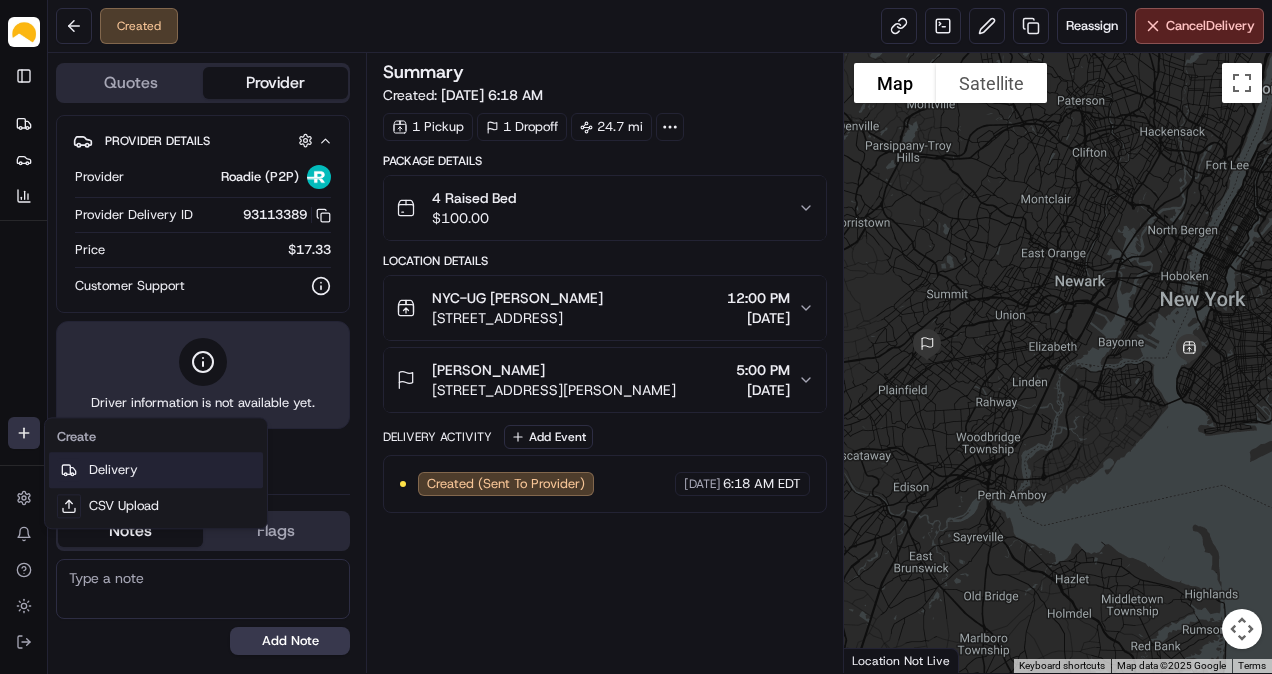 click on "Delivery" at bounding box center (156, 470) 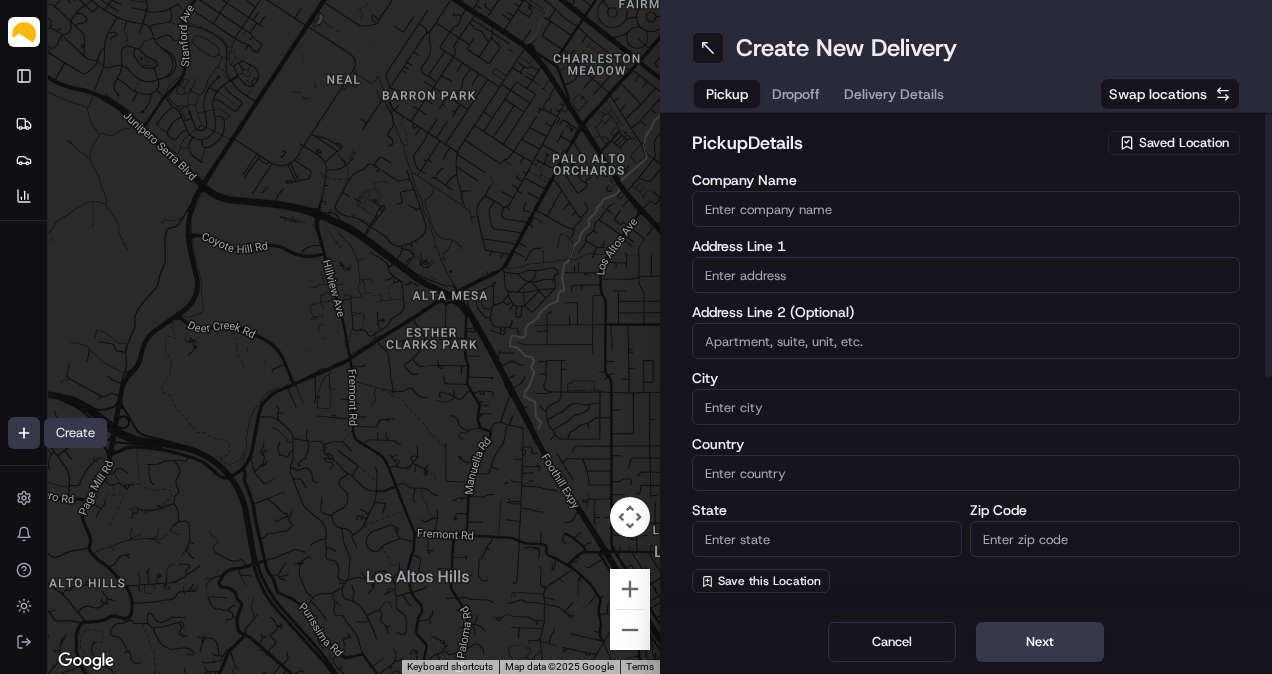 click on "pickup  Details Saved Location Company Name Address Line 1 Address Line 2 (Optional) City Country State Zip Code Save this Location First Name Last Name Email (Optional) Phone Number US +1 Instructions (Optional) Advanced" at bounding box center [966, 361] 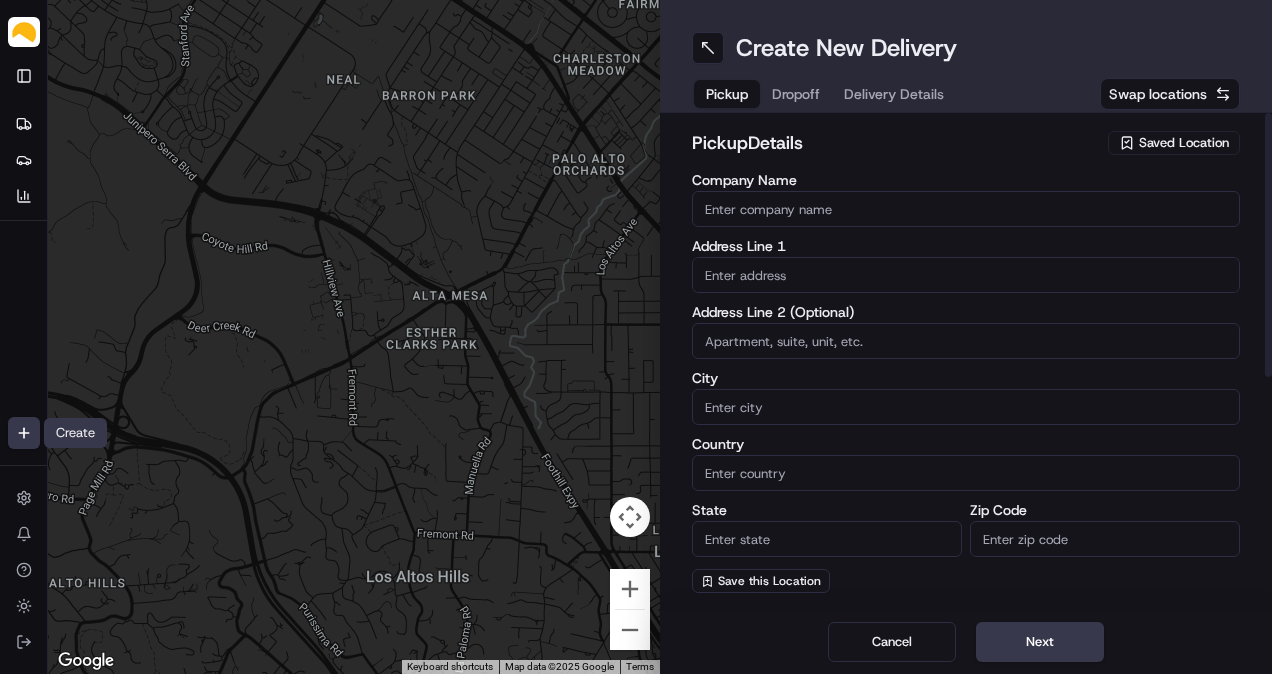click on "Saved Location" at bounding box center [1184, 143] 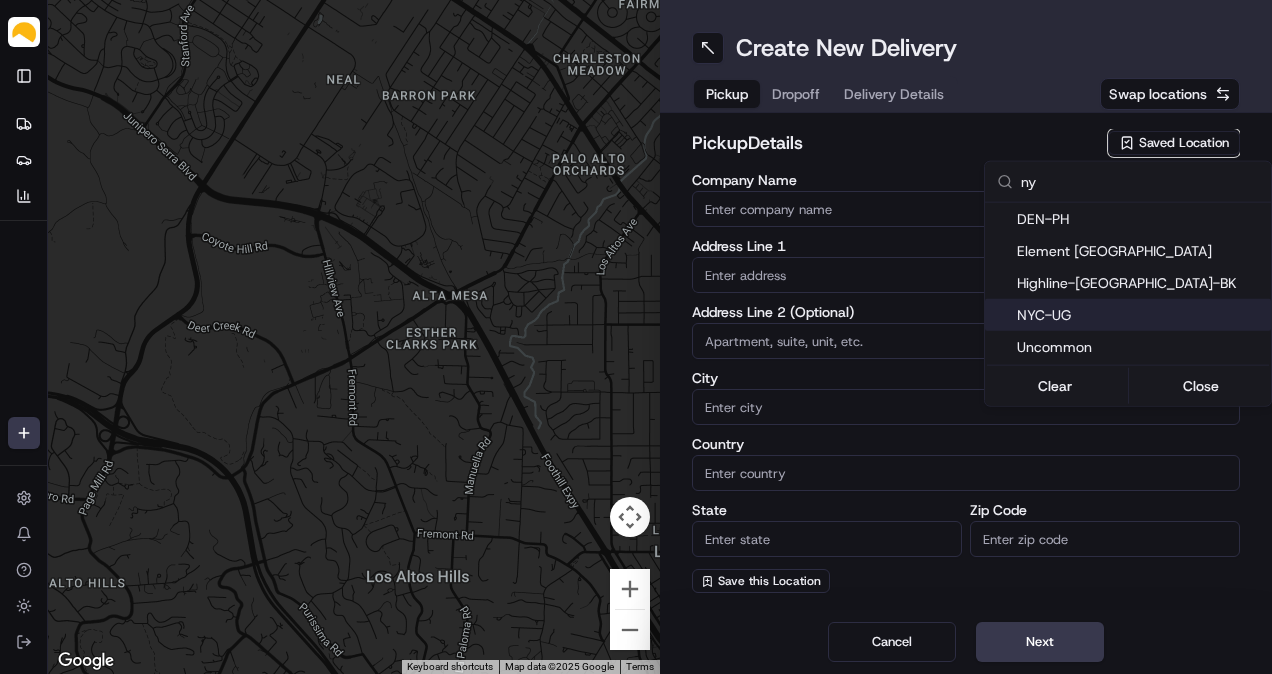 type on "ny" 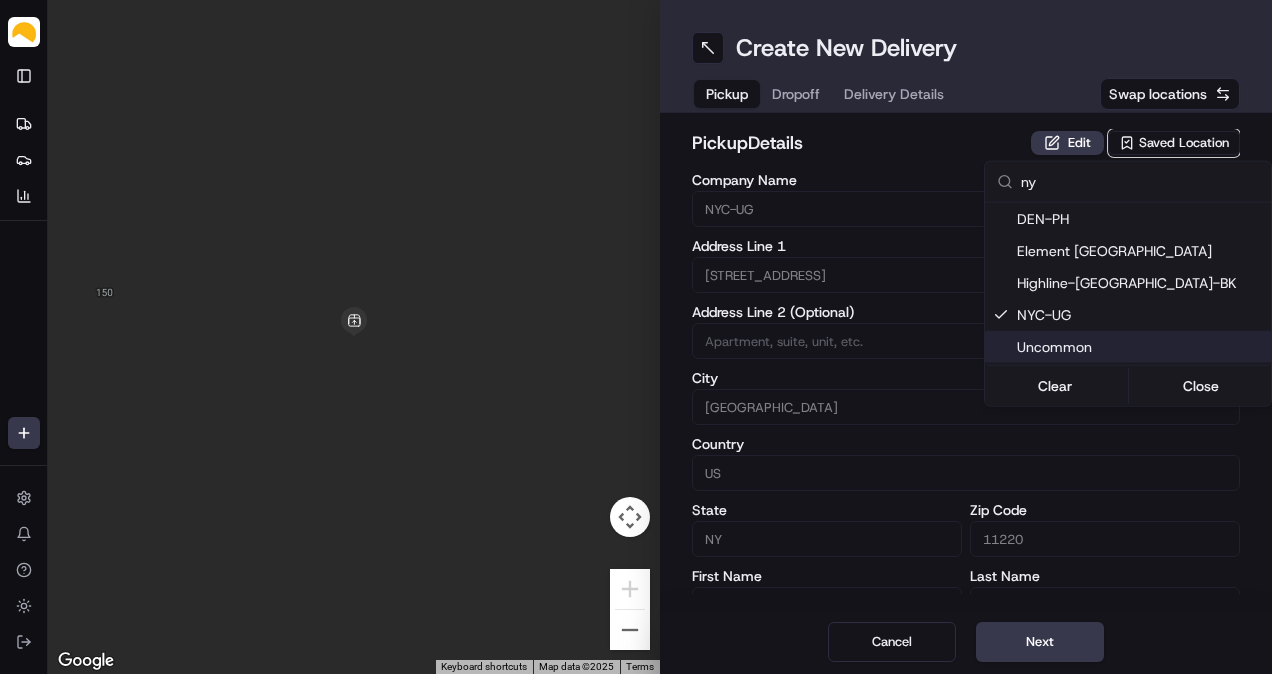 click on "Parsel [EMAIL_ADDRESS][PERSON_NAME][DOMAIN_NAME] Toggle Sidebar Deliveries Providers Analytics Favorites Main Menu Members & Organization Organization Users Roles Preferences Customization Tracking Orchestration Automations Dispatch Strategy Locations Pickup Locations Dropoff Locations Billing Billing Refund Requests Integrations Notification Triggers Webhooks API Keys Request Logs Create Settings Notifications Chat with us! Toggle Theme Log out To navigate the map with touch gestures double-tap and hold your finger on the map, then drag the map. ← Move left → Move right ↑ Move up ↓ Move down + Zoom in - Zoom out Home Jump left by 75% End Jump right by 75% Page Up Jump up by 75% Page Down Jump down by 75% To navigate, press the arrow keys. Keyboard shortcuts Map Data Map data ©2025 Map data ©2025 2 m  Click to toggle between metric and imperial units Terms Report a map error Create New Delivery Pickup Dropoff Delivery Details Swap locations pickup  Details  Edit Saved Location Company Name [GEOGRAPHIC_DATA]-UG US" at bounding box center [636, 337] 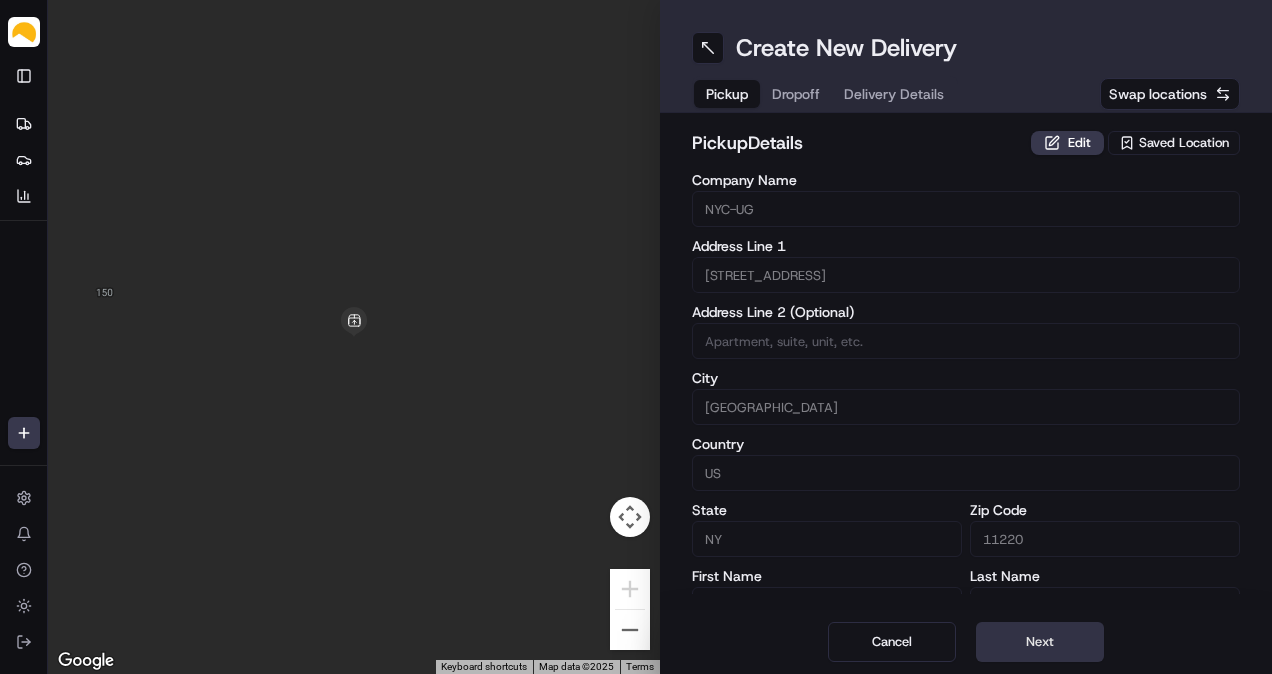 click on "Next" at bounding box center (1040, 642) 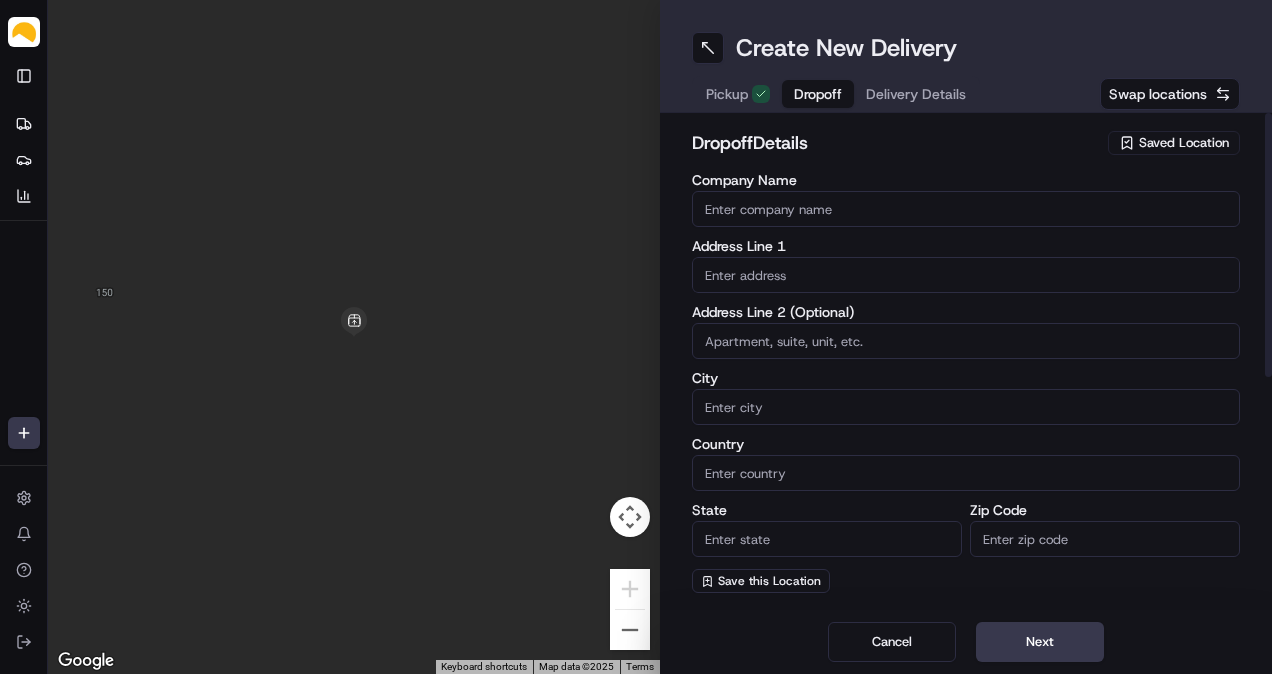 click at bounding box center (966, 275) 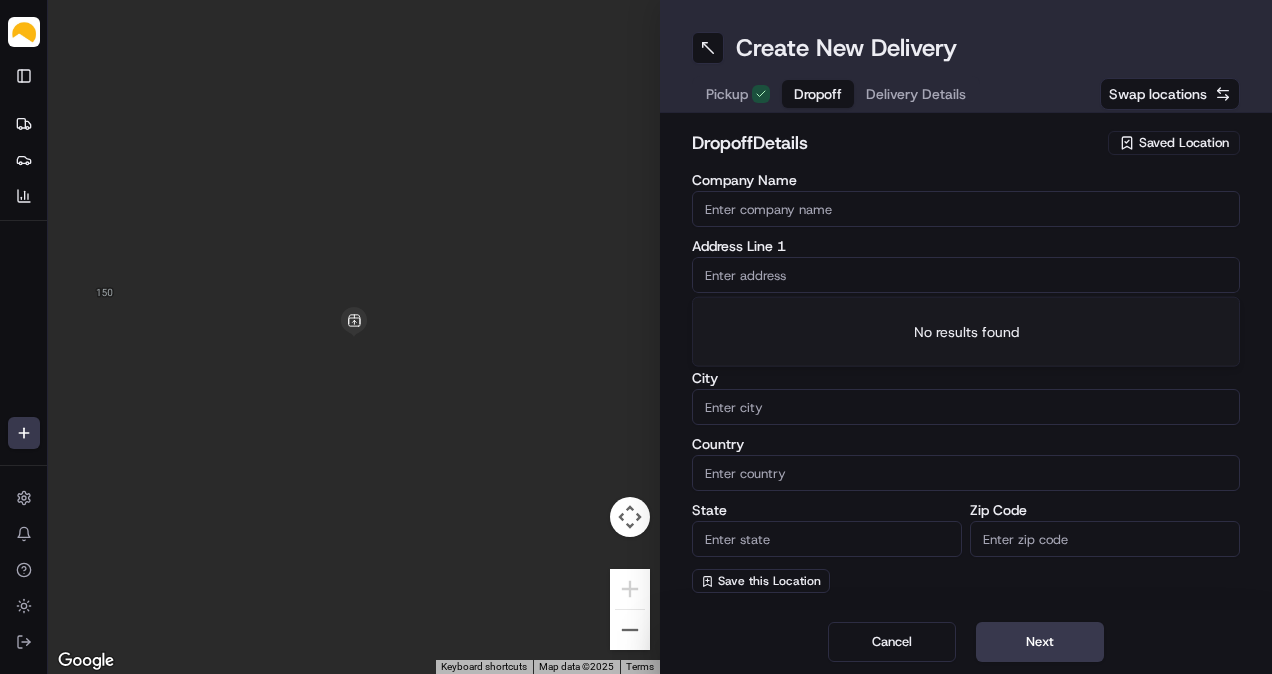 paste on "[STREET_ADDRESS][PERSON_NAME]" 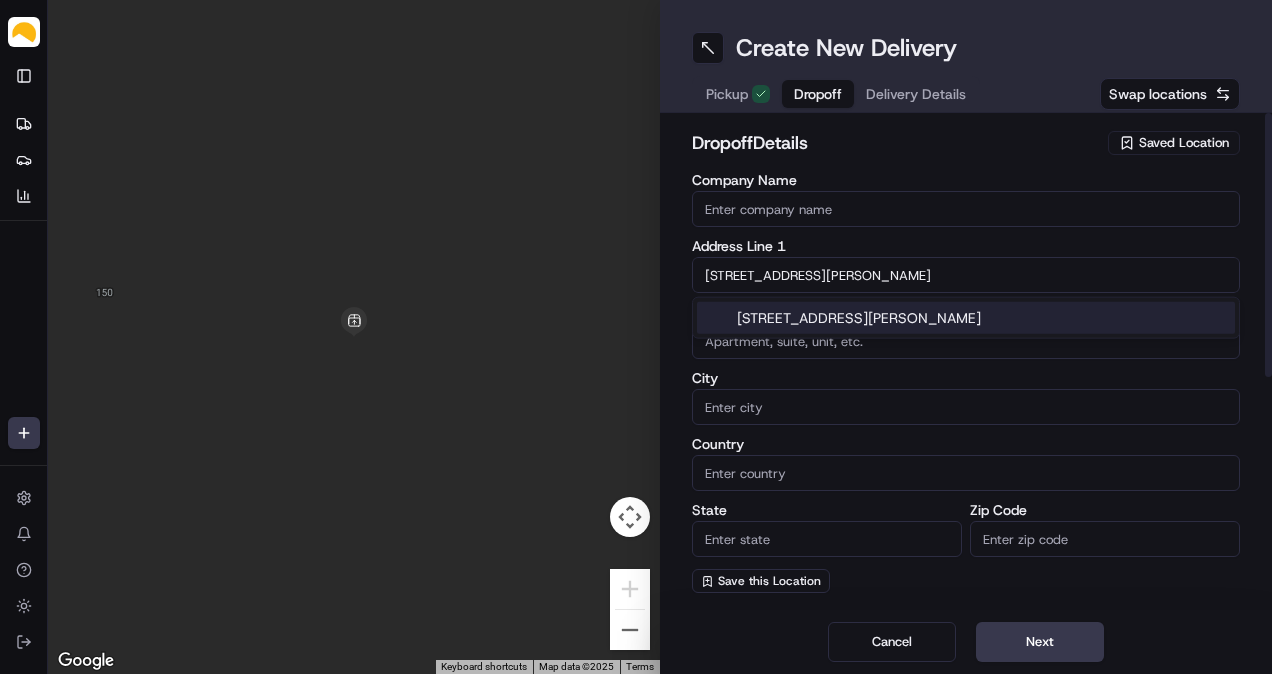 click on "[STREET_ADDRESS][PERSON_NAME]" at bounding box center (966, 318) 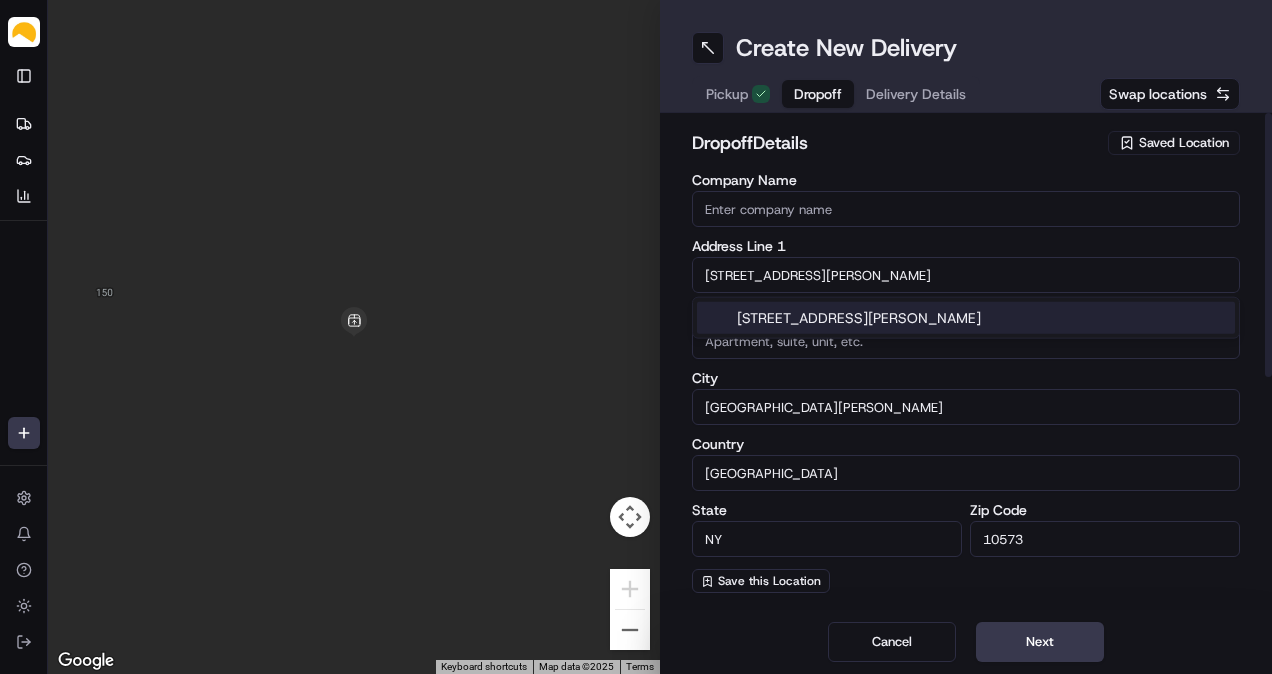 type on "[STREET_ADDRESS][PERSON_NAME]" 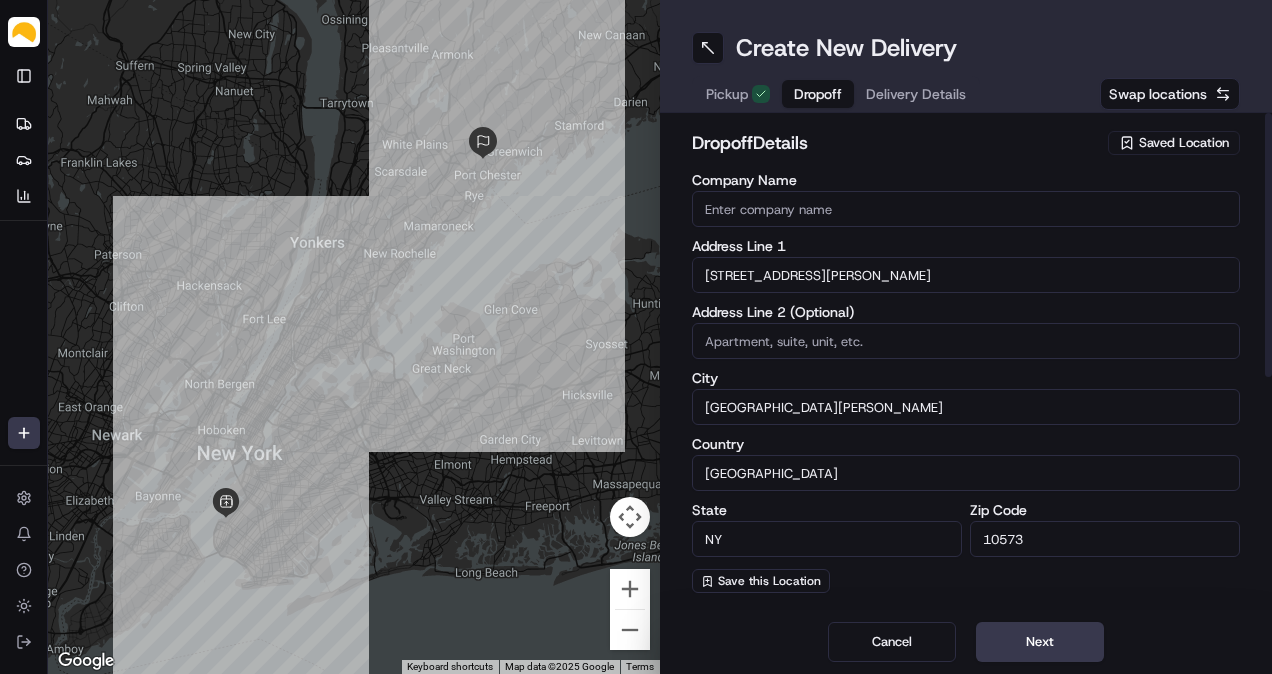 click on "Company Name" at bounding box center [966, 209] 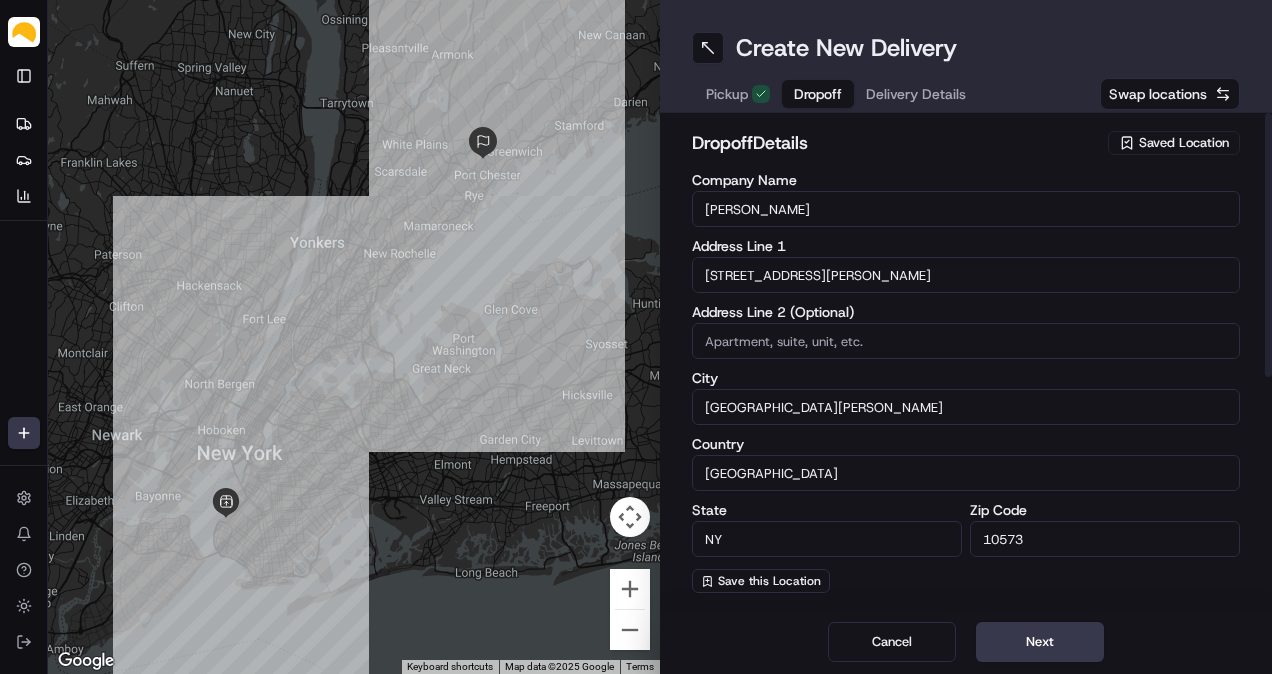 type on "[PERSON_NAME]" 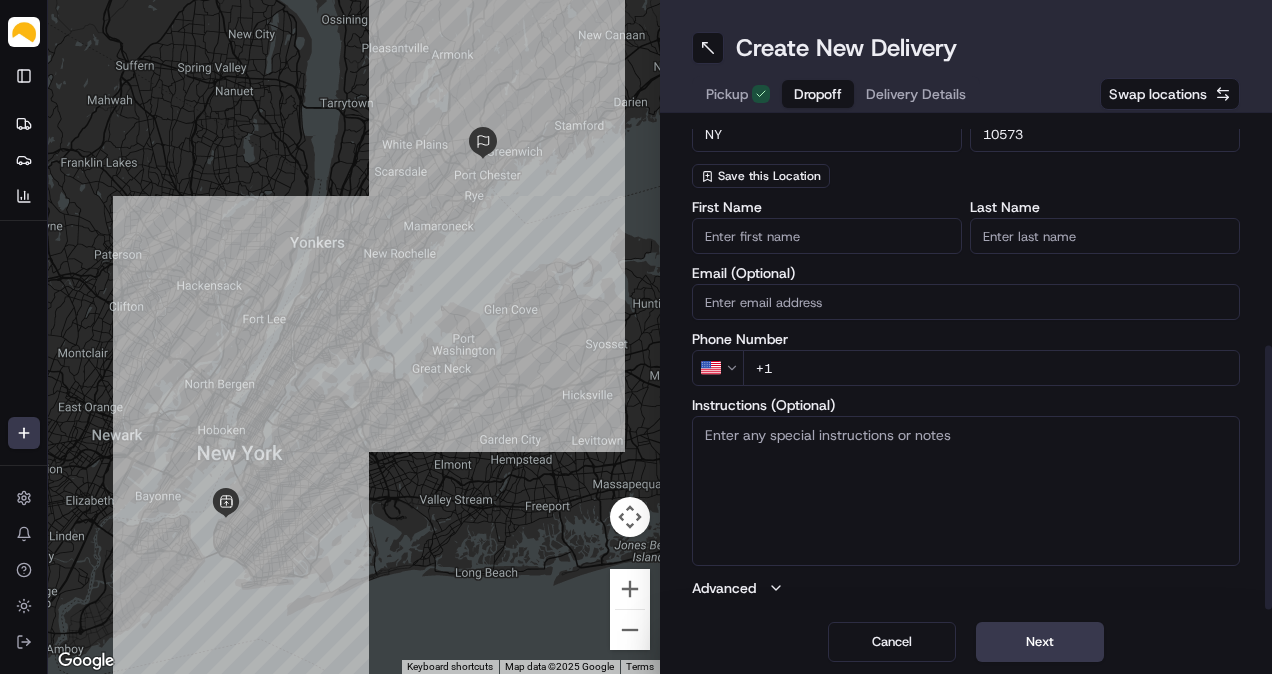 scroll, scrollTop: 409, scrollLeft: 0, axis: vertical 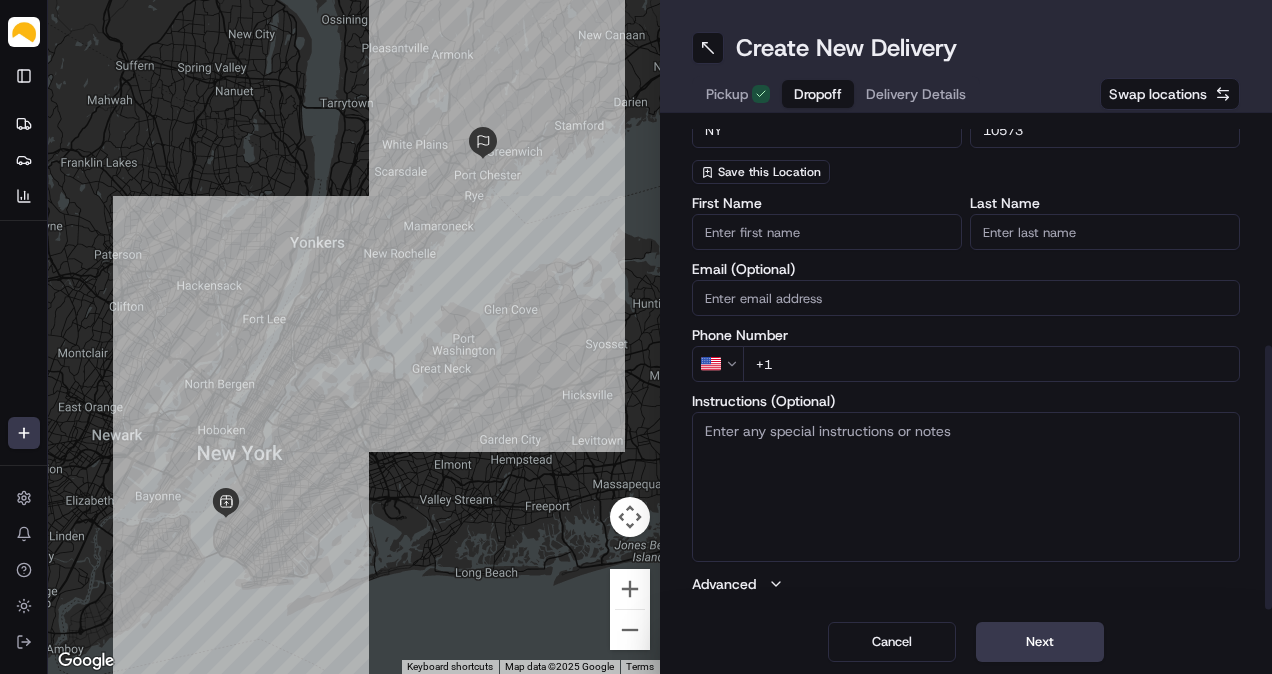 click on "First Name Last Name Email (Optional) Phone Number US +1 Instructions (Optional) Advanced" at bounding box center [966, 395] 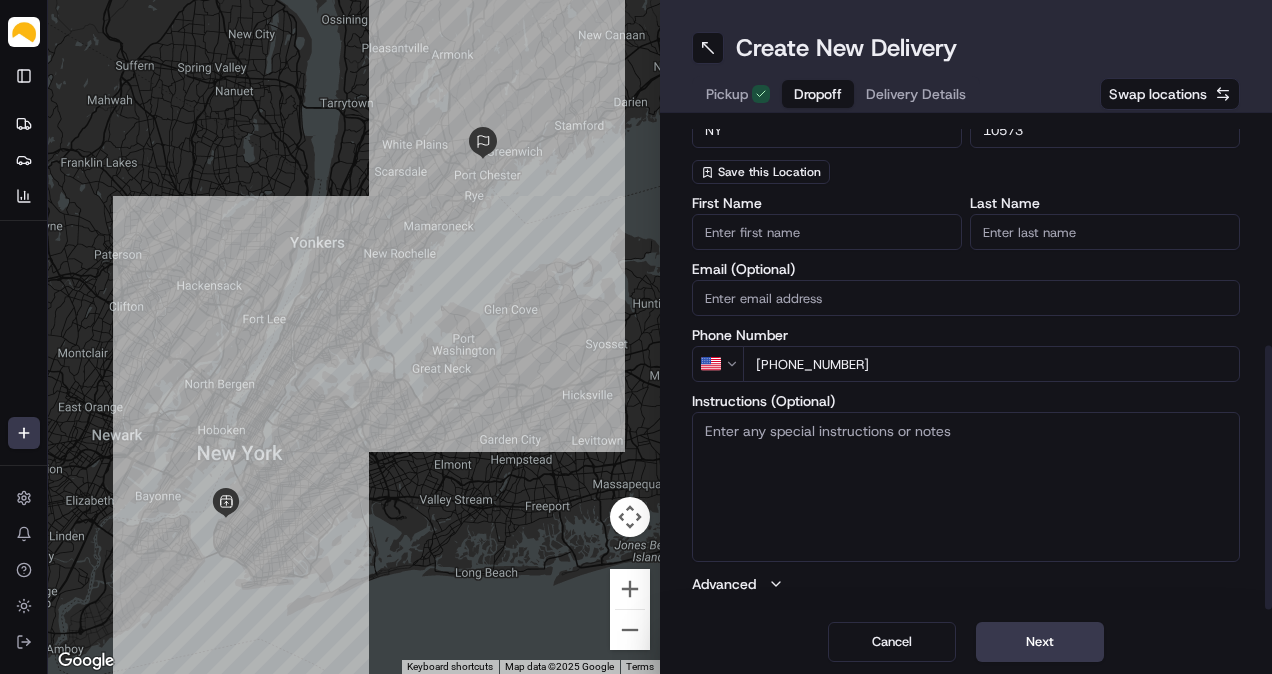 type on "[PHONE_NUMBER]" 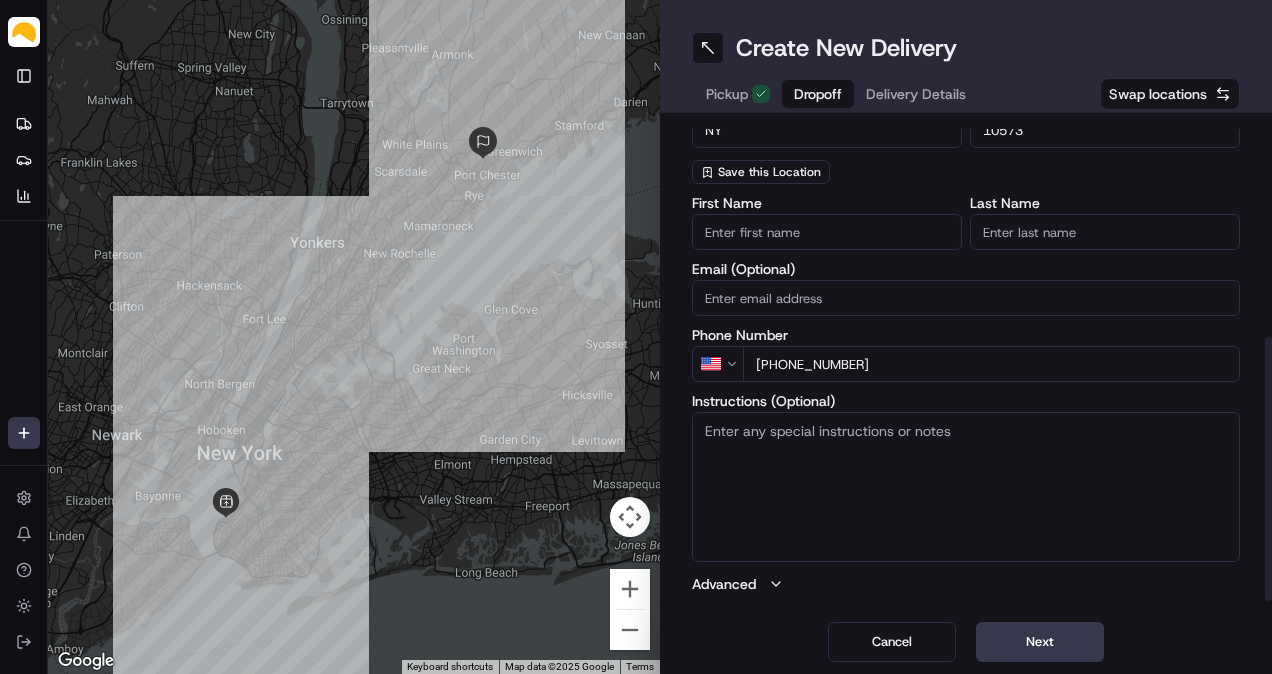 scroll, scrollTop: 242, scrollLeft: 0, axis: vertical 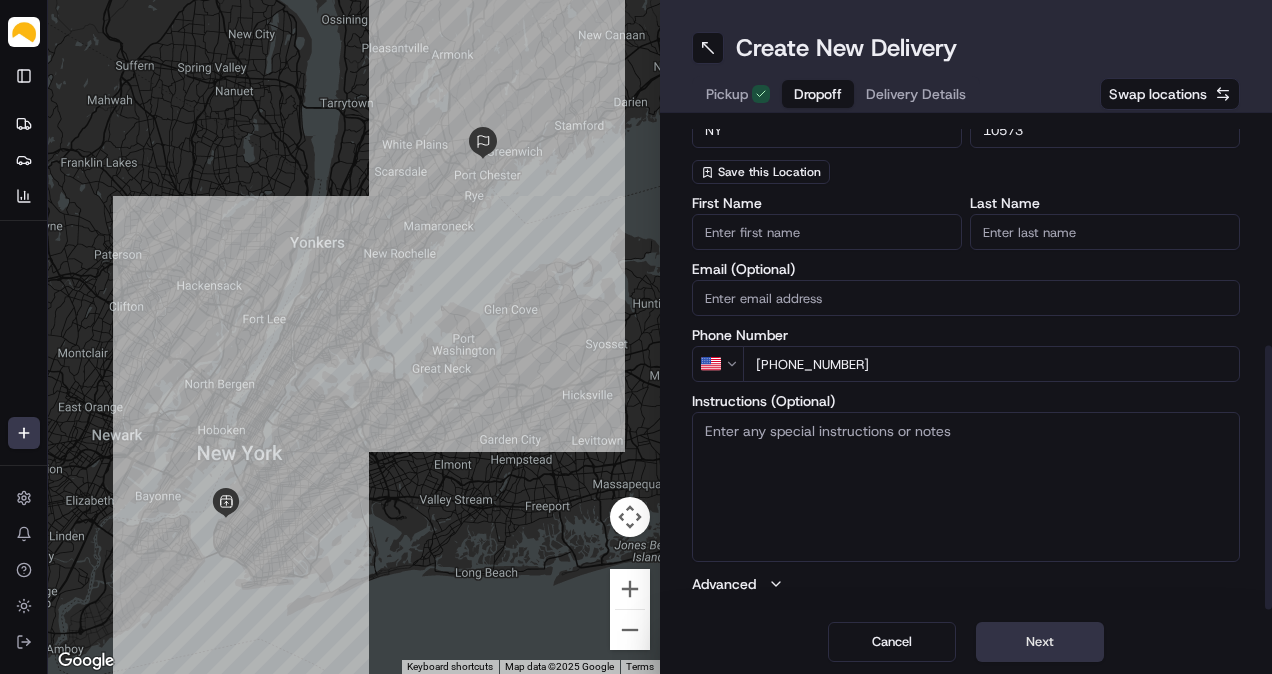 click on "Next" at bounding box center [1040, 642] 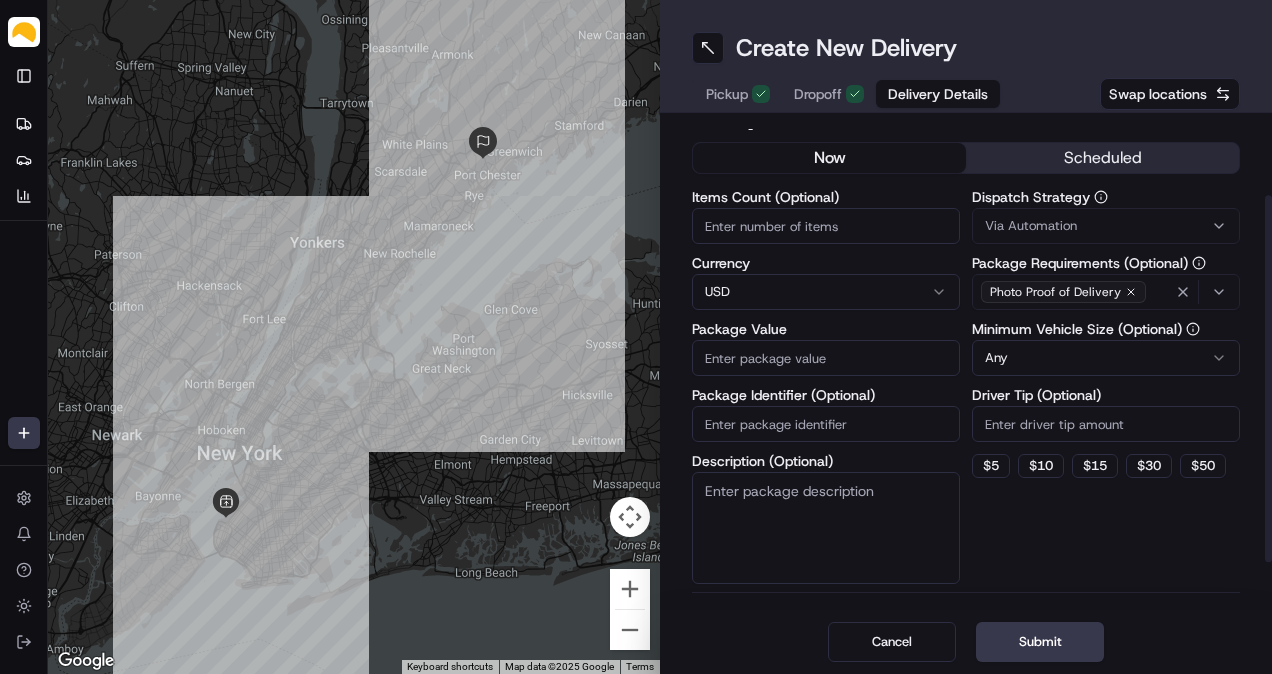 scroll, scrollTop: 0, scrollLeft: 0, axis: both 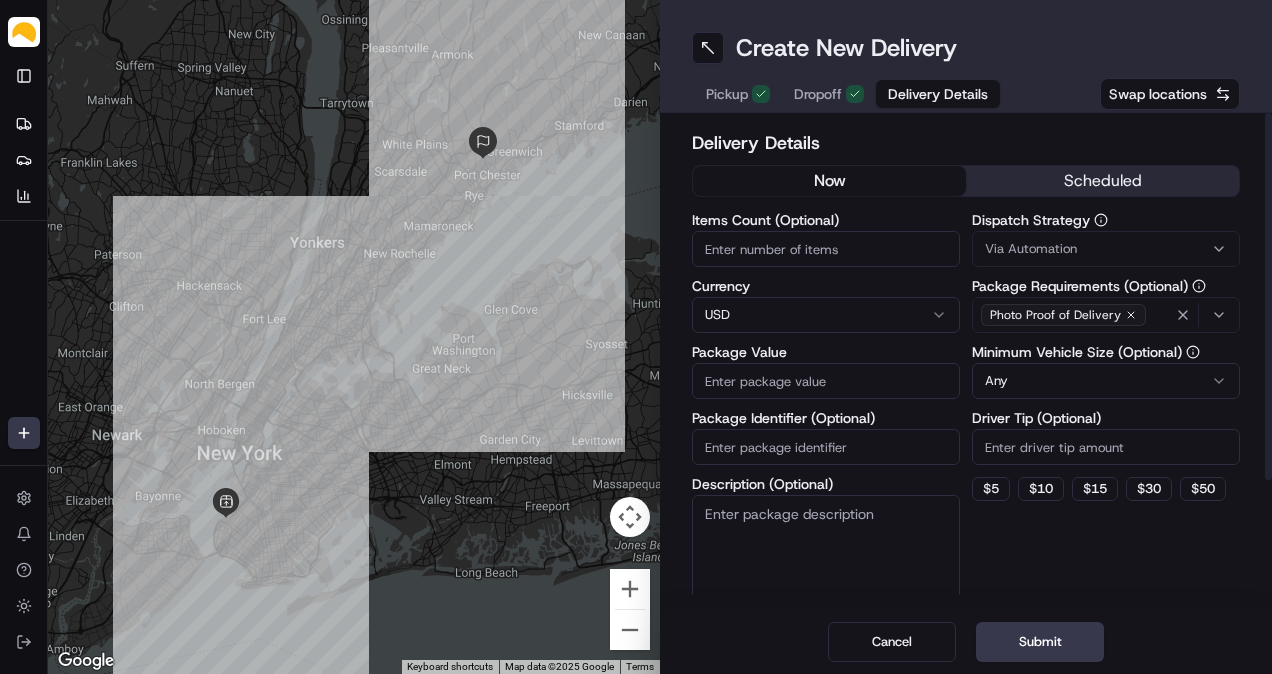 click on "scheduled" at bounding box center (1102, 181) 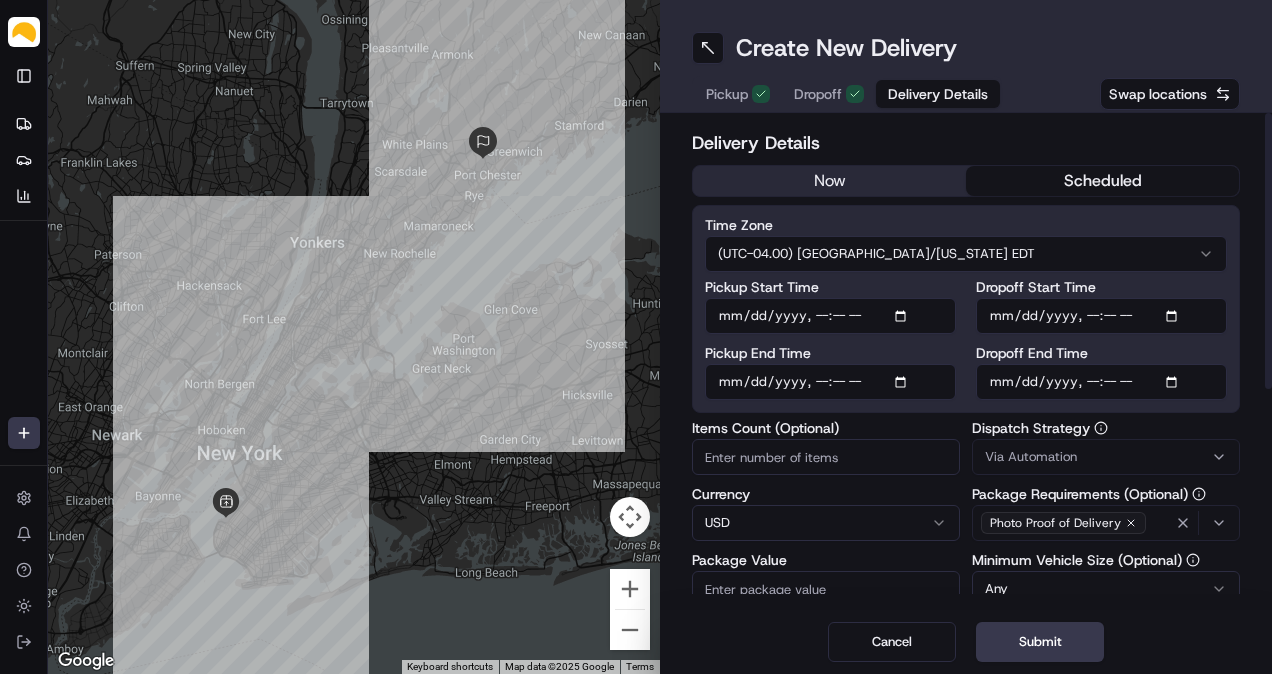 click on "Pickup Start Time" at bounding box center [830, 316] 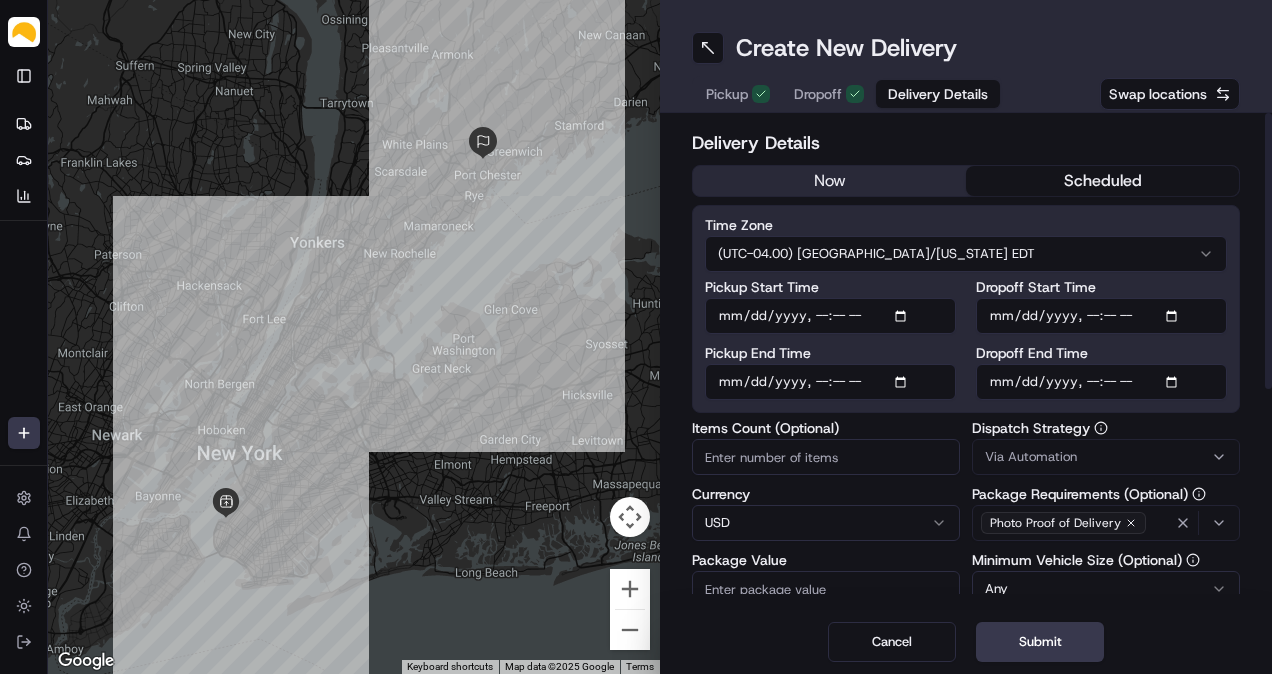 type on "[DATE]T12:00" 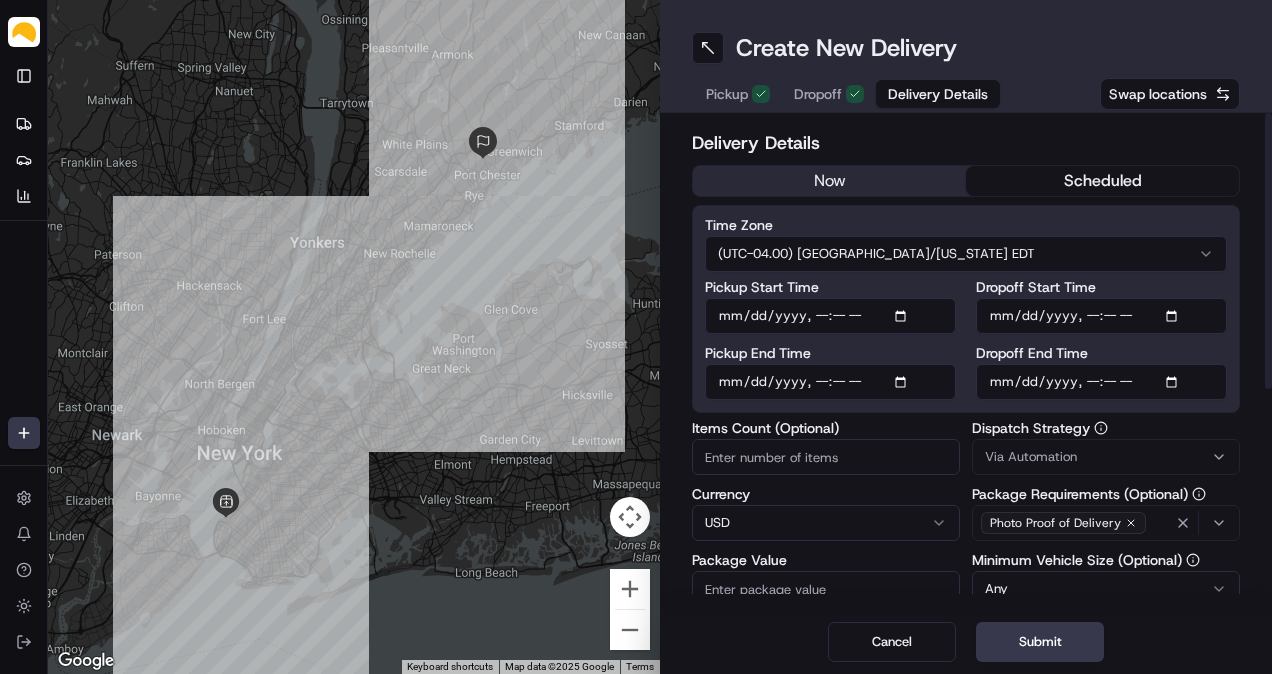 click on "Pickup End Time" at bounding box center [830, 382] 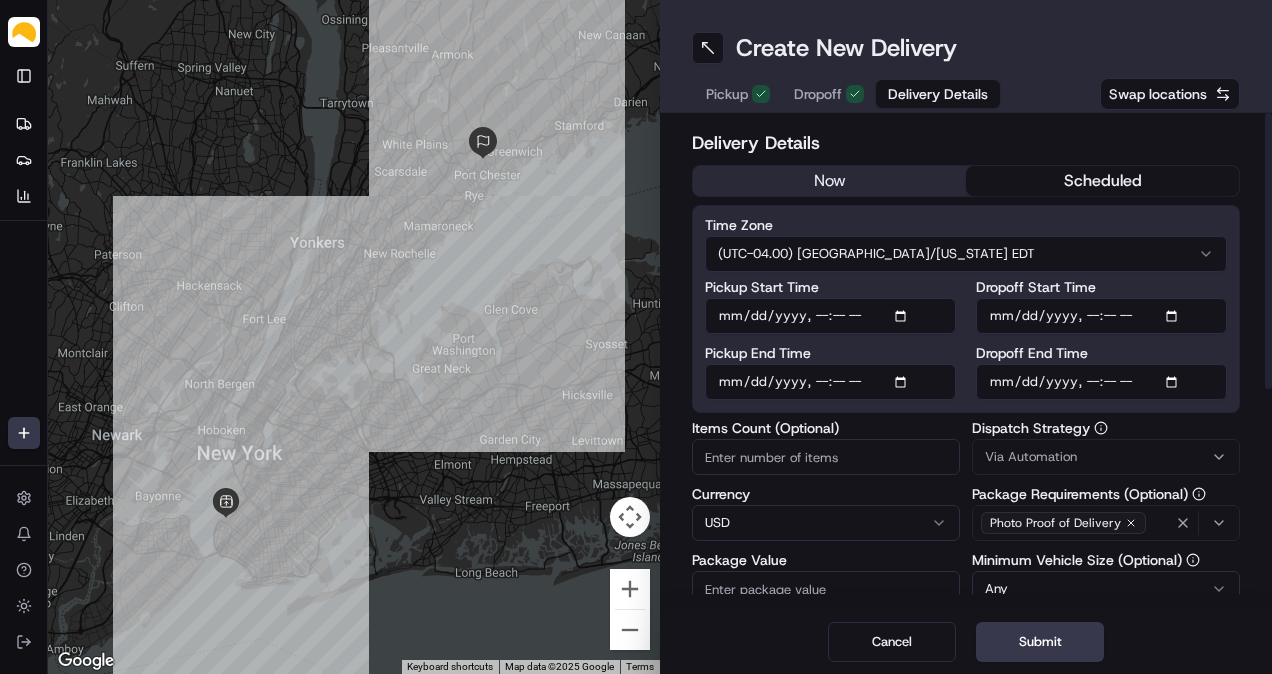type on "[DATE]T15:00" 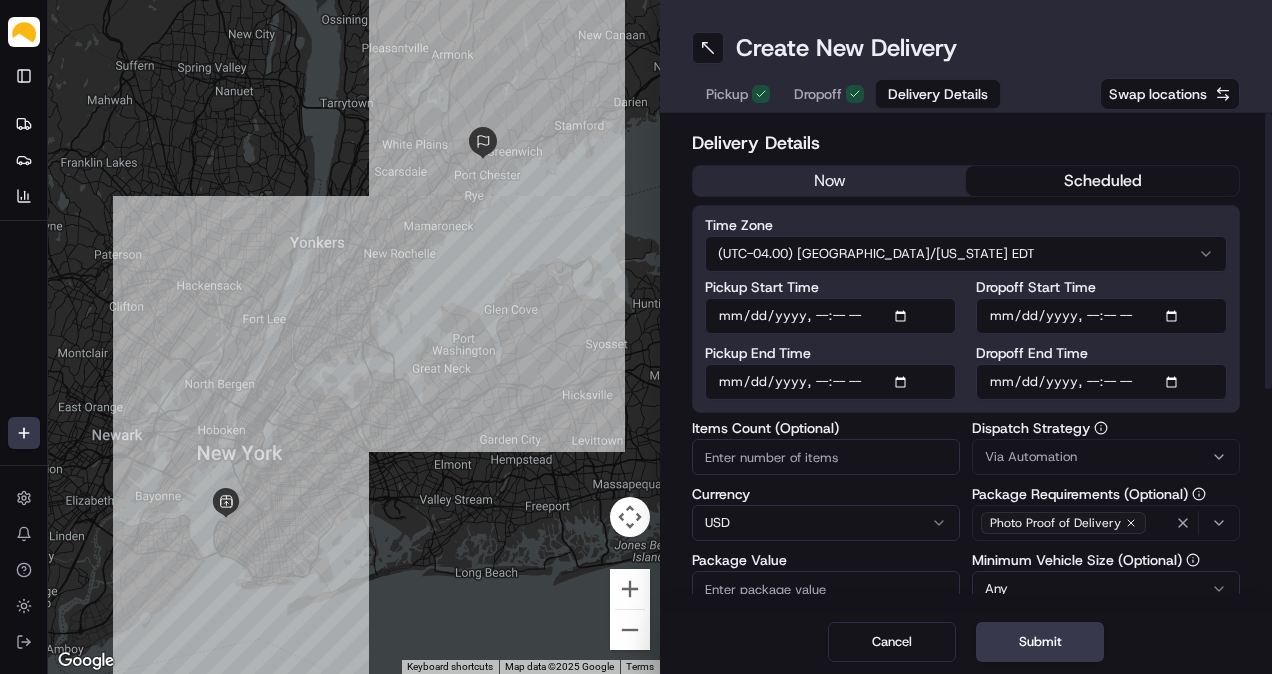 click on "Dropoff End Time" at bounding box center (1101, 382) 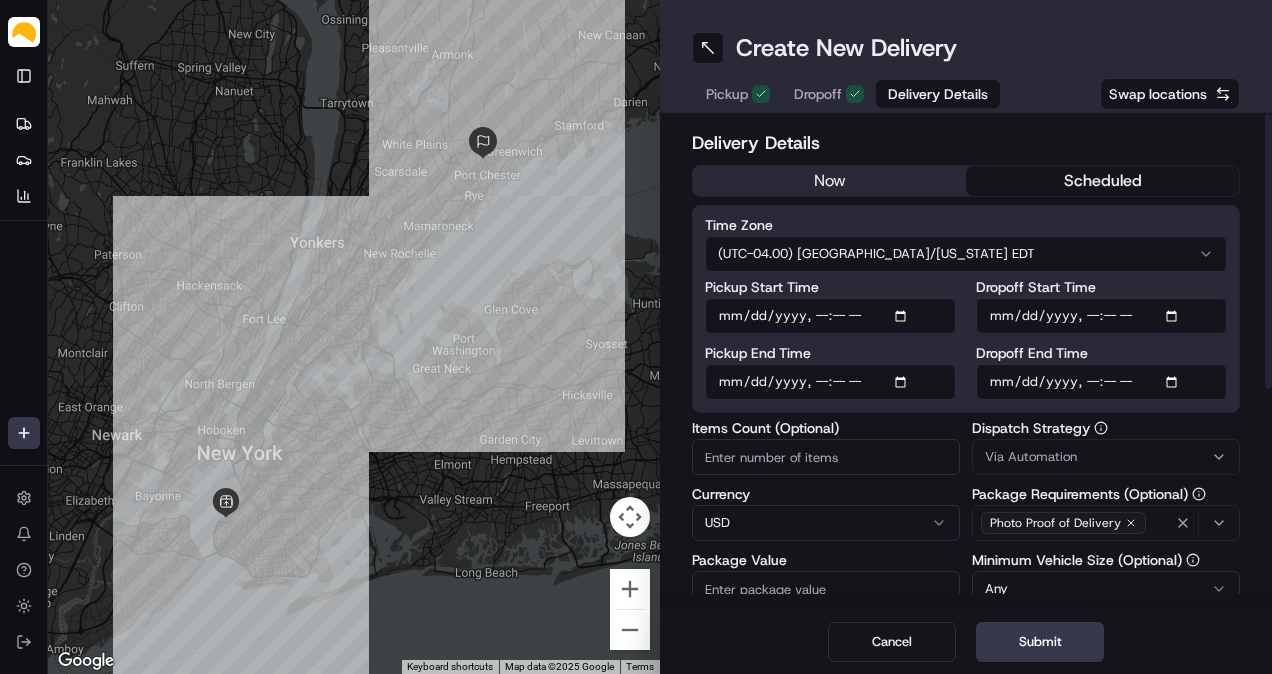 type on "[DATE]T17:00" 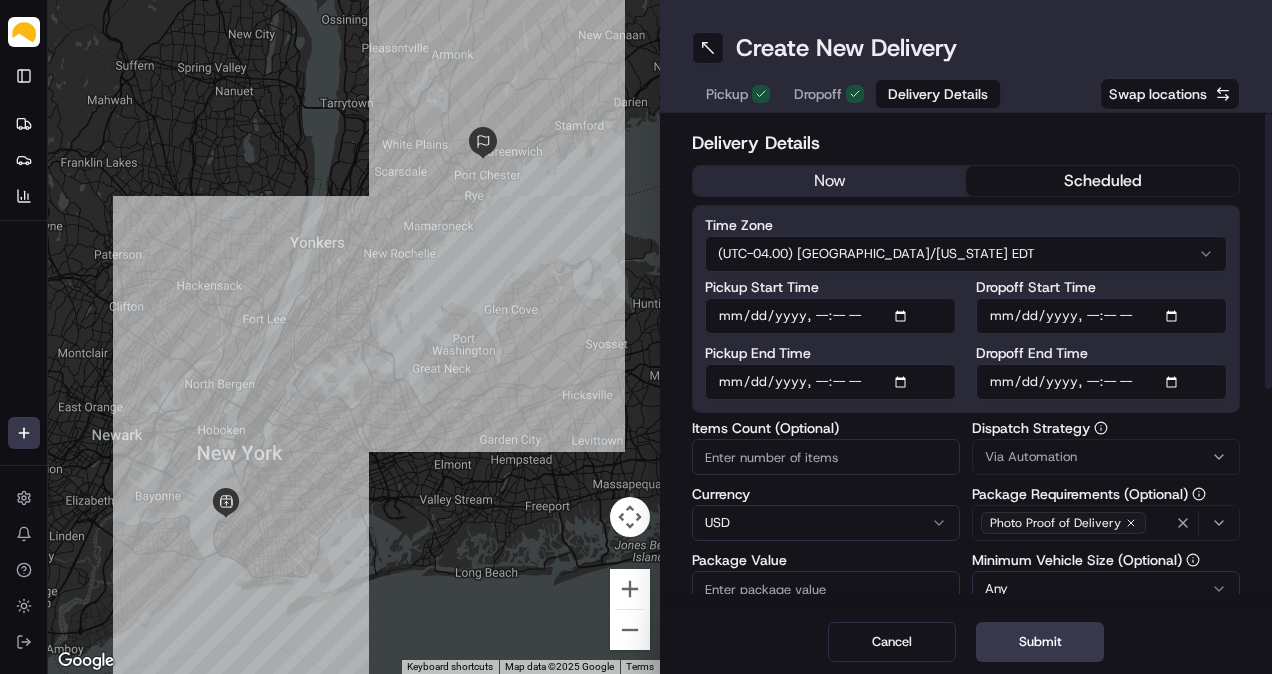 click on "Items Count (Optional)" at bounding box center [826, 457] 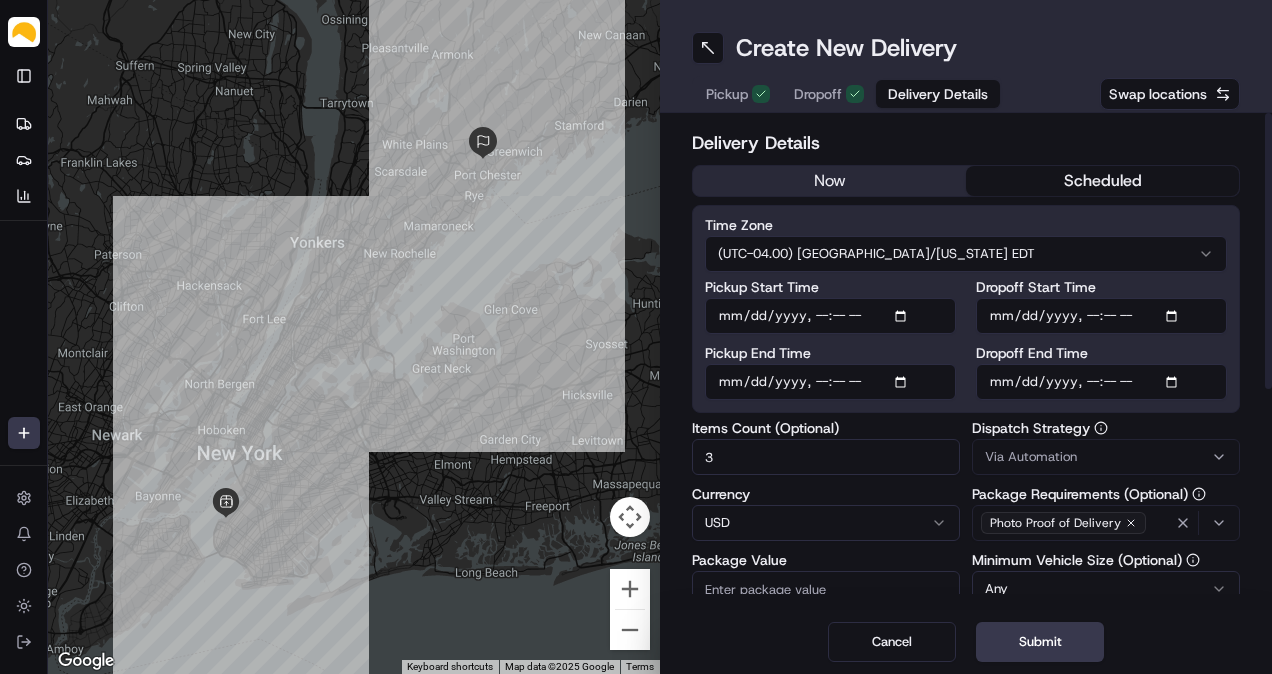 type on "3" 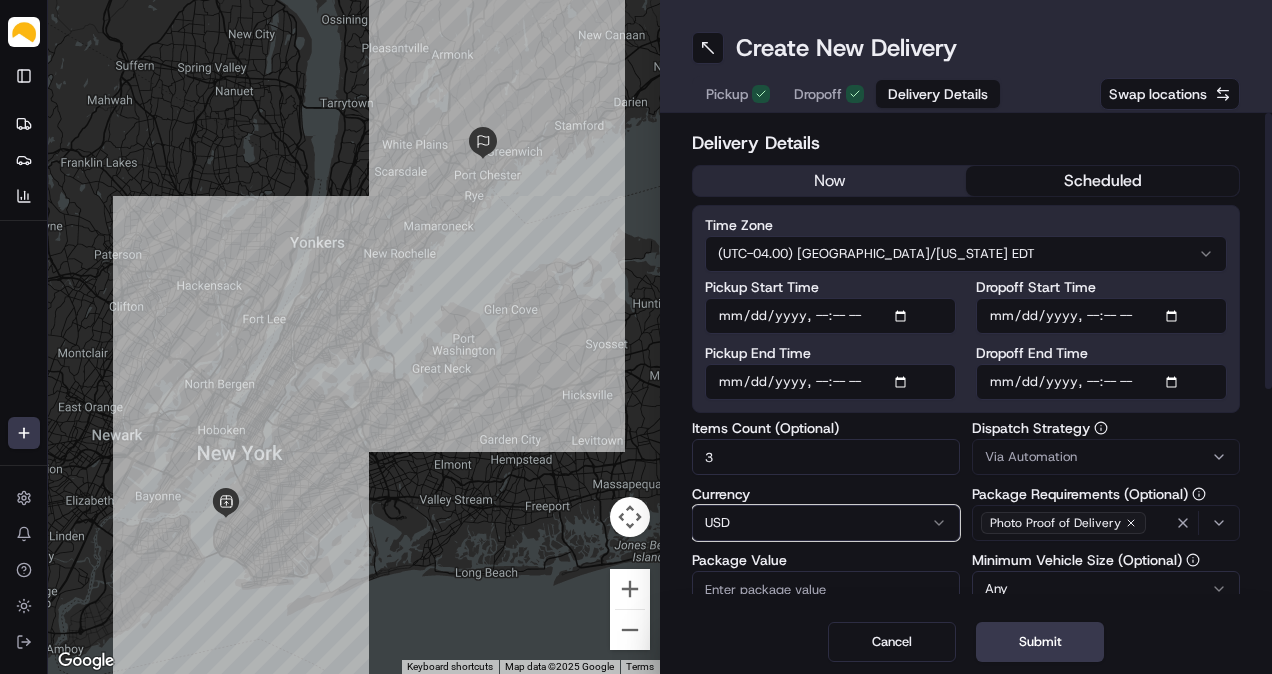 type 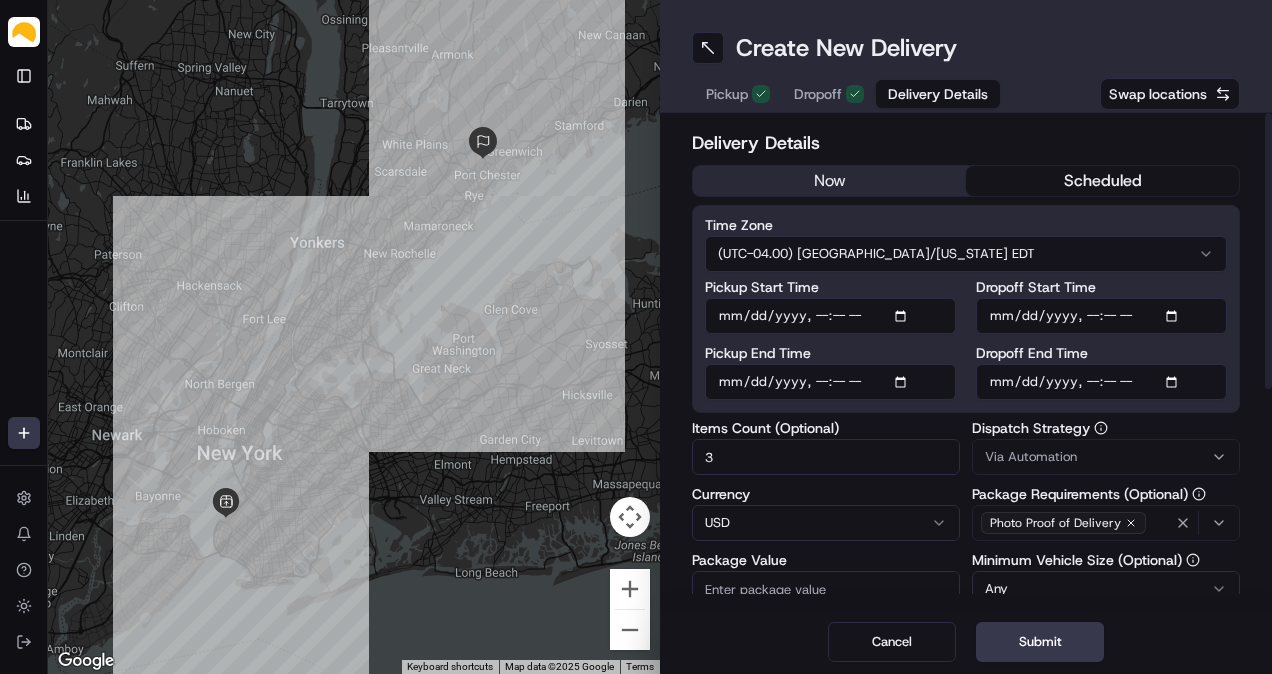 scroll, scrollTop: 92, scrollLeft: 0, axis: vertical 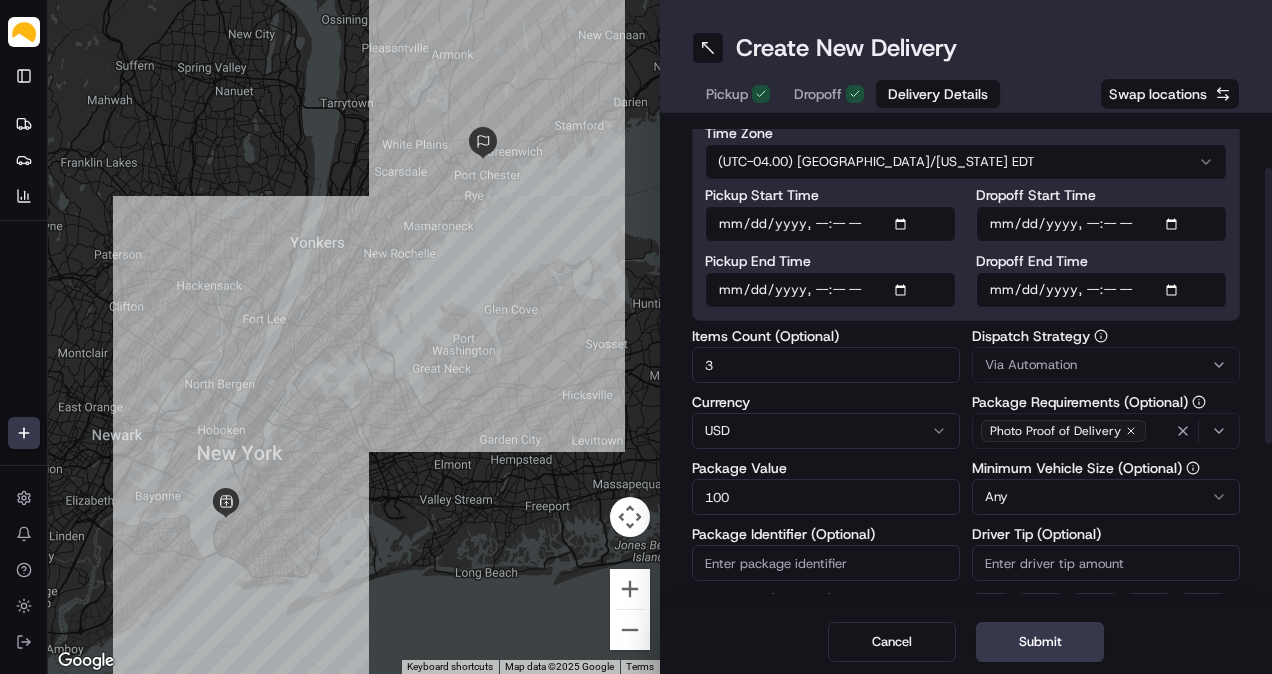 type on "100" 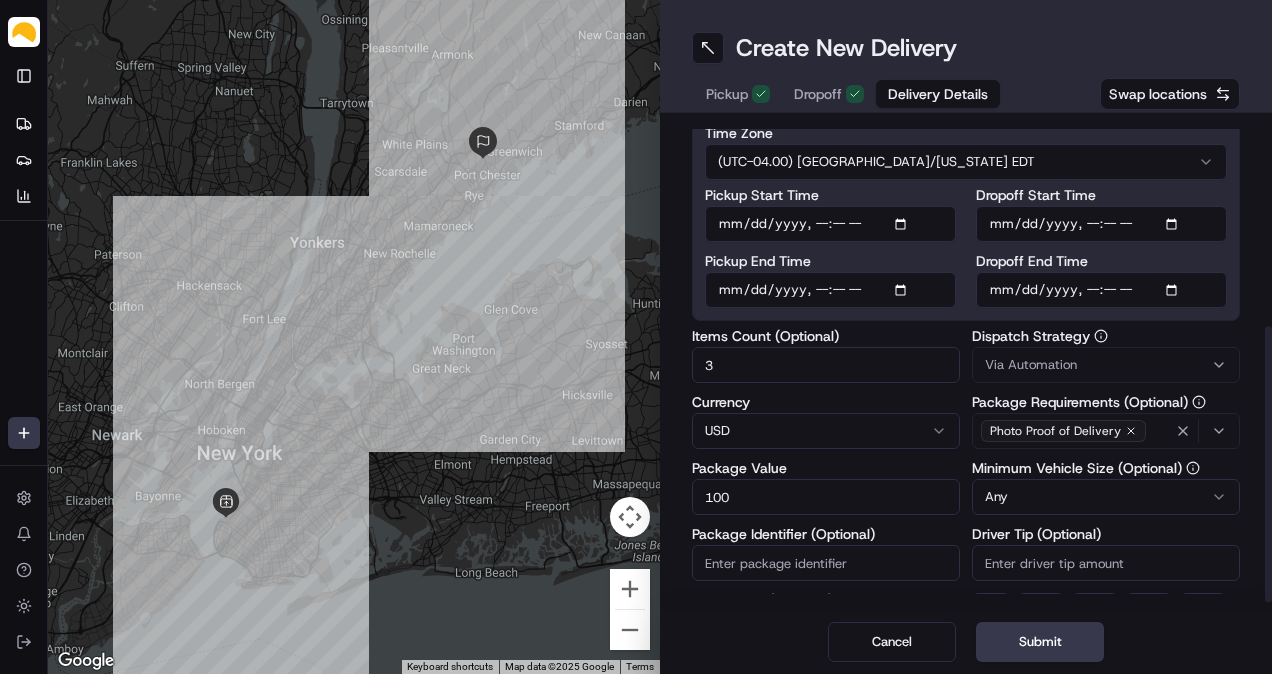 scroll, scrollTop: 359, scrollLeft: 0, axis: vertical 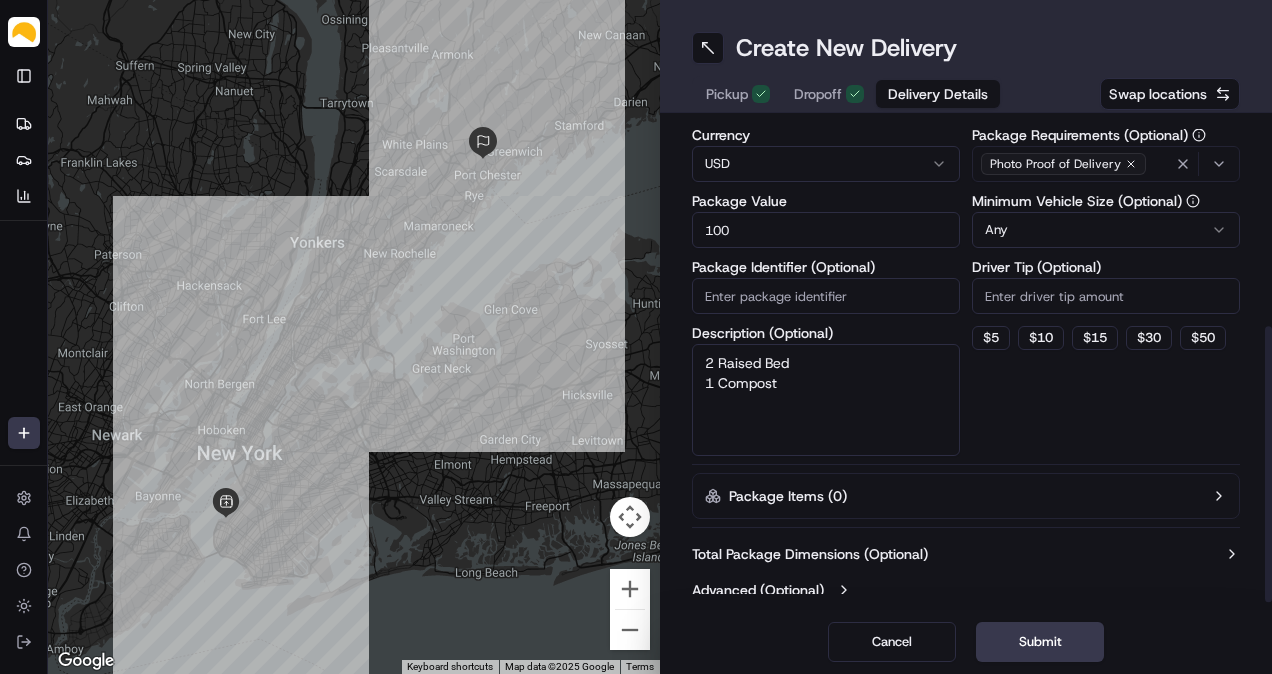 type on "2 Raised Bed
1 Compost" 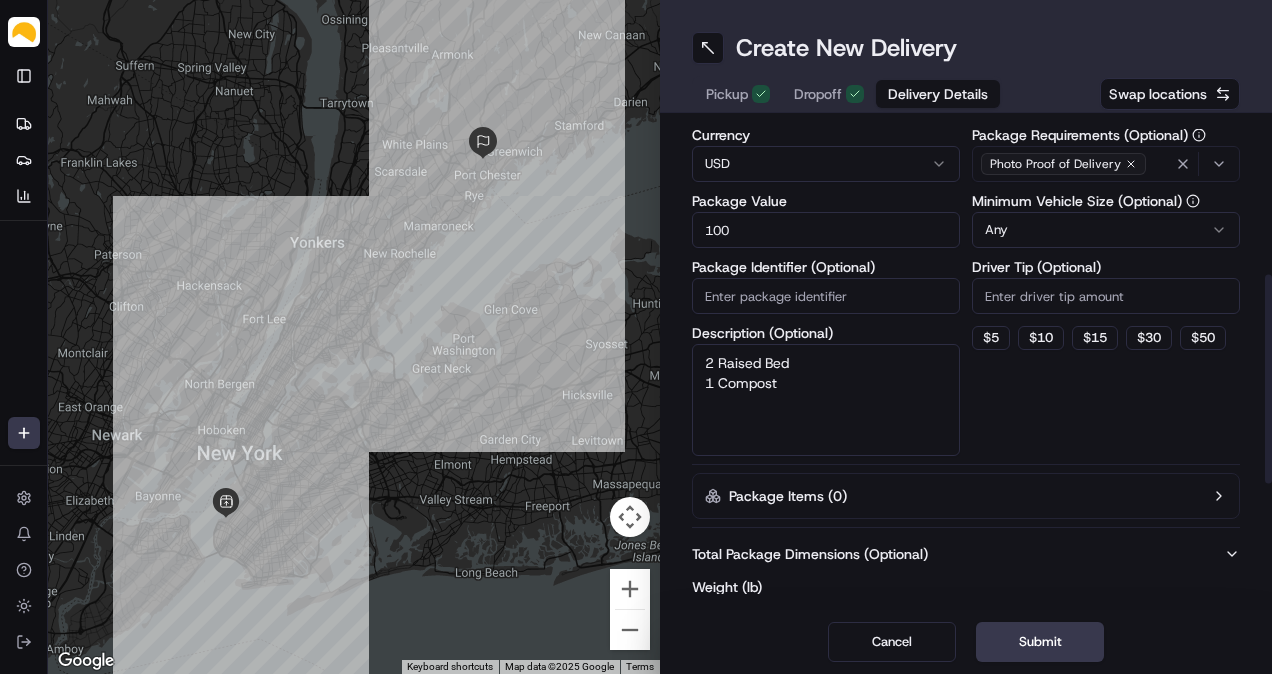 type 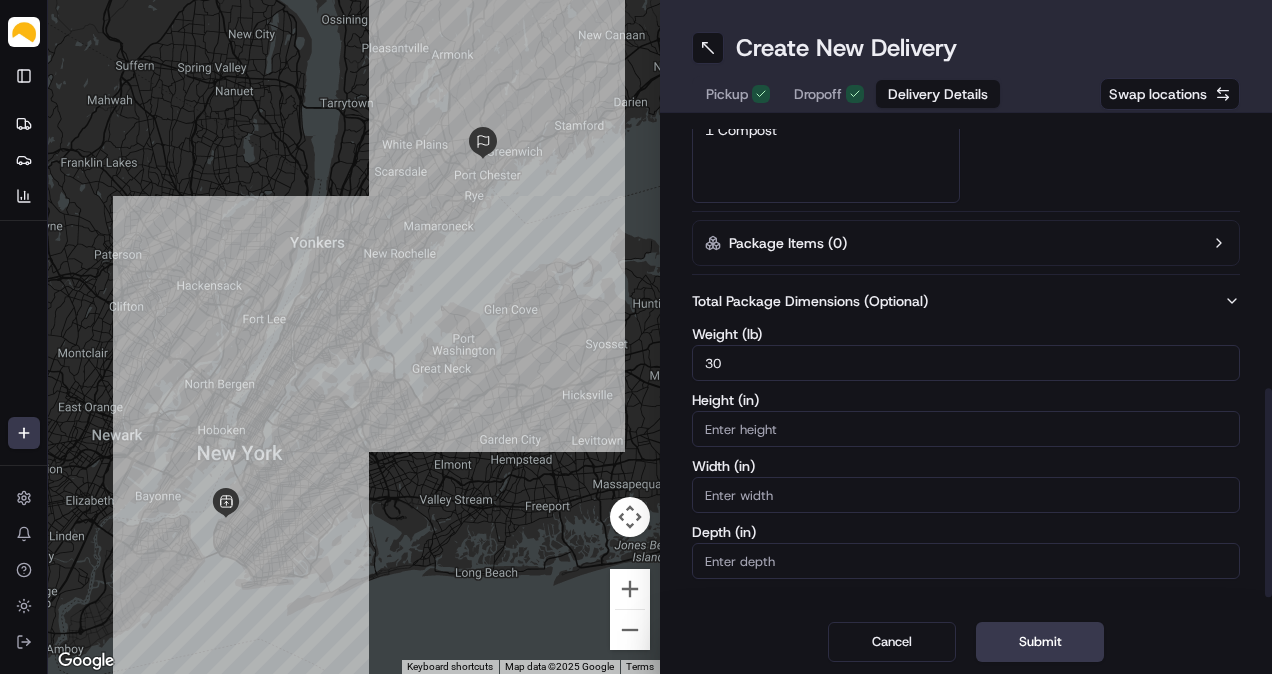 type on "30" 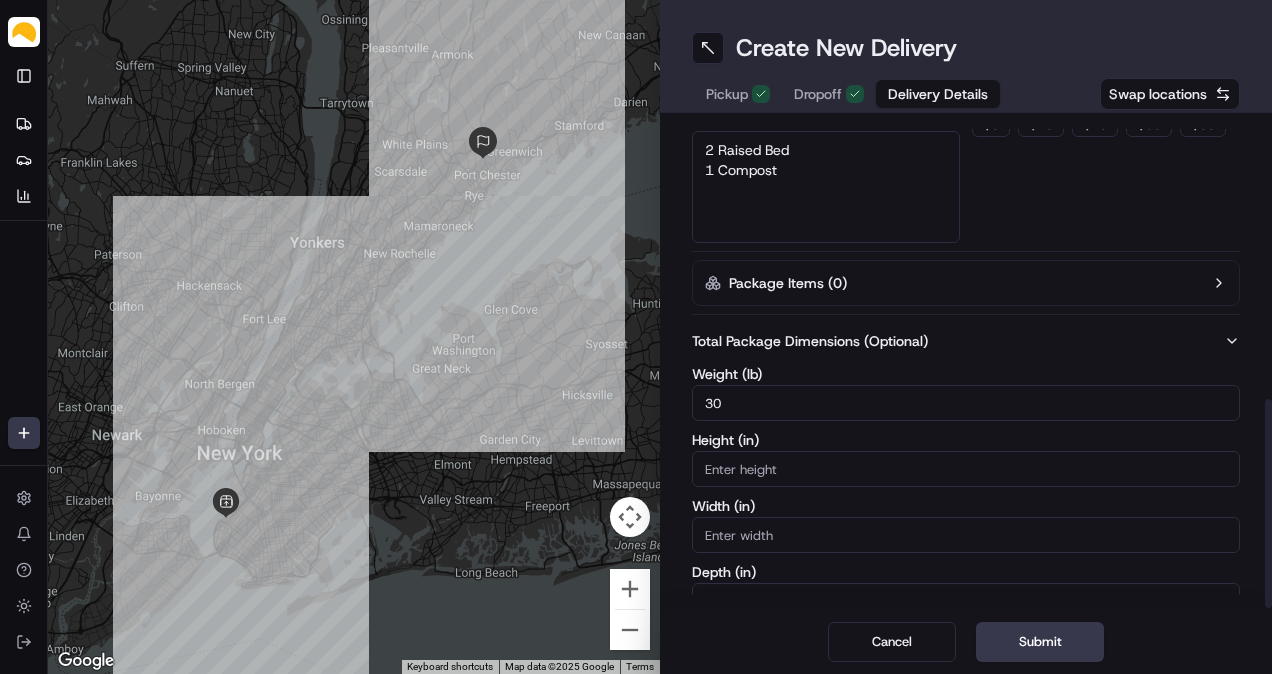scroll, scrollTop: 639, scrollLeft: 0, axis: vertical 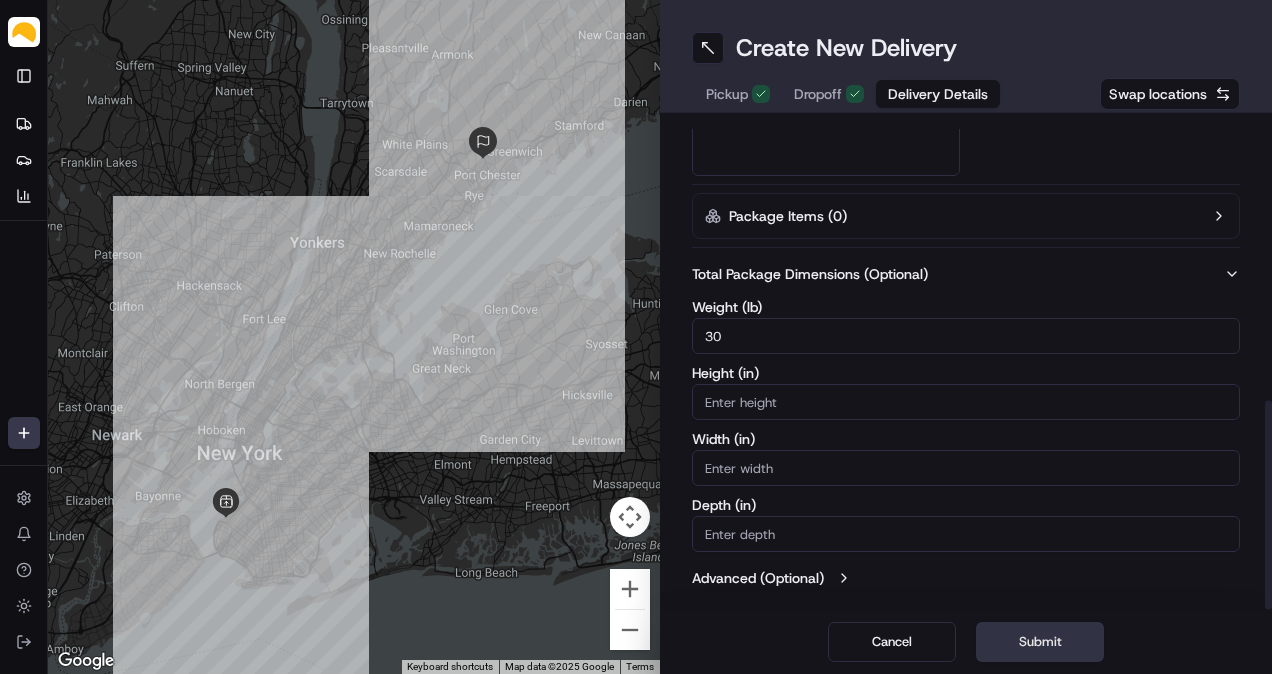 click on "Submit" at bounding box center [1040, 642] 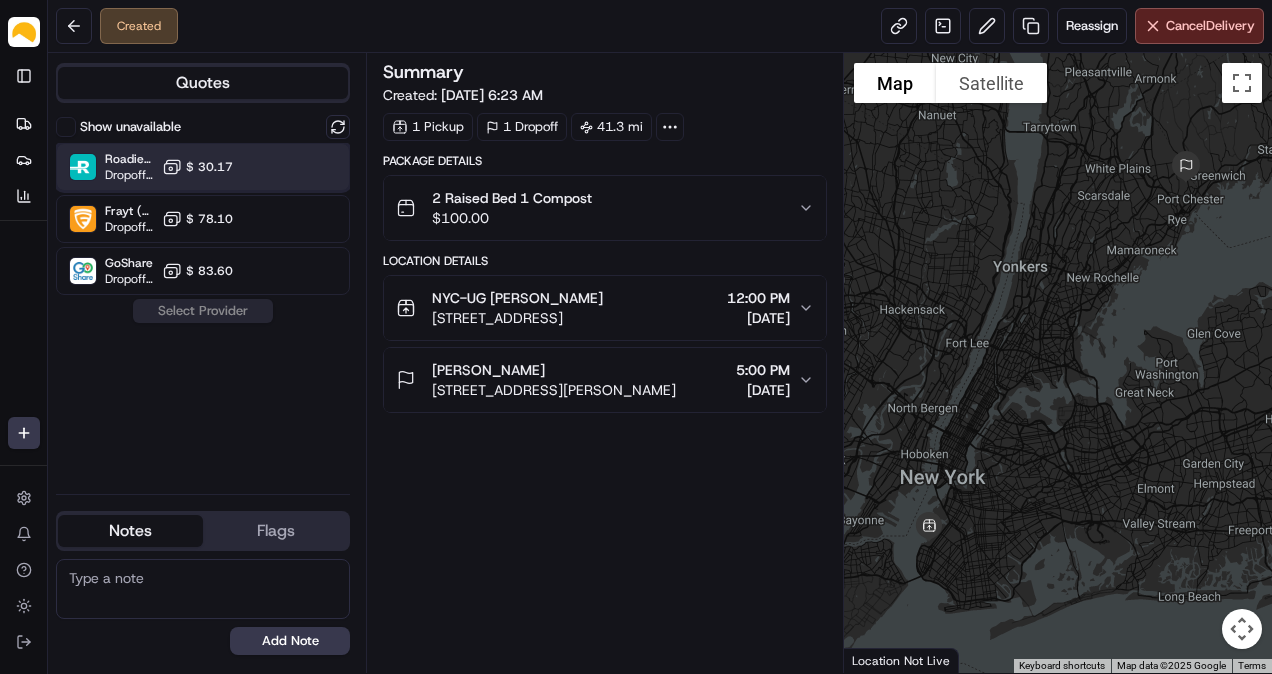 click on "Roadie (P2P) Dropoff ETA   - $   30.17" at bounding box center (203, 167) 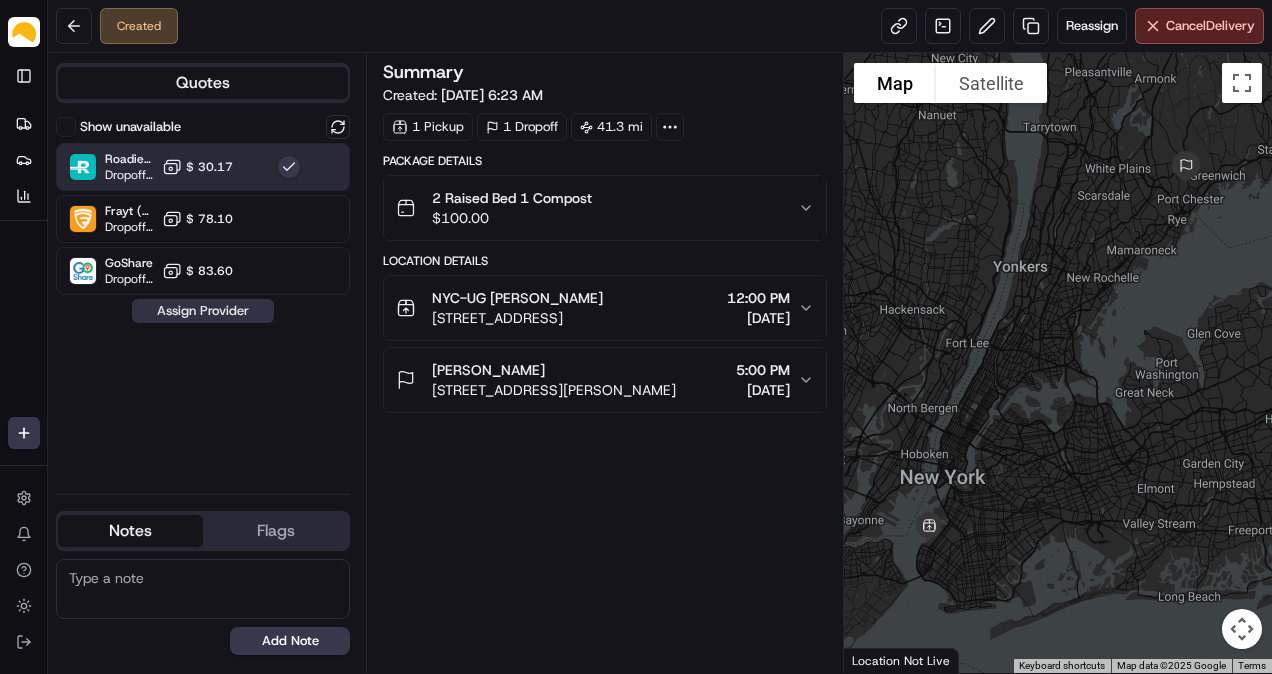 click on "Assign Provider" at bounding box center (203, 311) 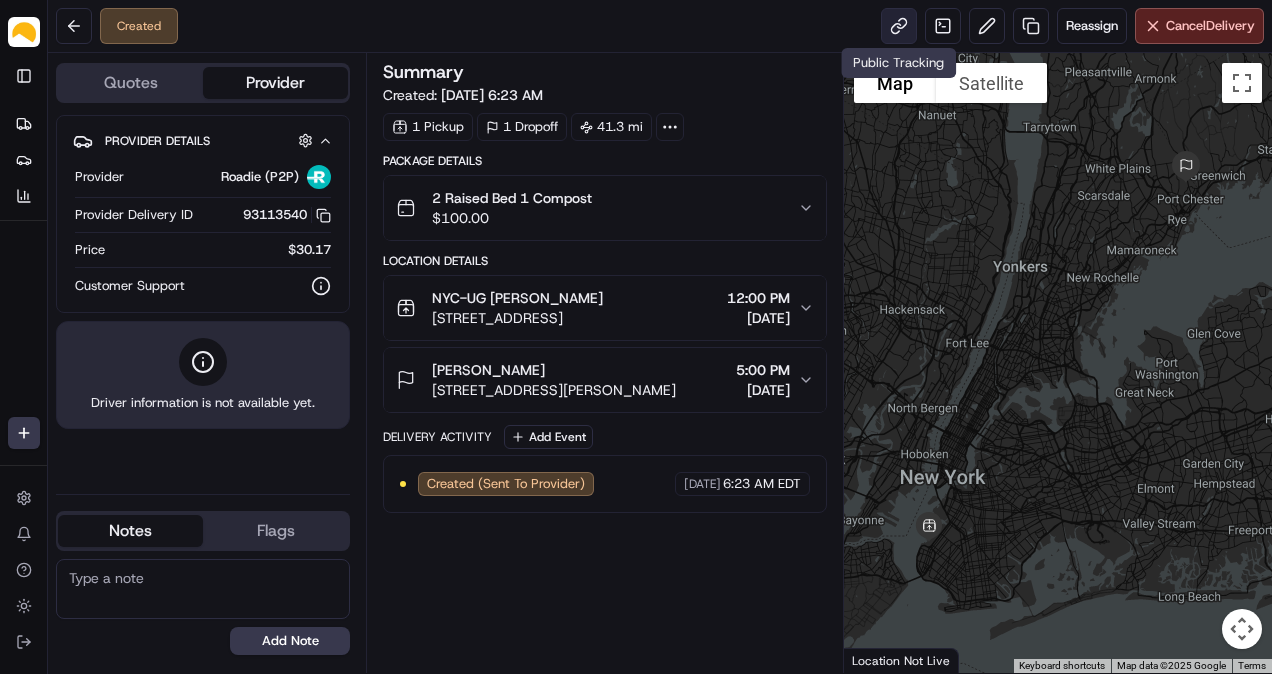 click at bounding box center [899, 26] 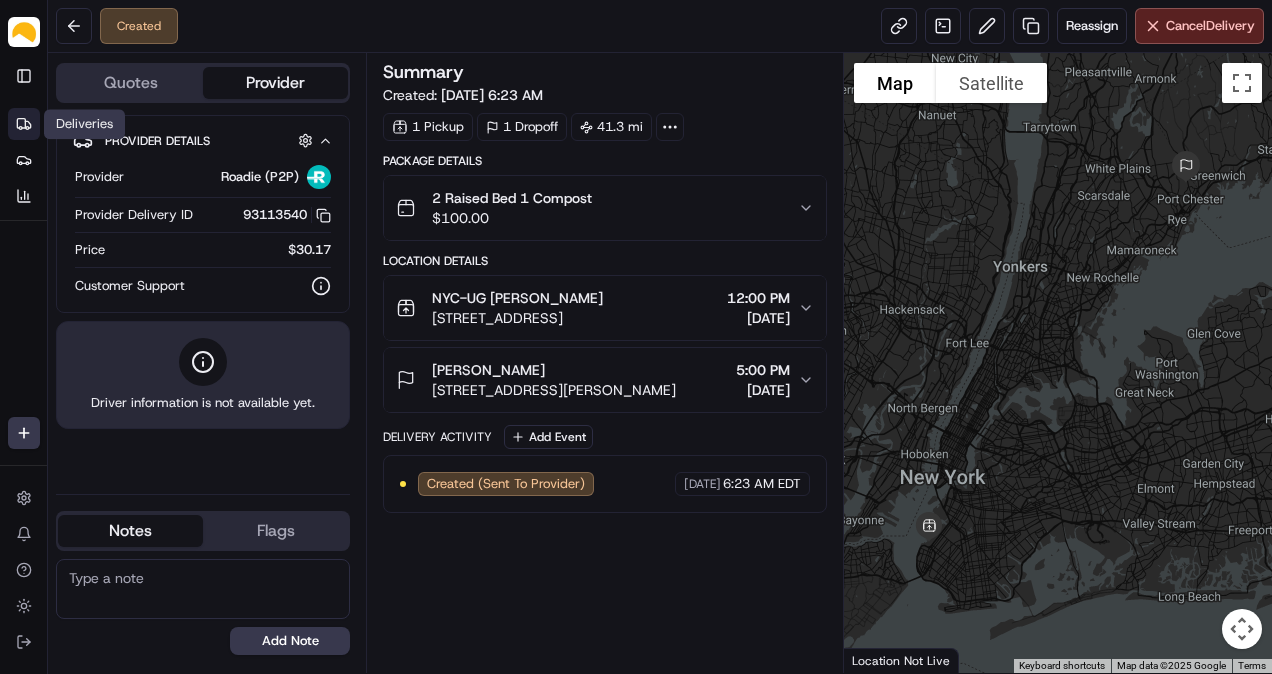 click 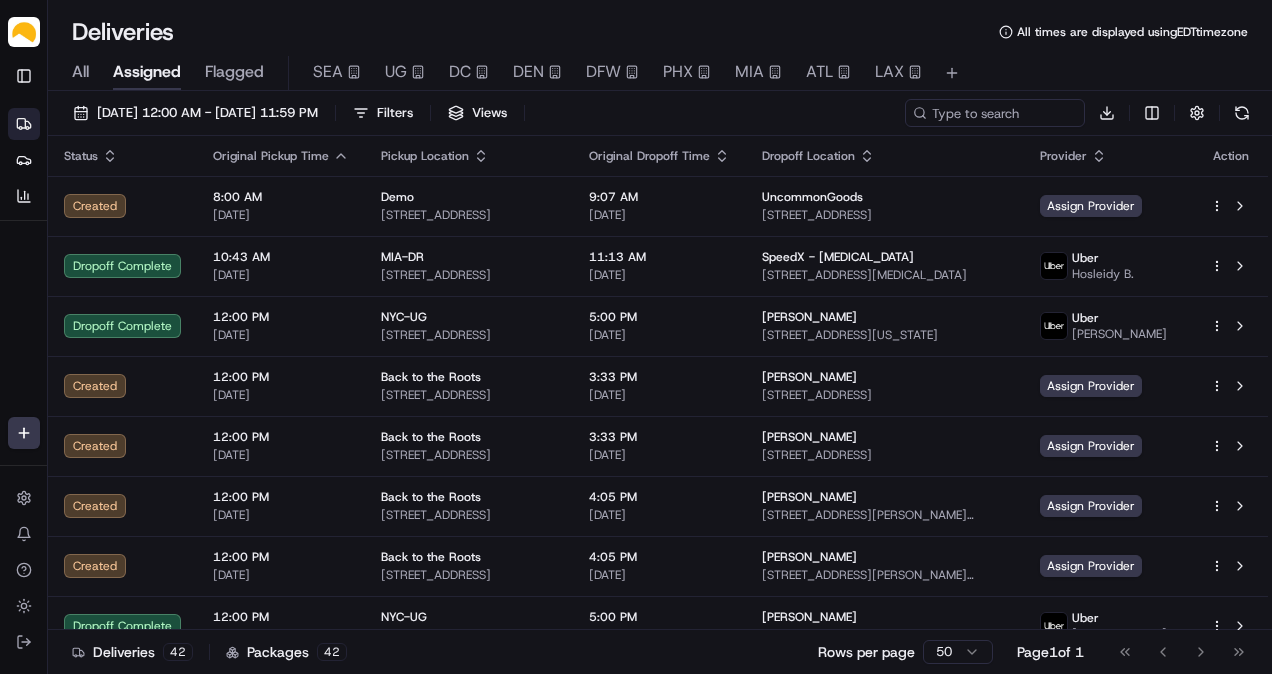 click on "[DATE] 12:00 AM - [DATE] 11:59 PM Filters Views Download" at bounding box center (660, 117) 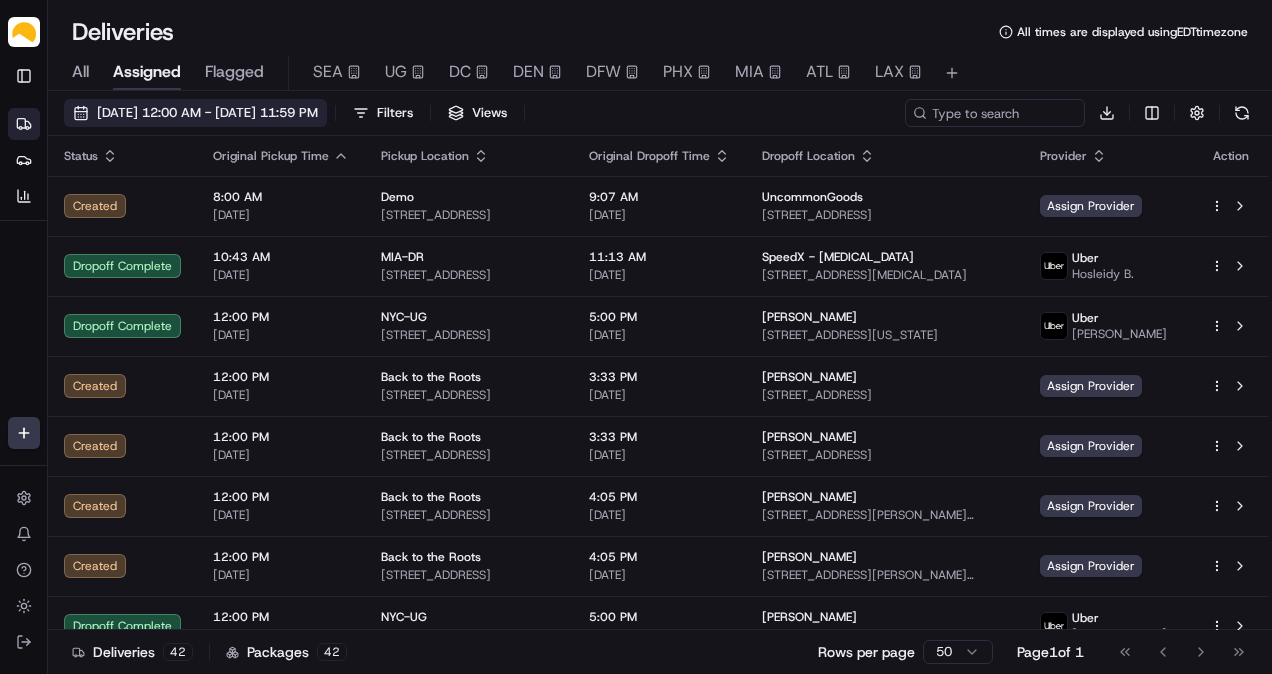 click on "[DATE] 12:00 AM - [DATE] 11:59 PM" at bounding box center (207, 113) 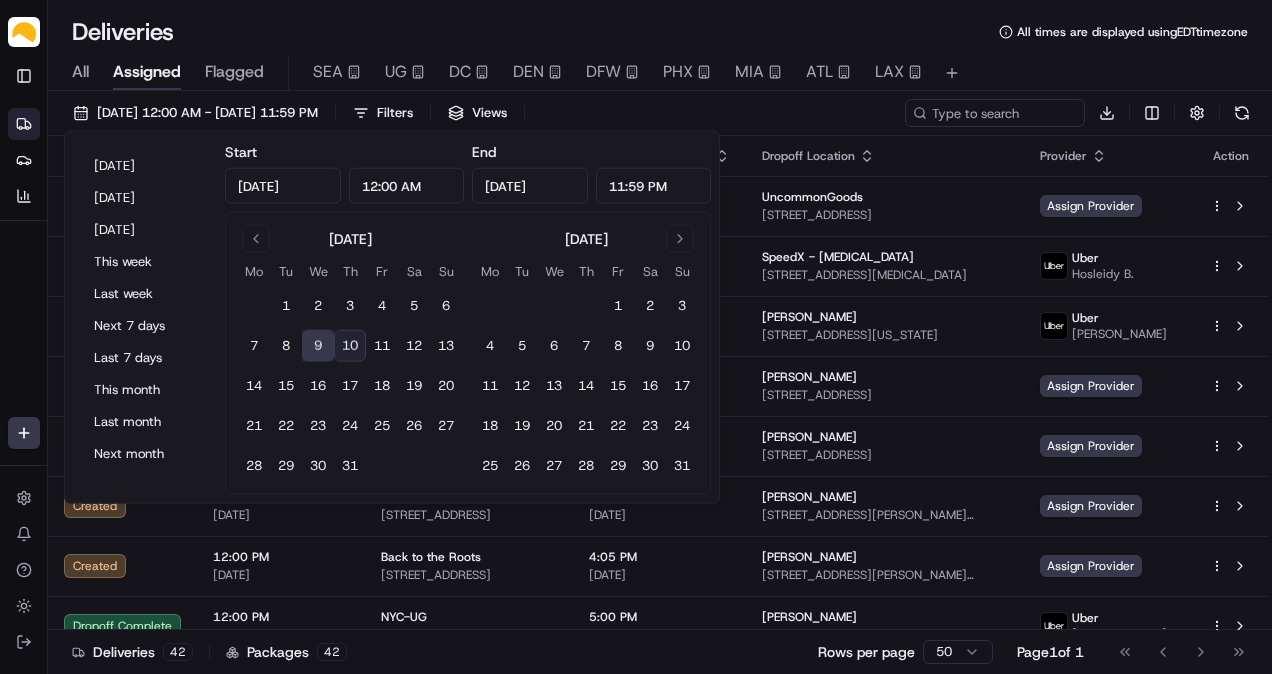 click on "10" at bounding box center (350, 346) 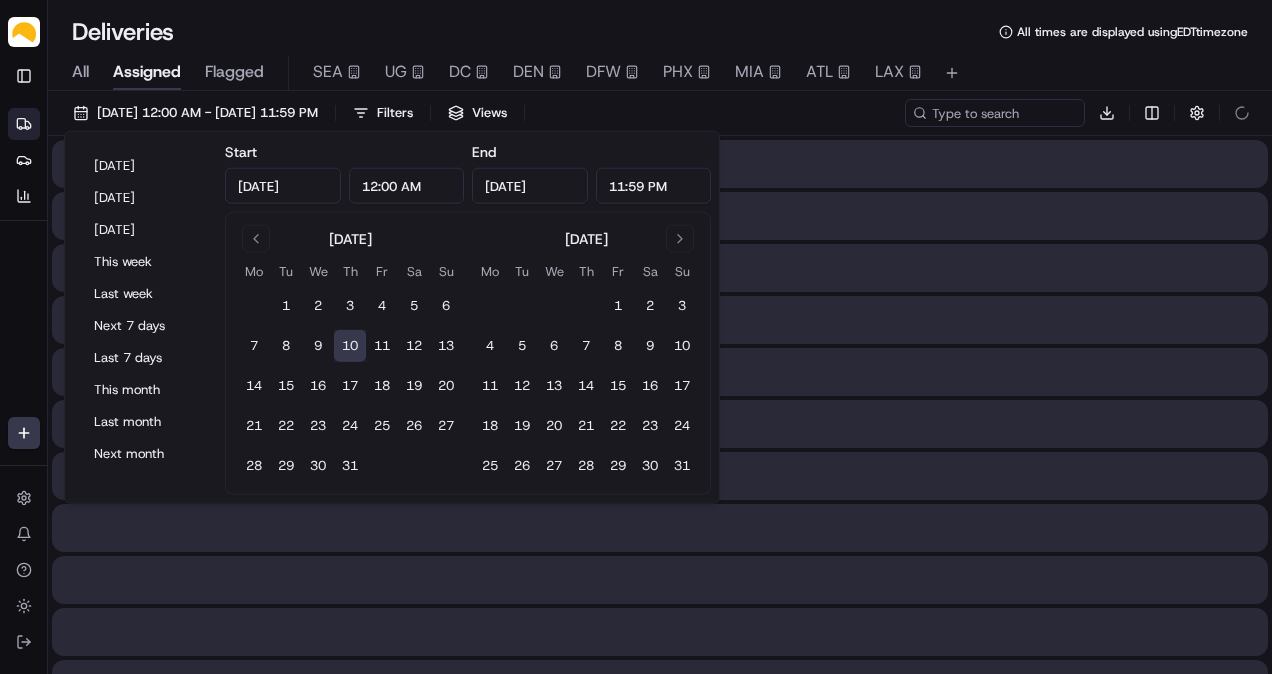 click on "10" at bounding box center (350, 346) 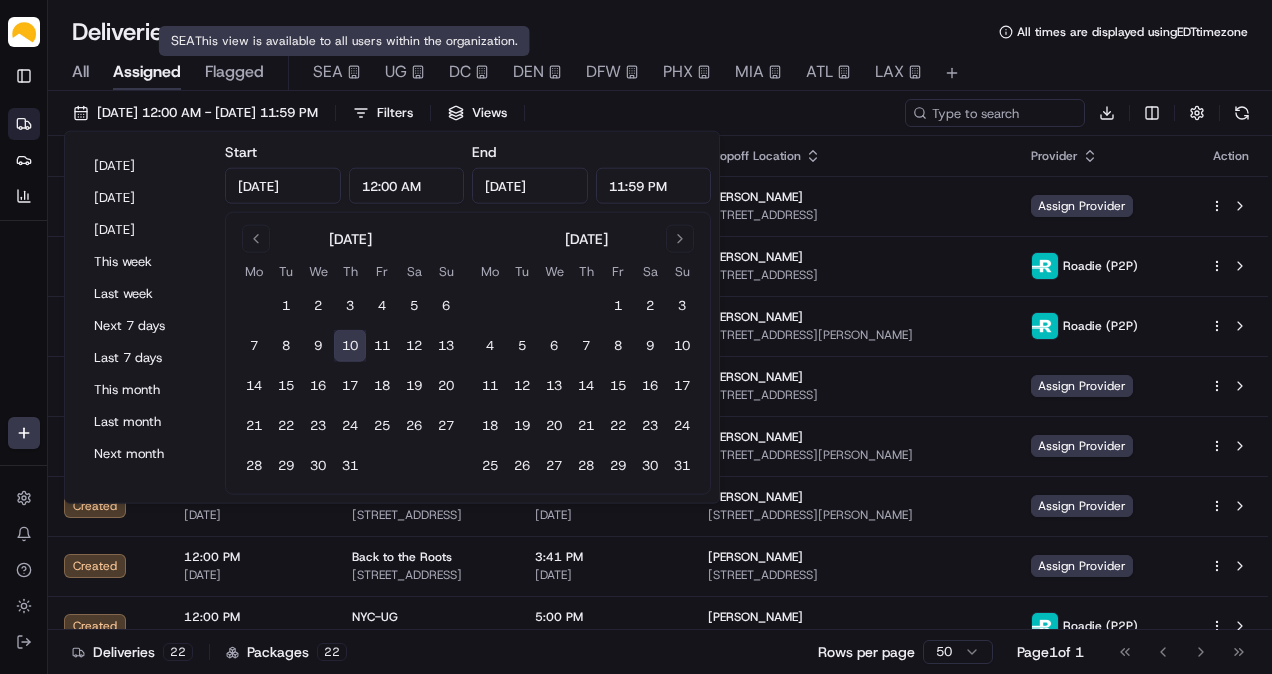 click on "Deliveries All times are displayed using  EDT  timezone" at bounding box center (660, 32) 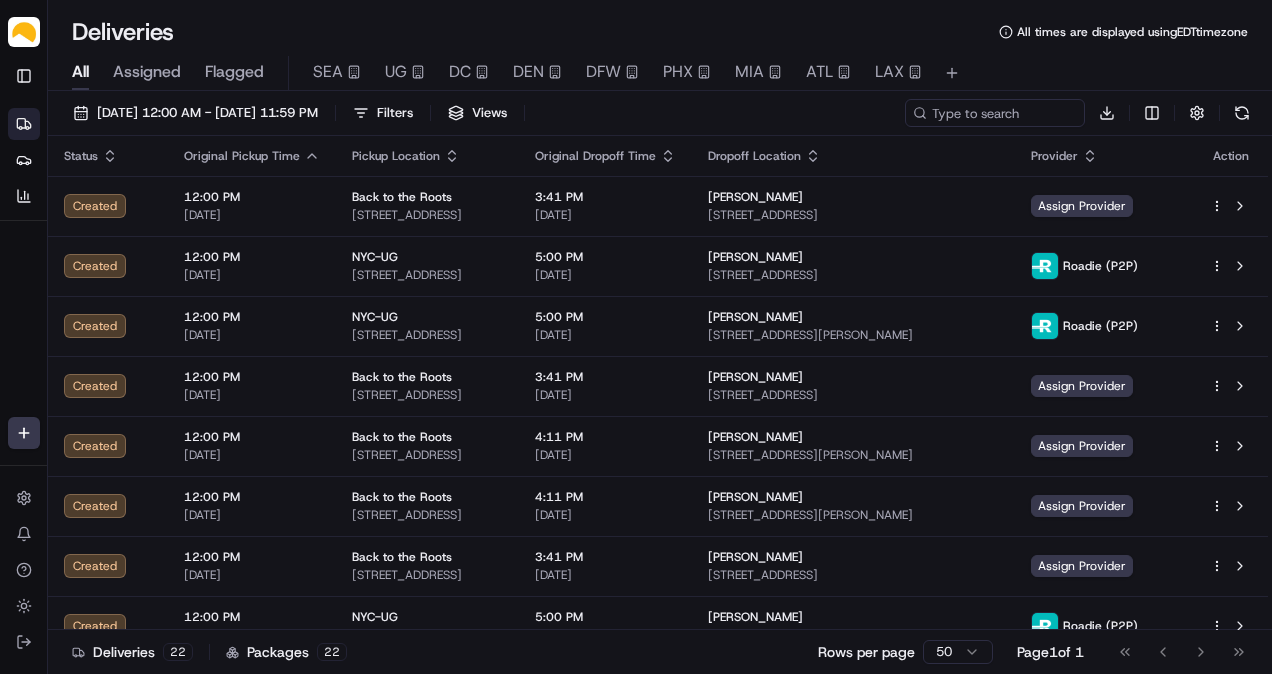 click on "All" at bounding box center (80, 72) 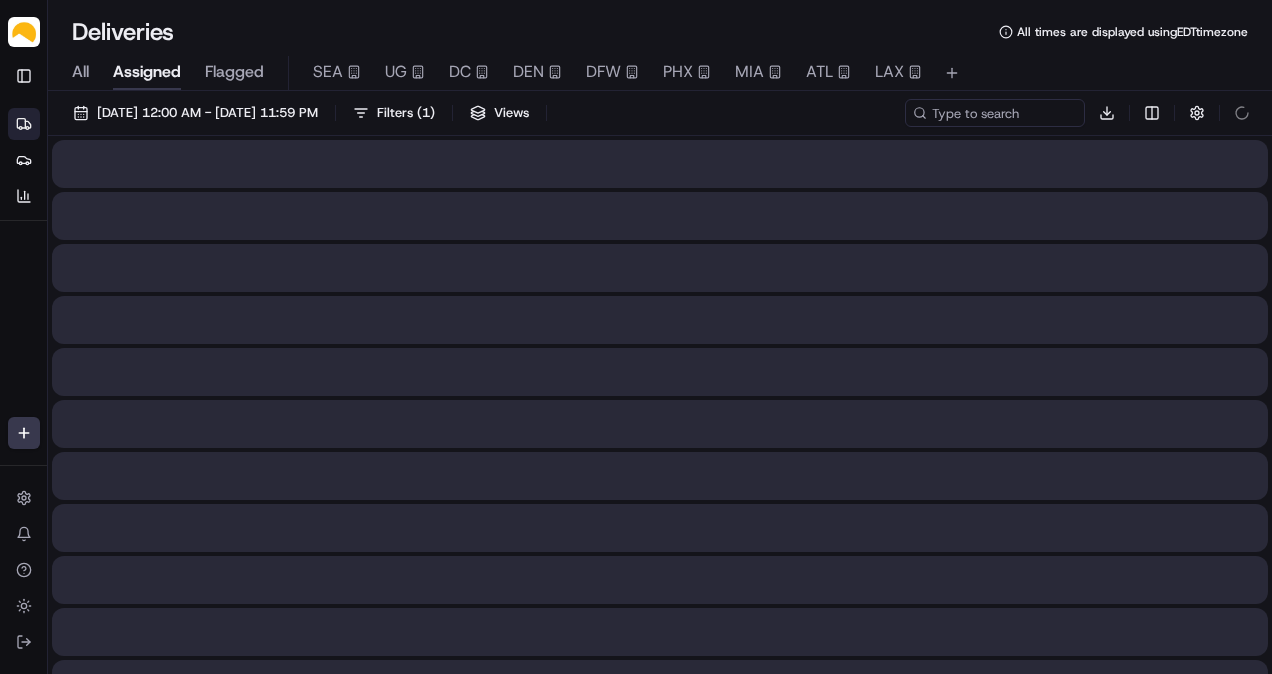 click on "Assigned" at bounding box center [147, 72] 